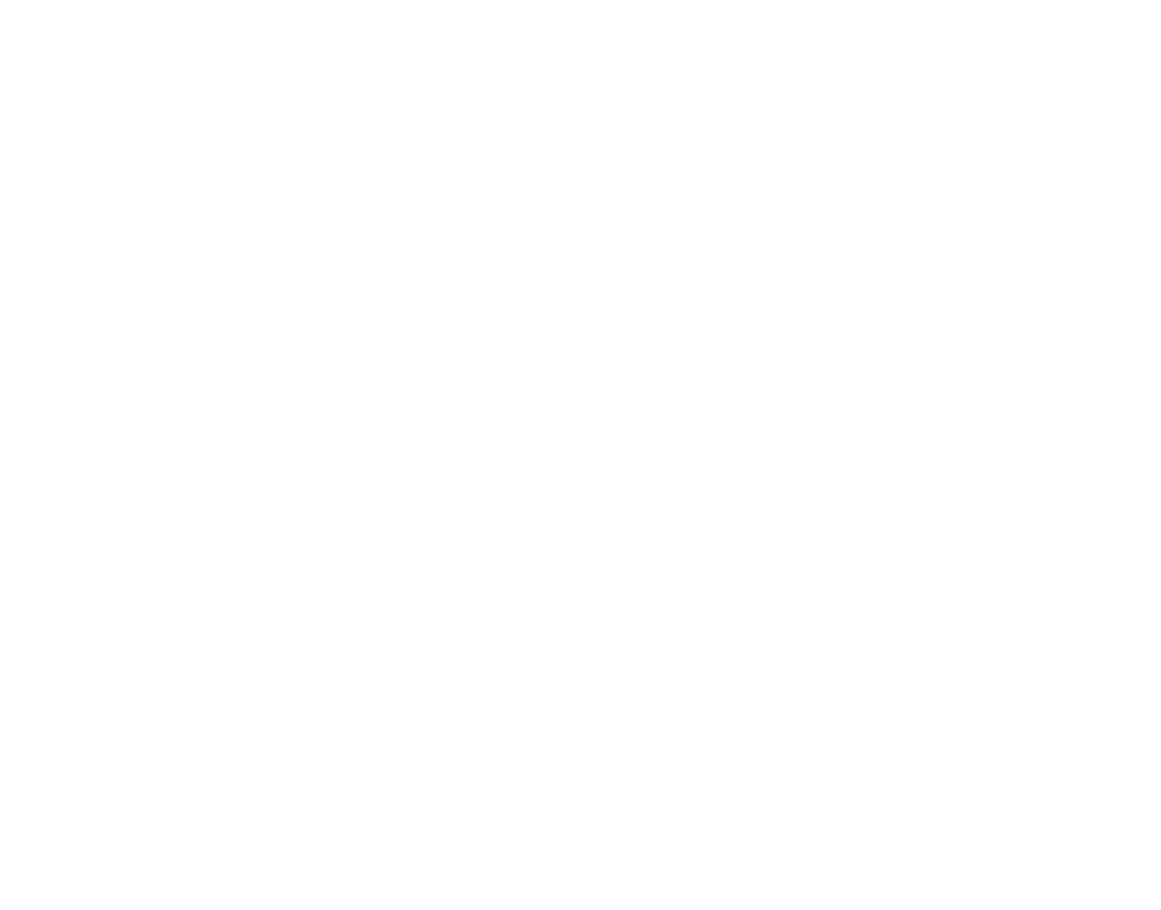scroll, scrollTop: 0, scrollLeft: 0, axis: both 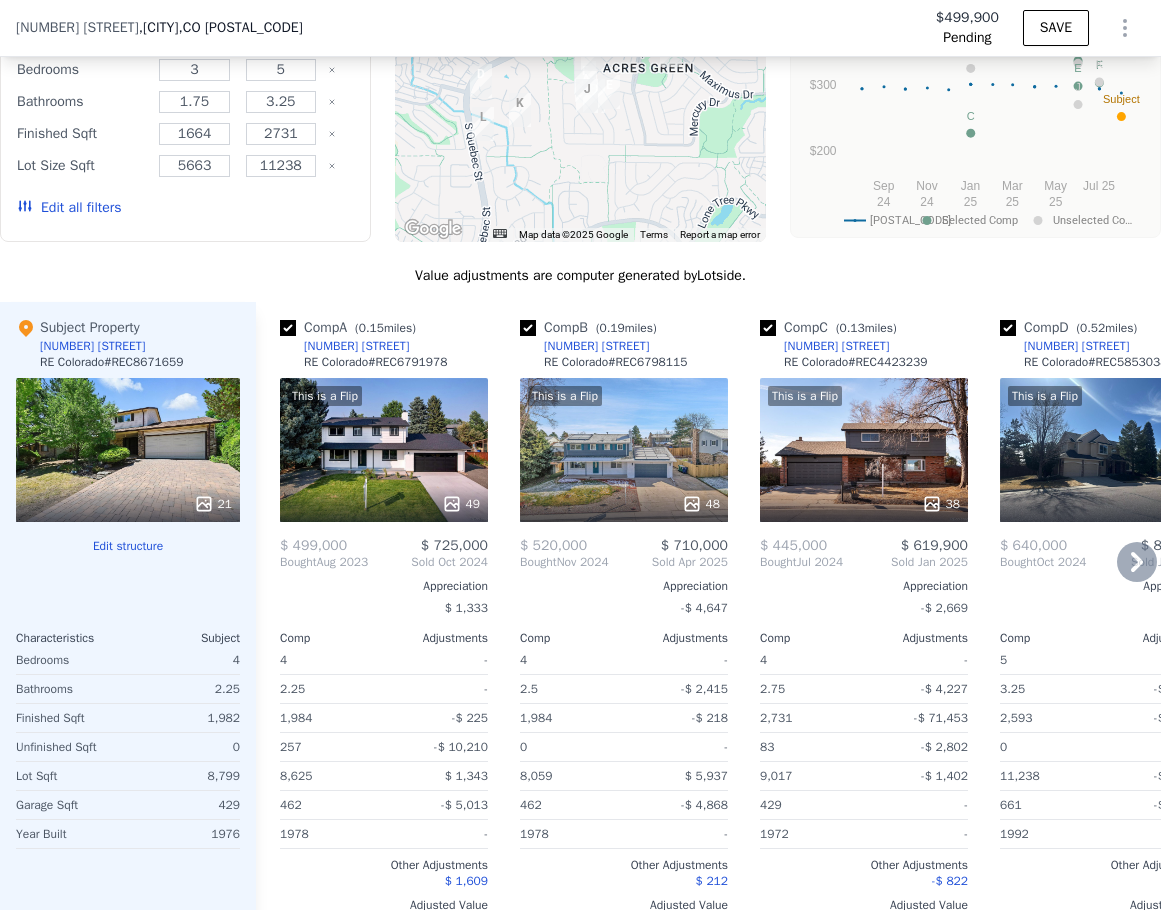 click on "This is a Flip 38" at bounding box center (864, 450) 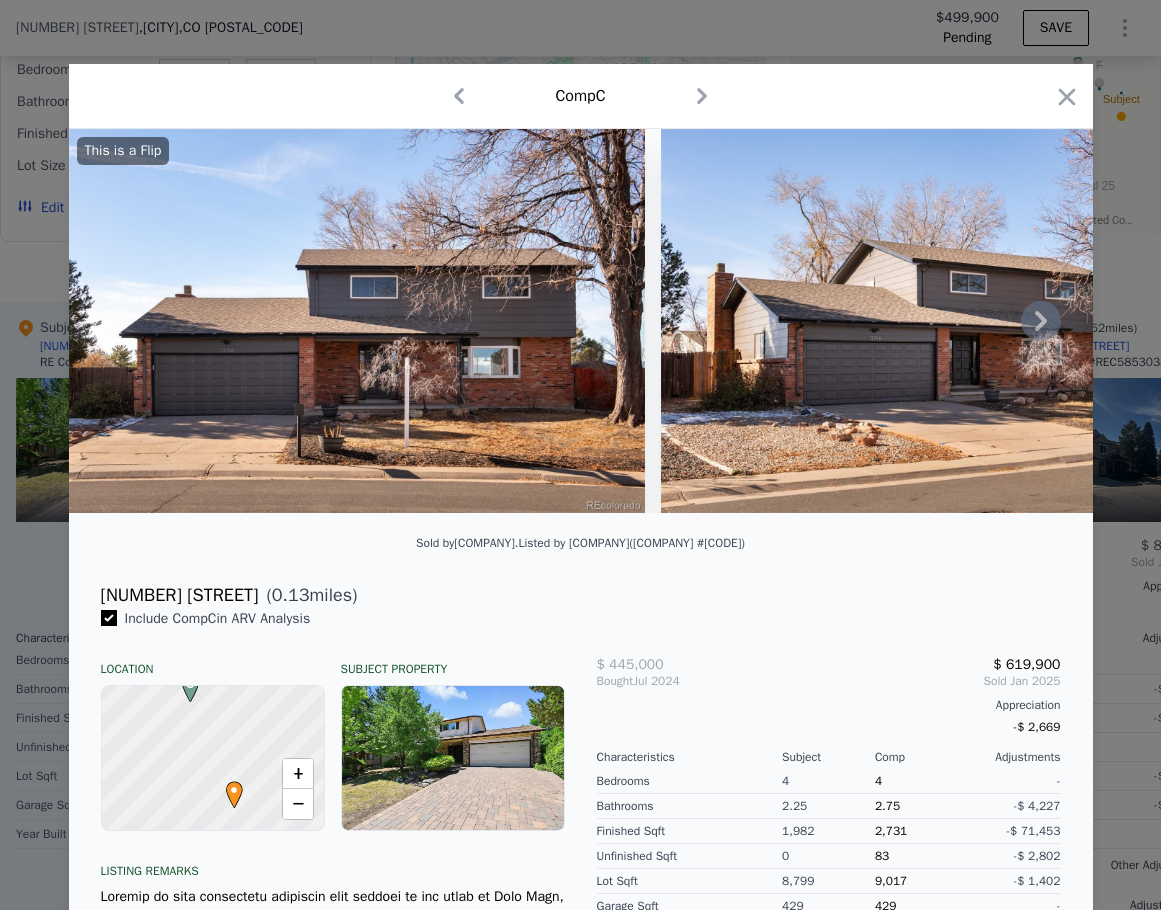 click 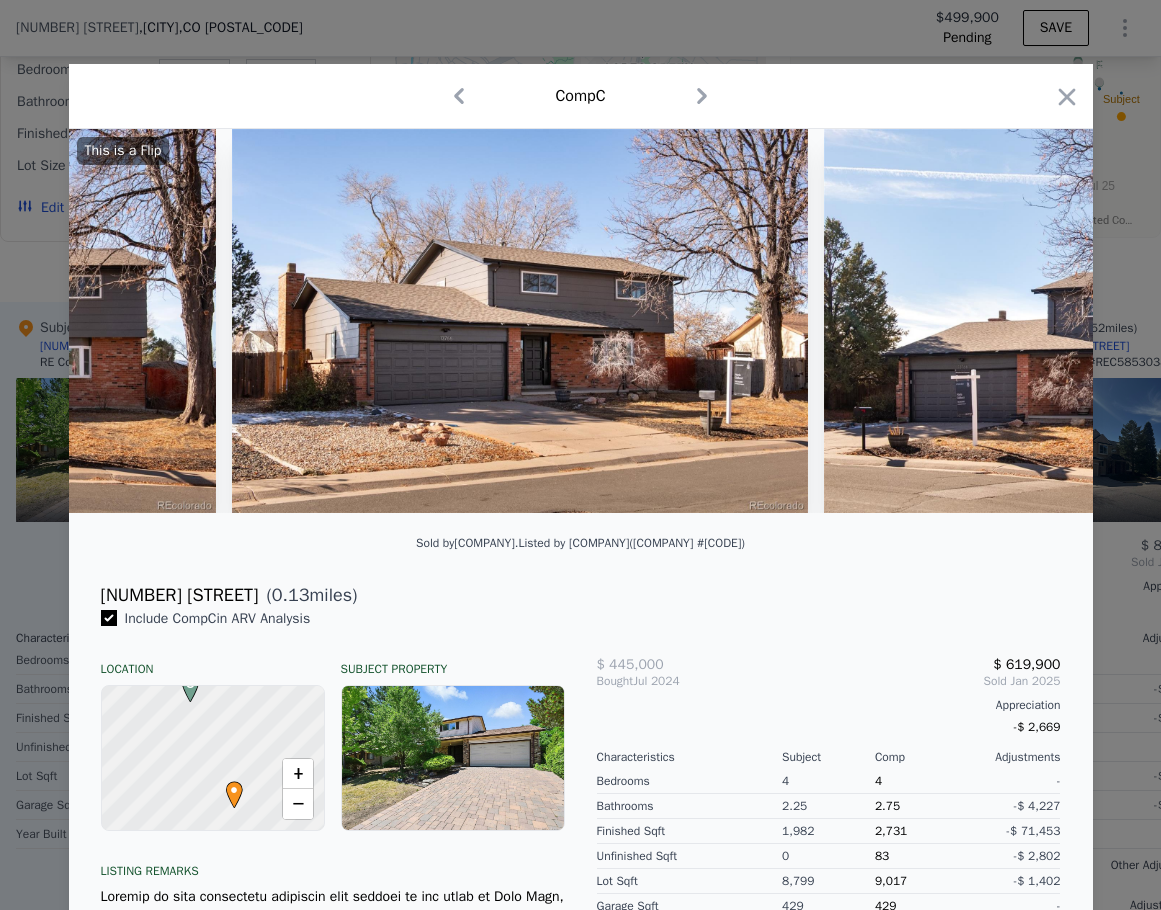scroll, scrollTop: 0, scrollLeft: 480, axis: horizontal 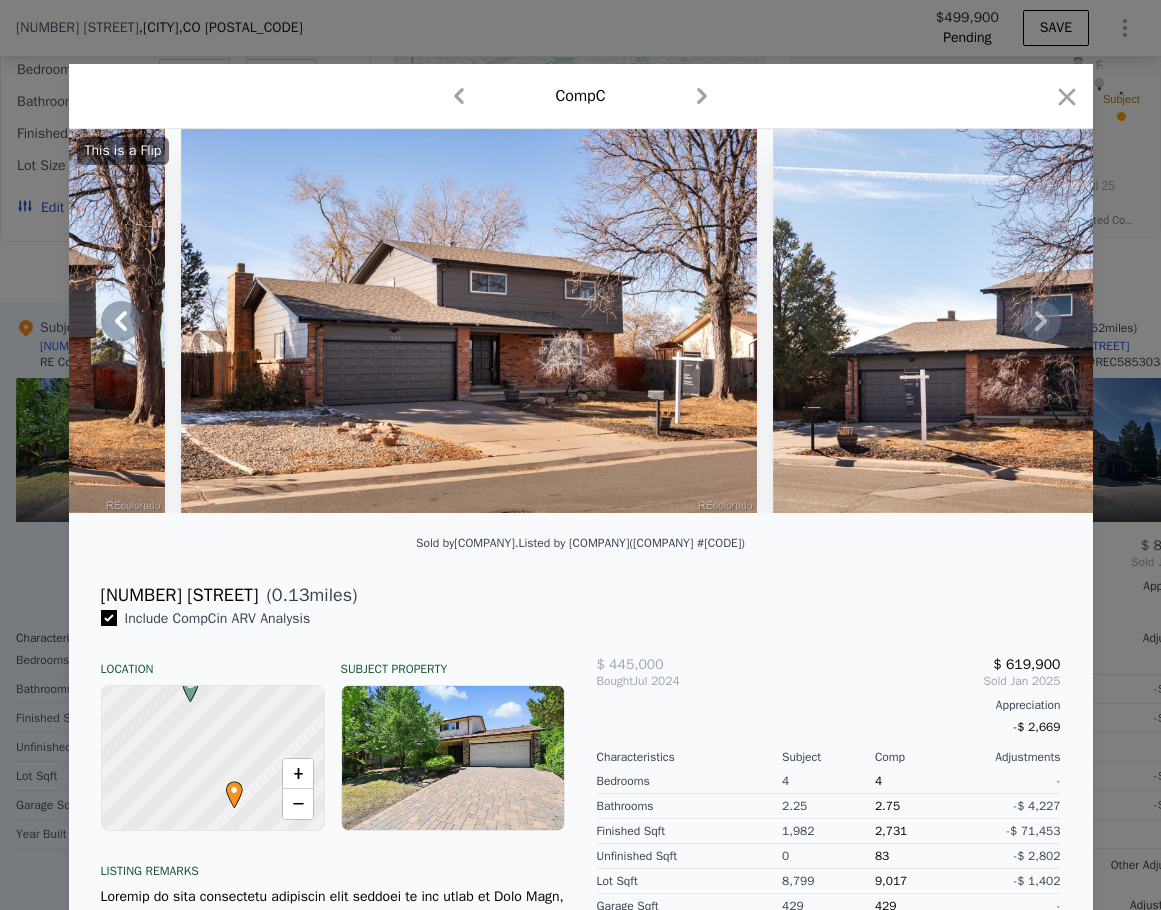 click 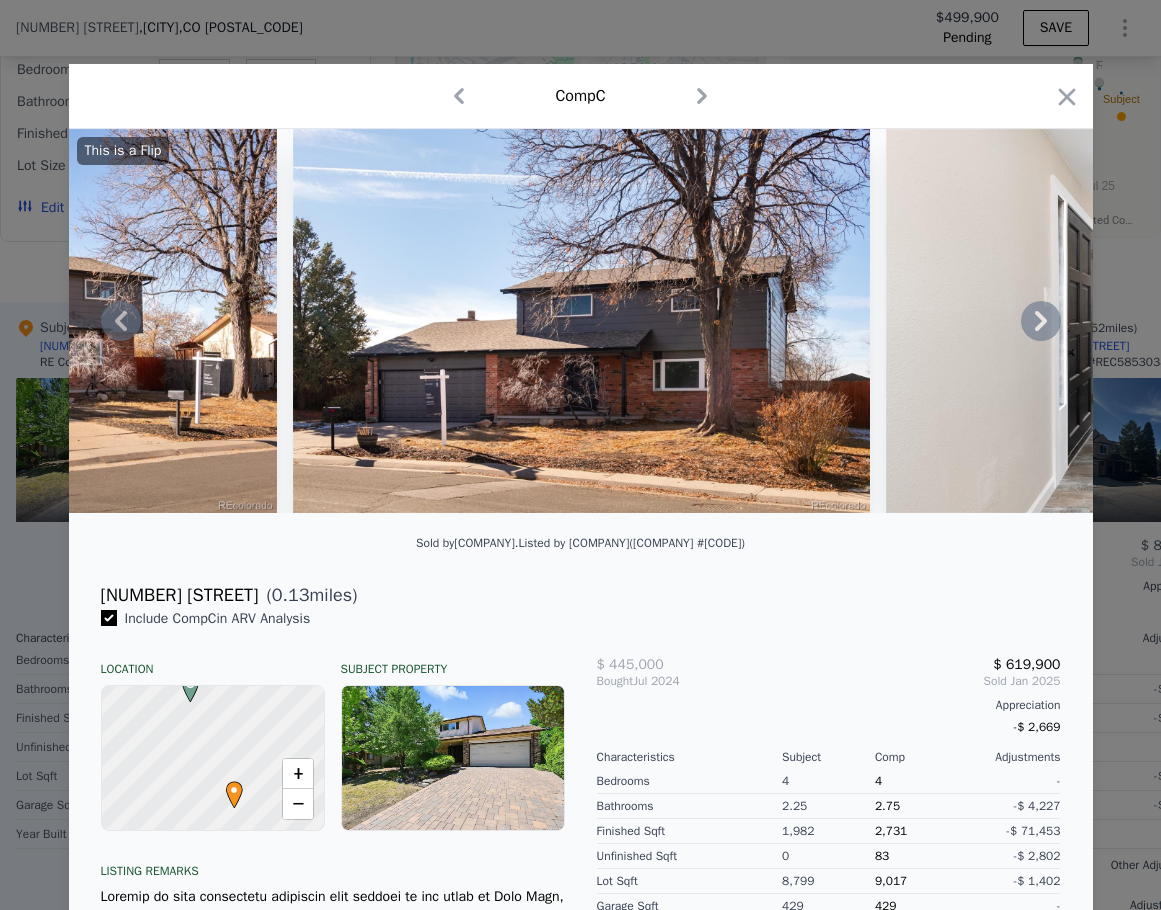 click 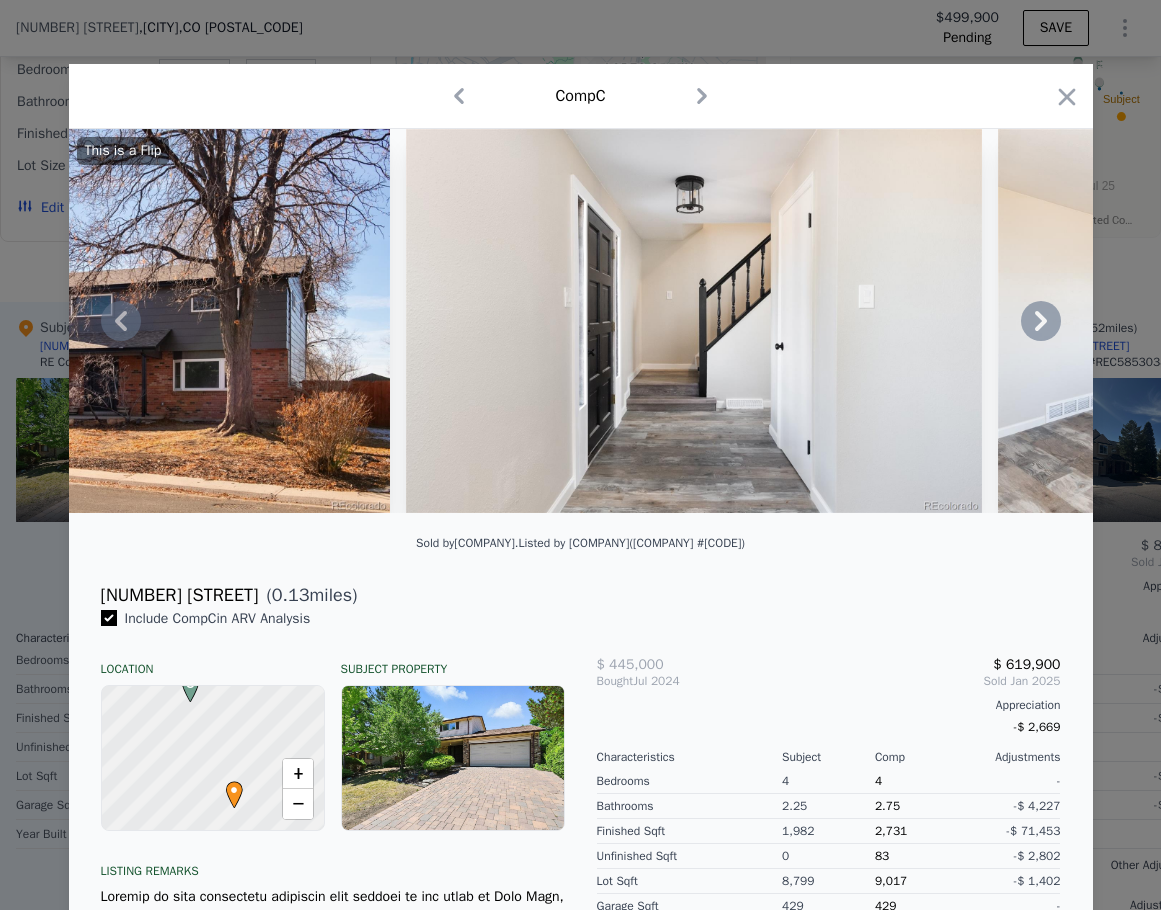click 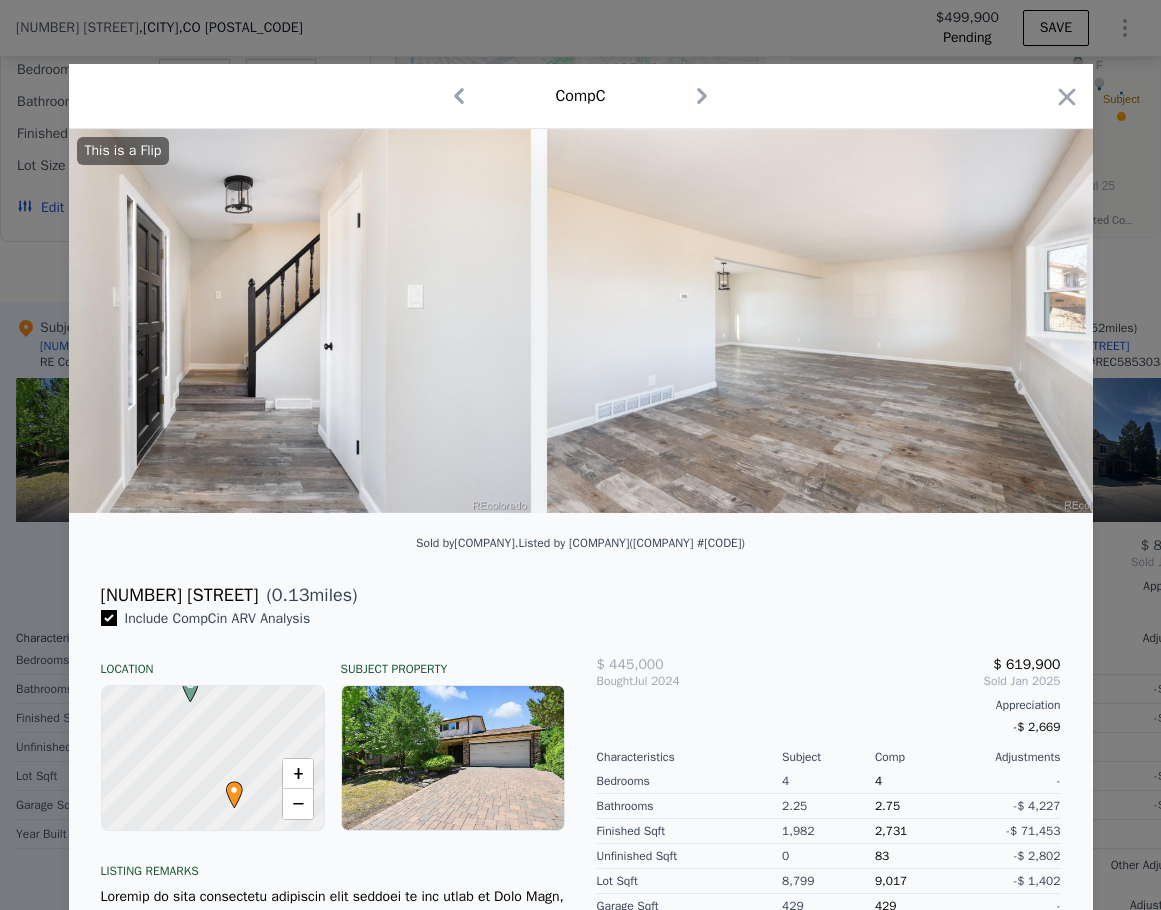 scroll, scrollTop: 0, scrollLeft: 1920, axis: horizontal 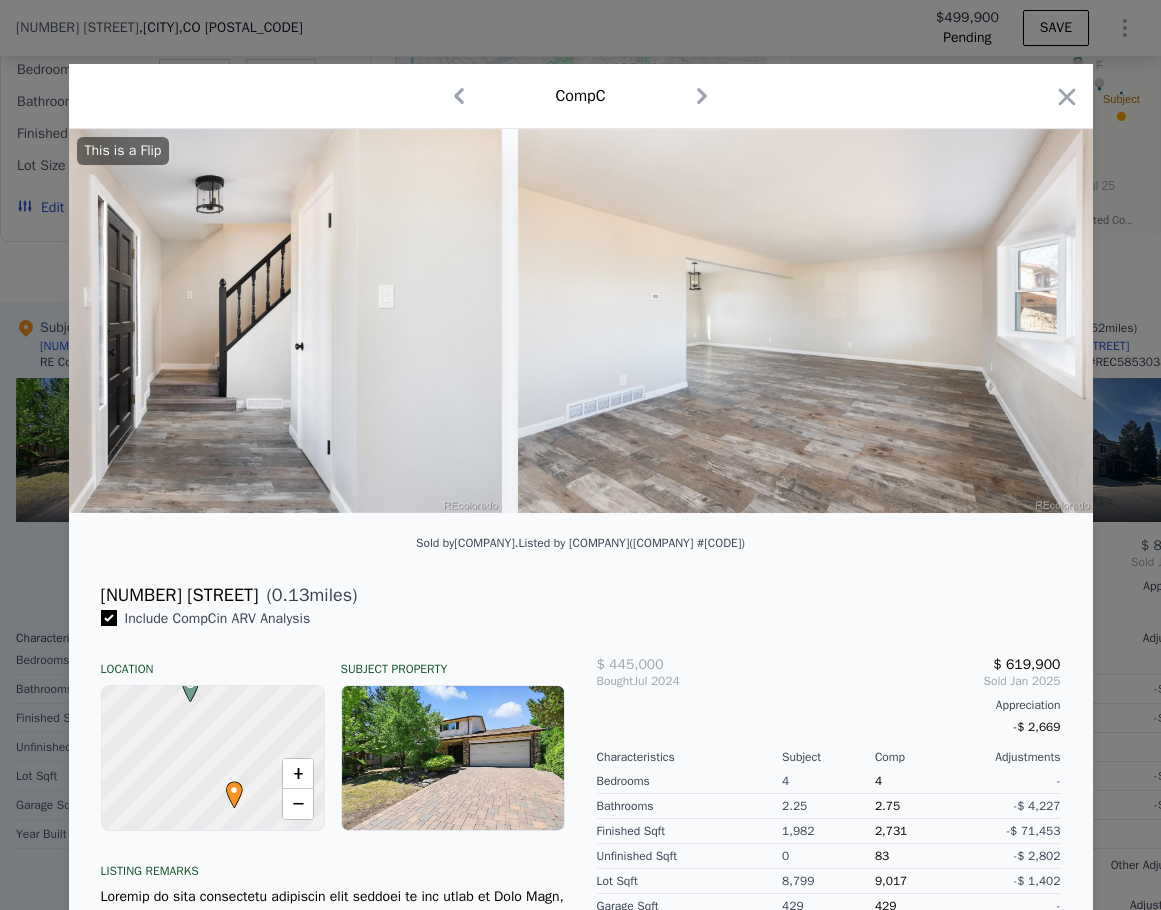 click on "This is a Flip" at bounding box center [581, 321] 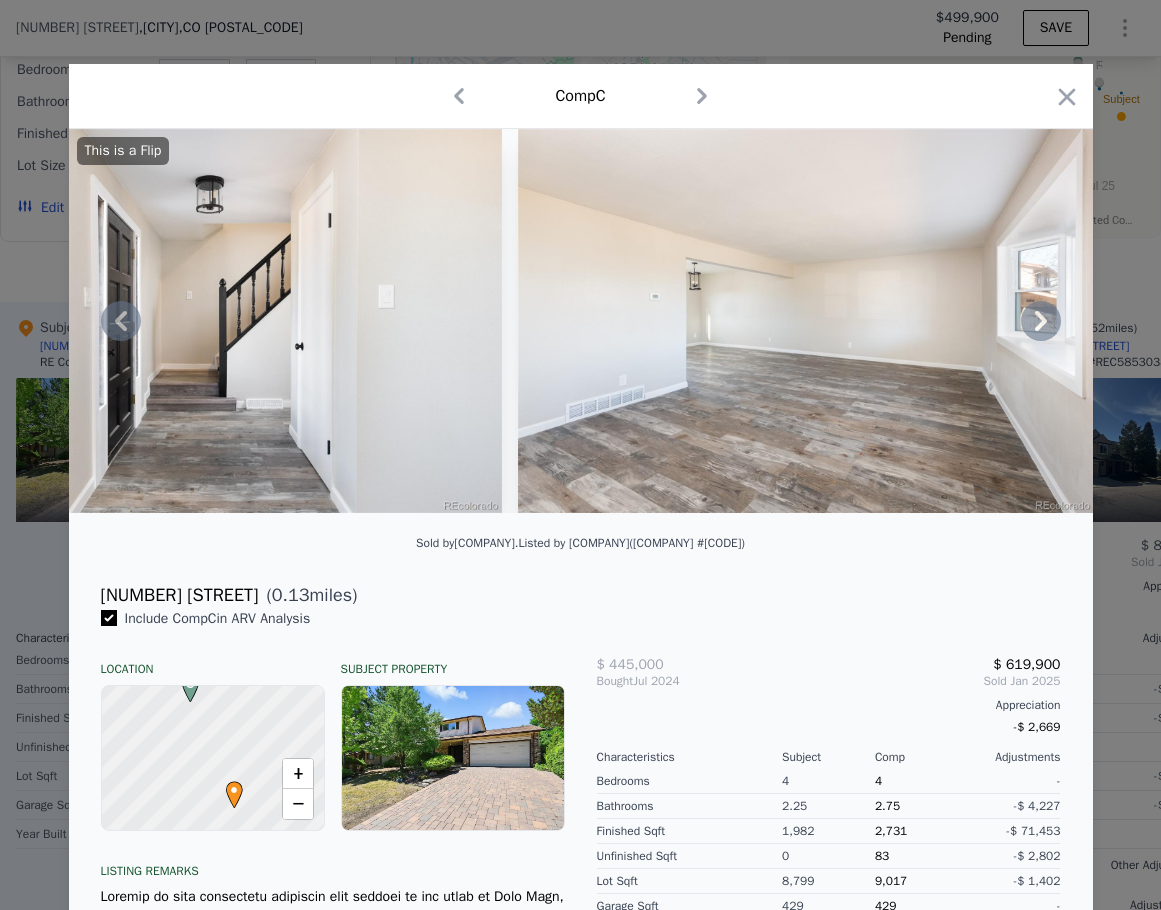 click 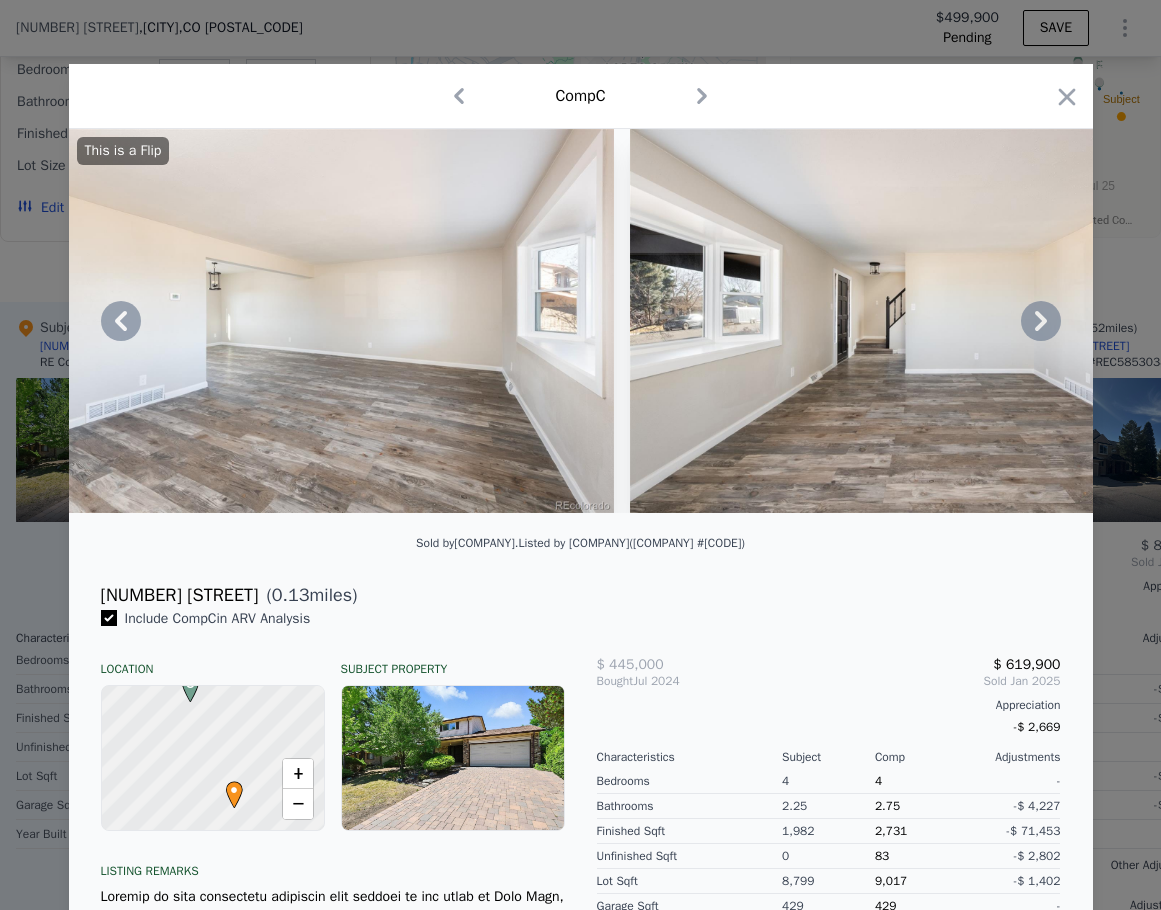 click 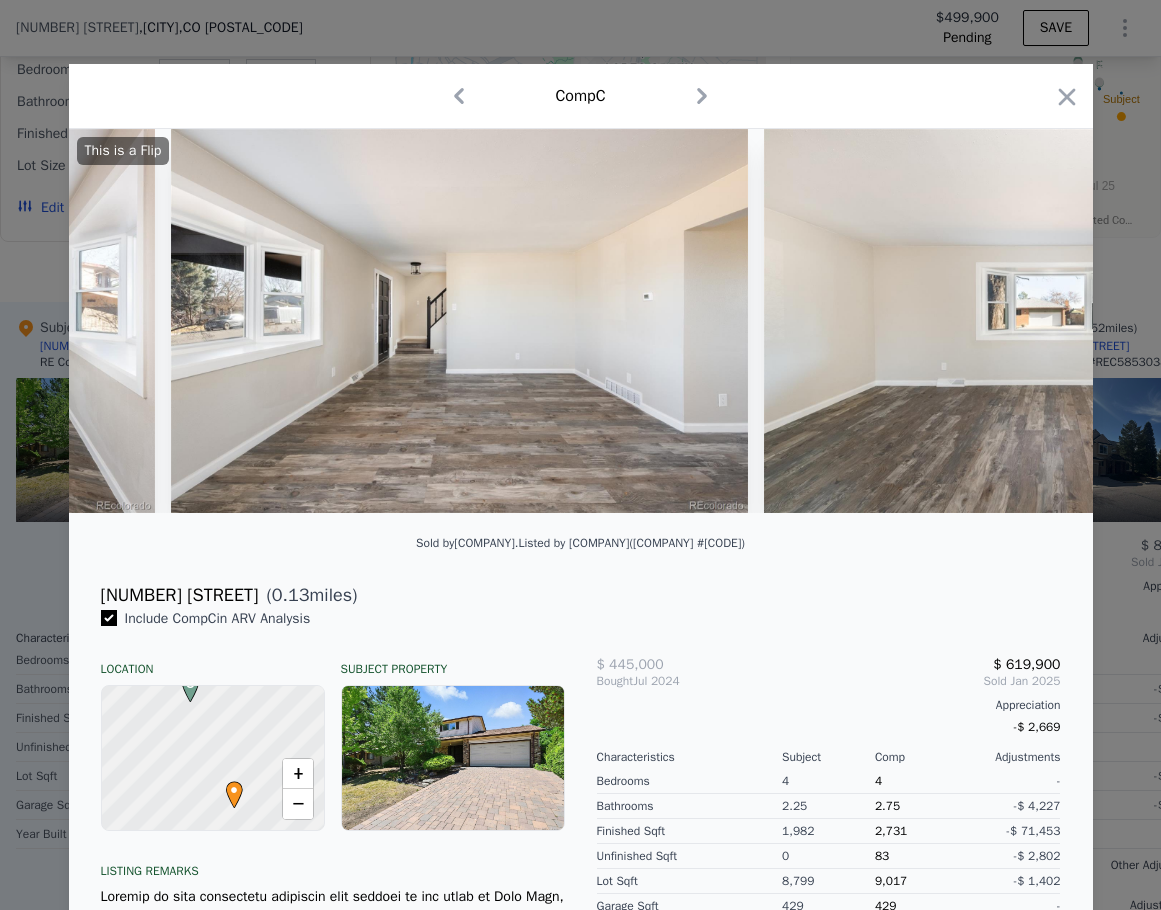 scroll, scrollTop: 0, scrollLeft: 2880, axis: horizontal 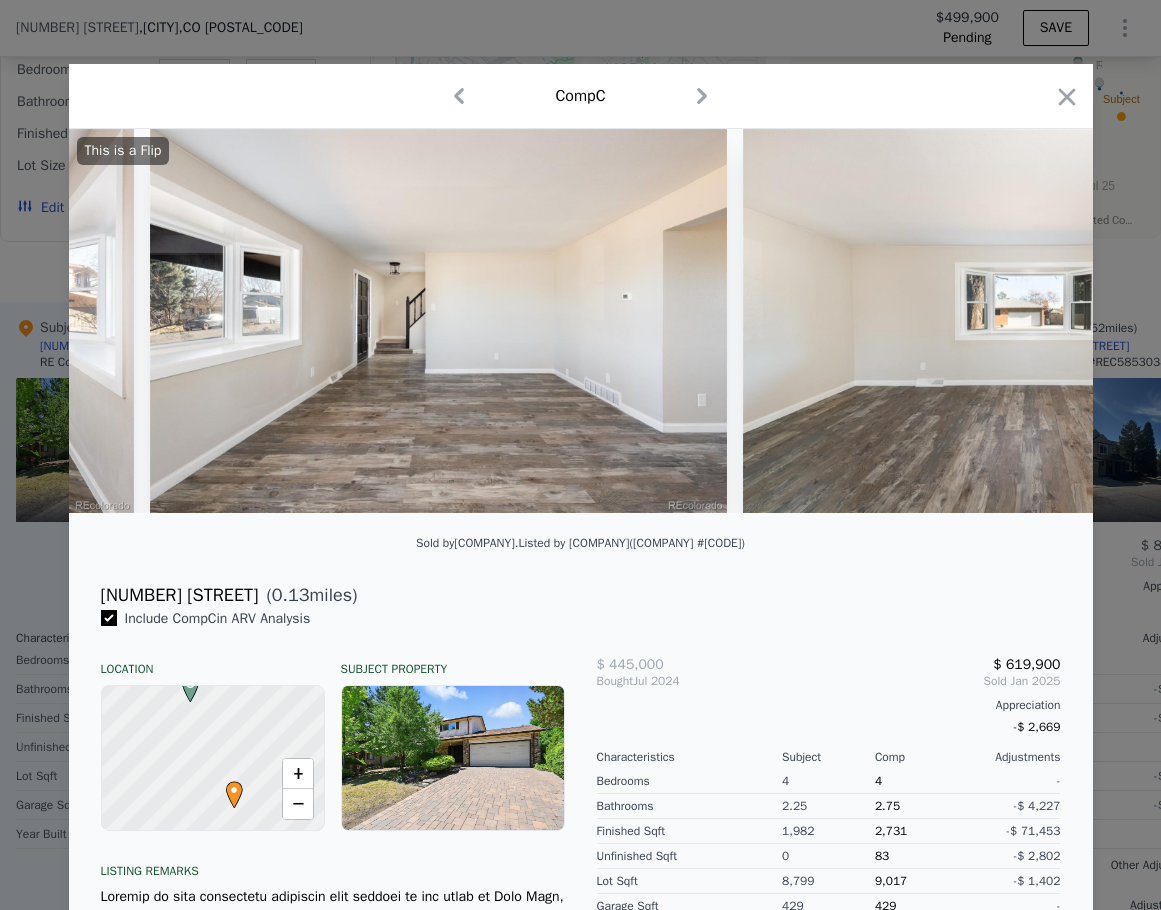 click on "This is a Flip" at bounding box center (581, 321) 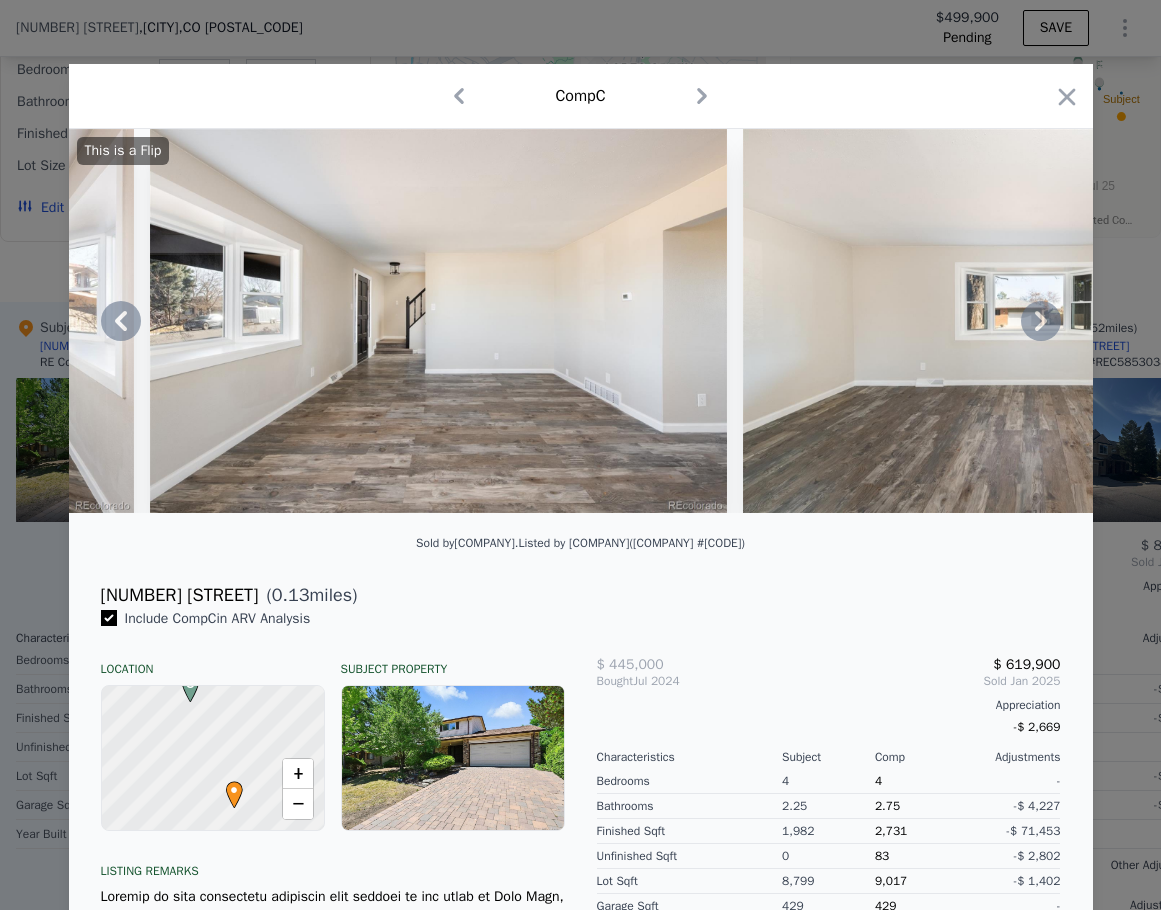 click 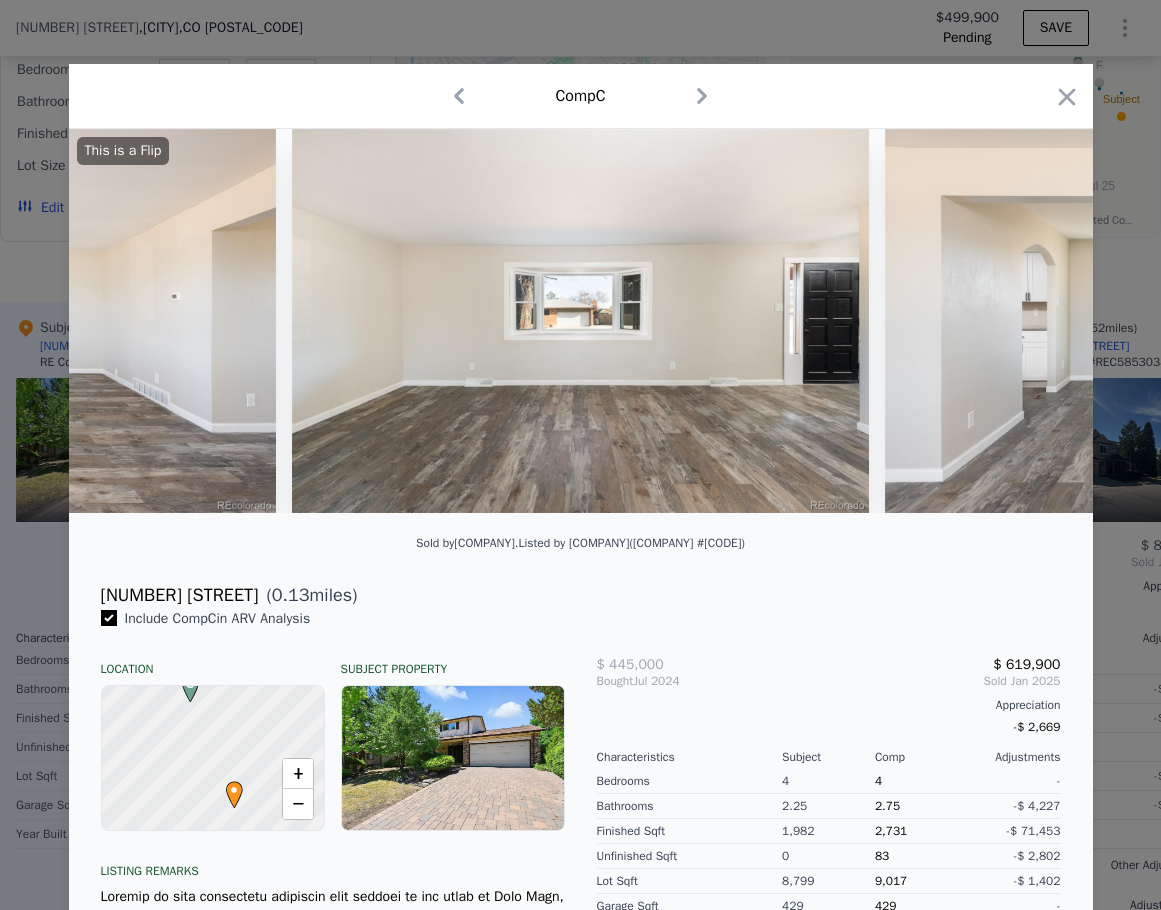 scroll, scrollTop: 0, scrollLeft: 3360, axis: horizontal 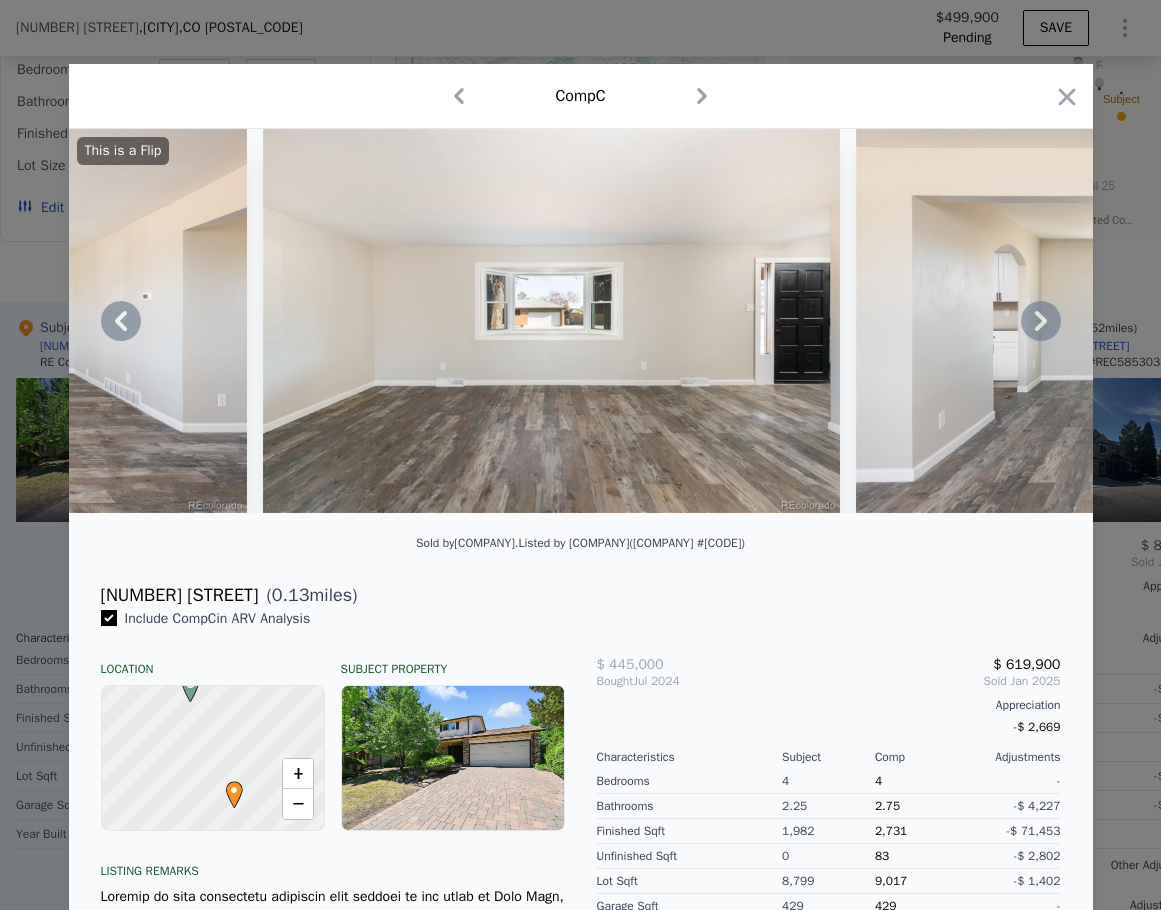 click on "This is a Flip" at bounding box center (581, 321) 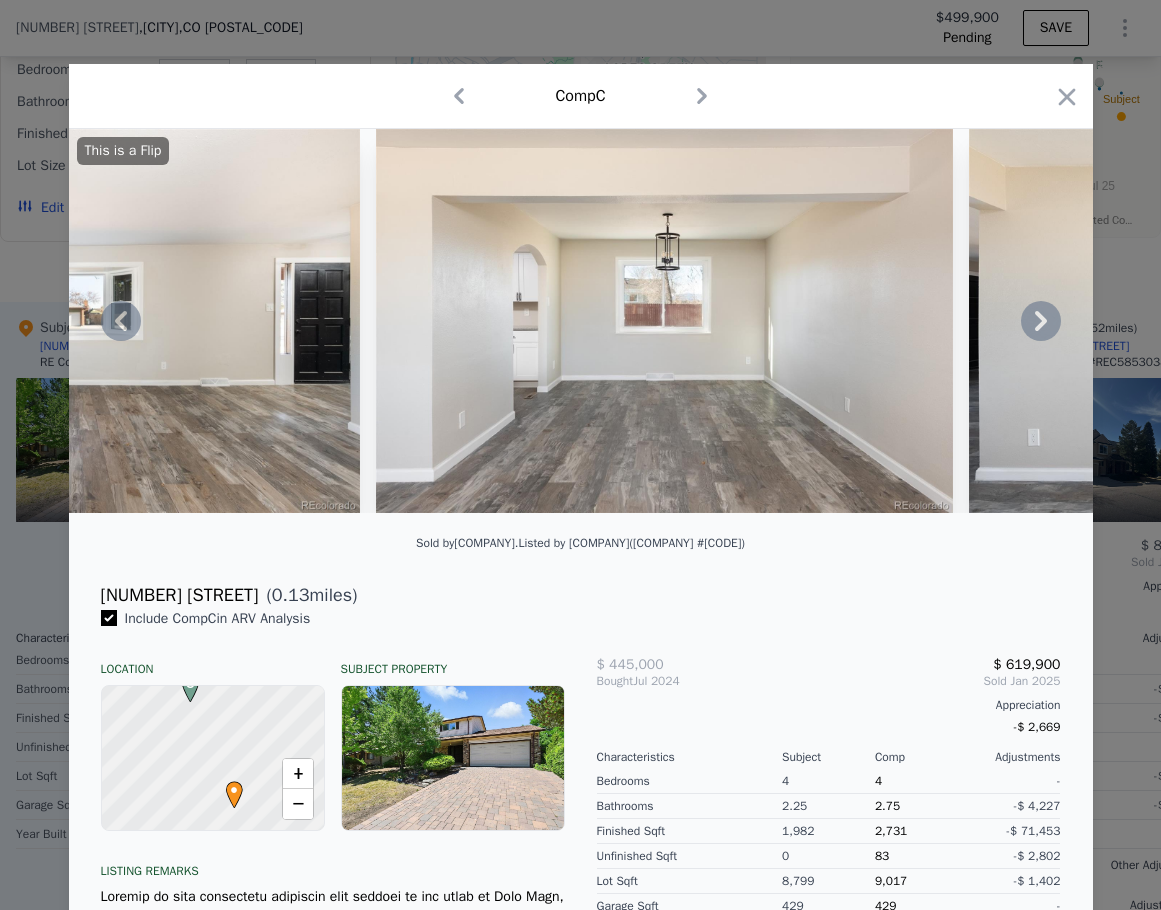 click 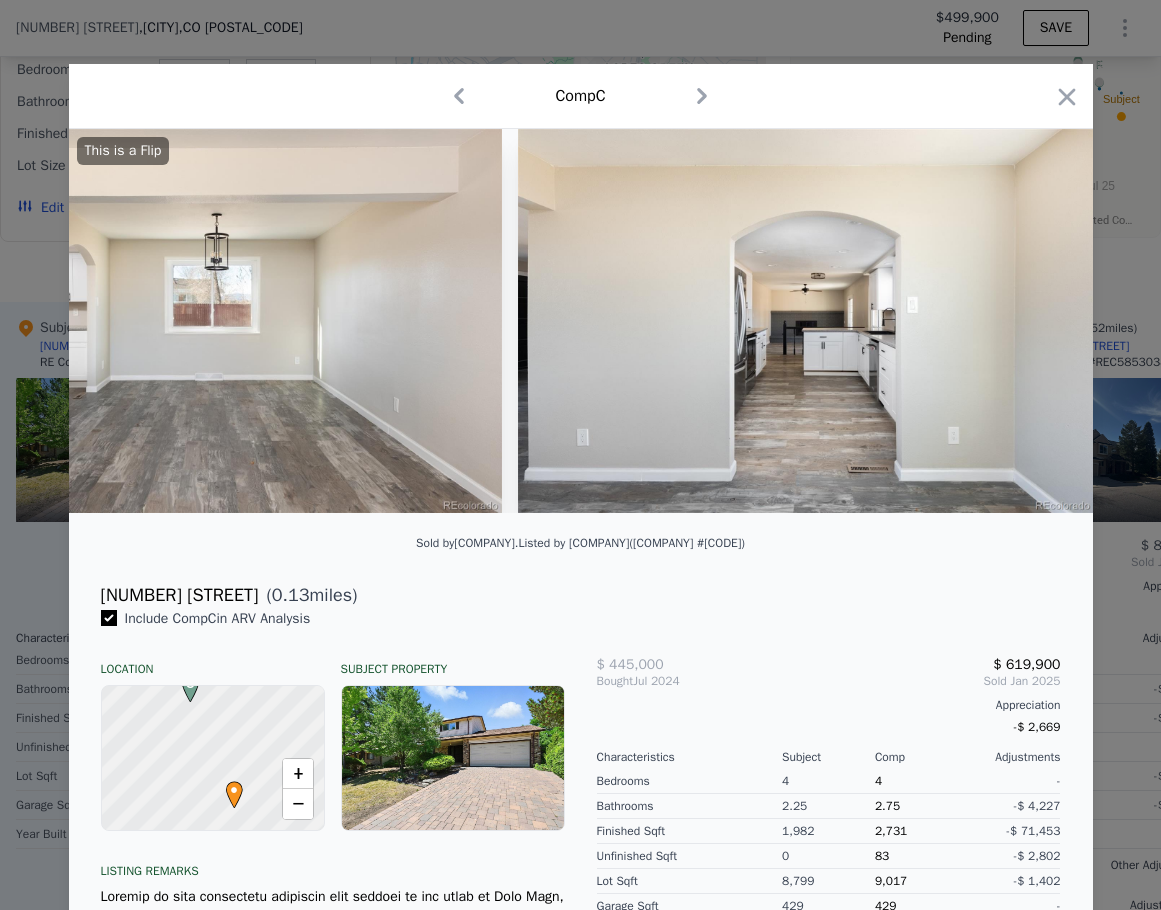 scroll, scrollTop: 0, scrollLeft: 4320, axis: horizontal 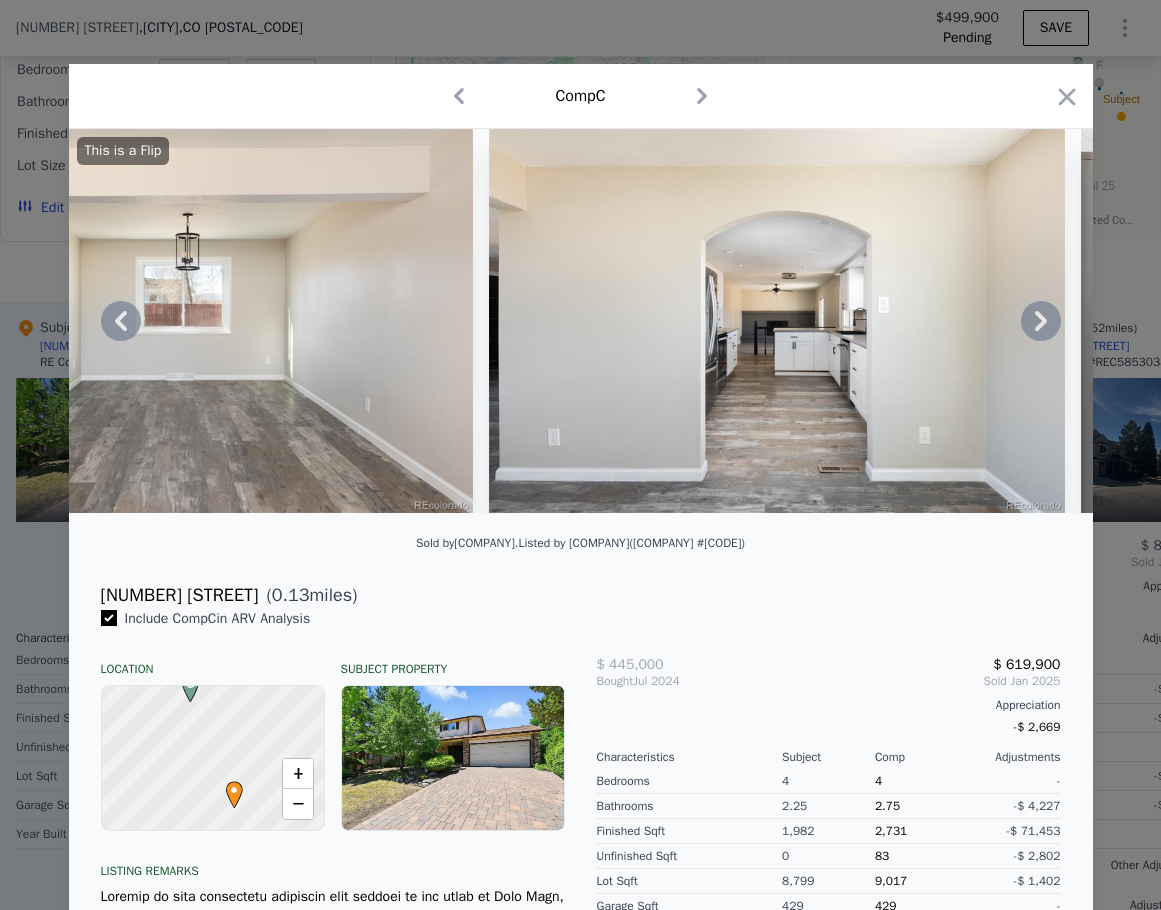 click 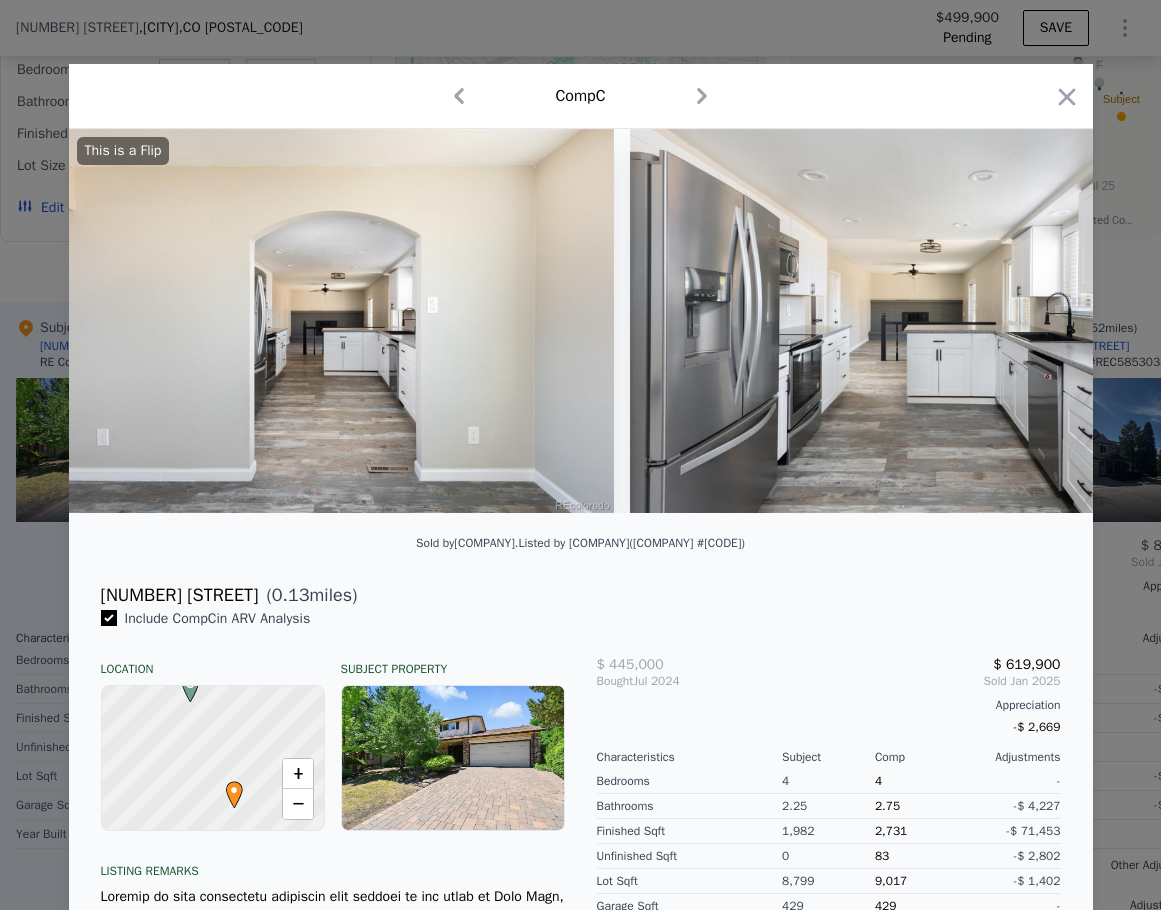 scroll, scrollTop: 0, scrollLeft: 4800, axis: horizontal 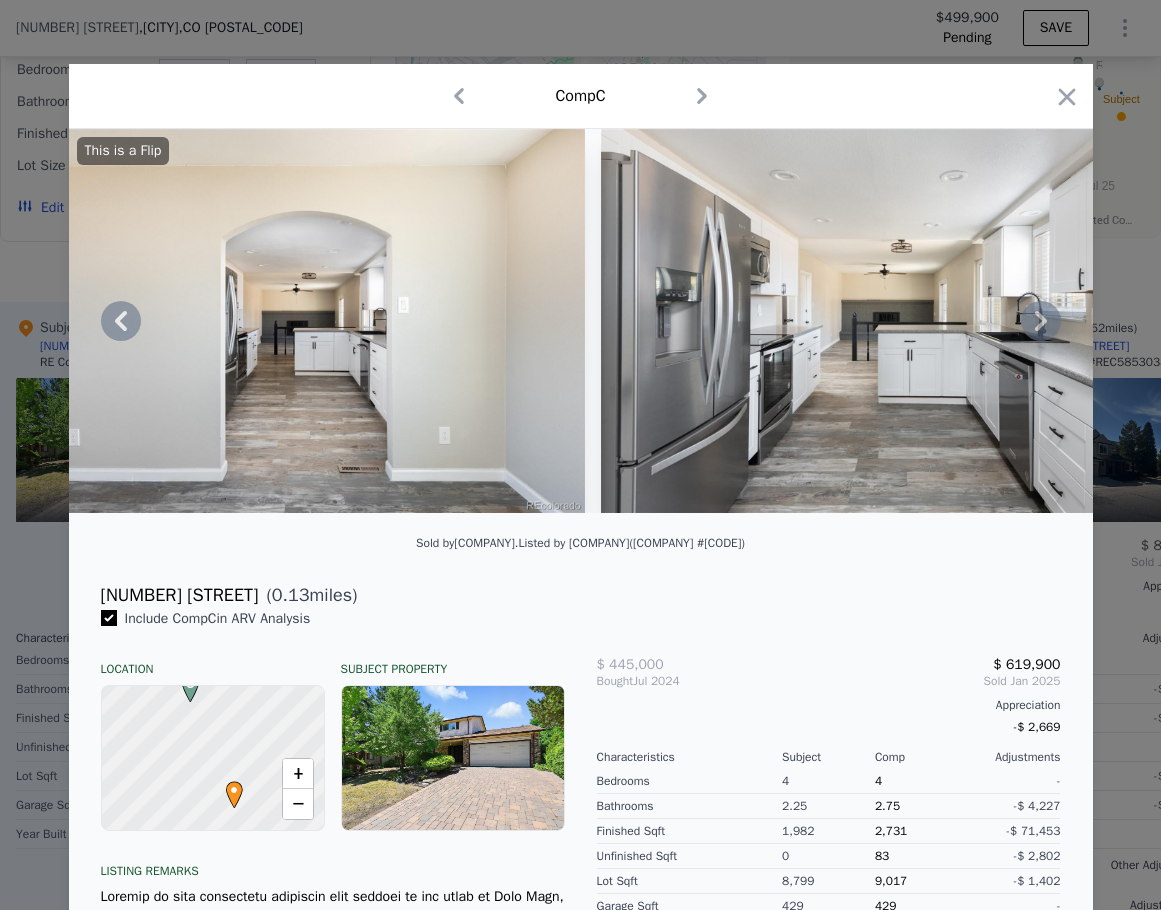 click 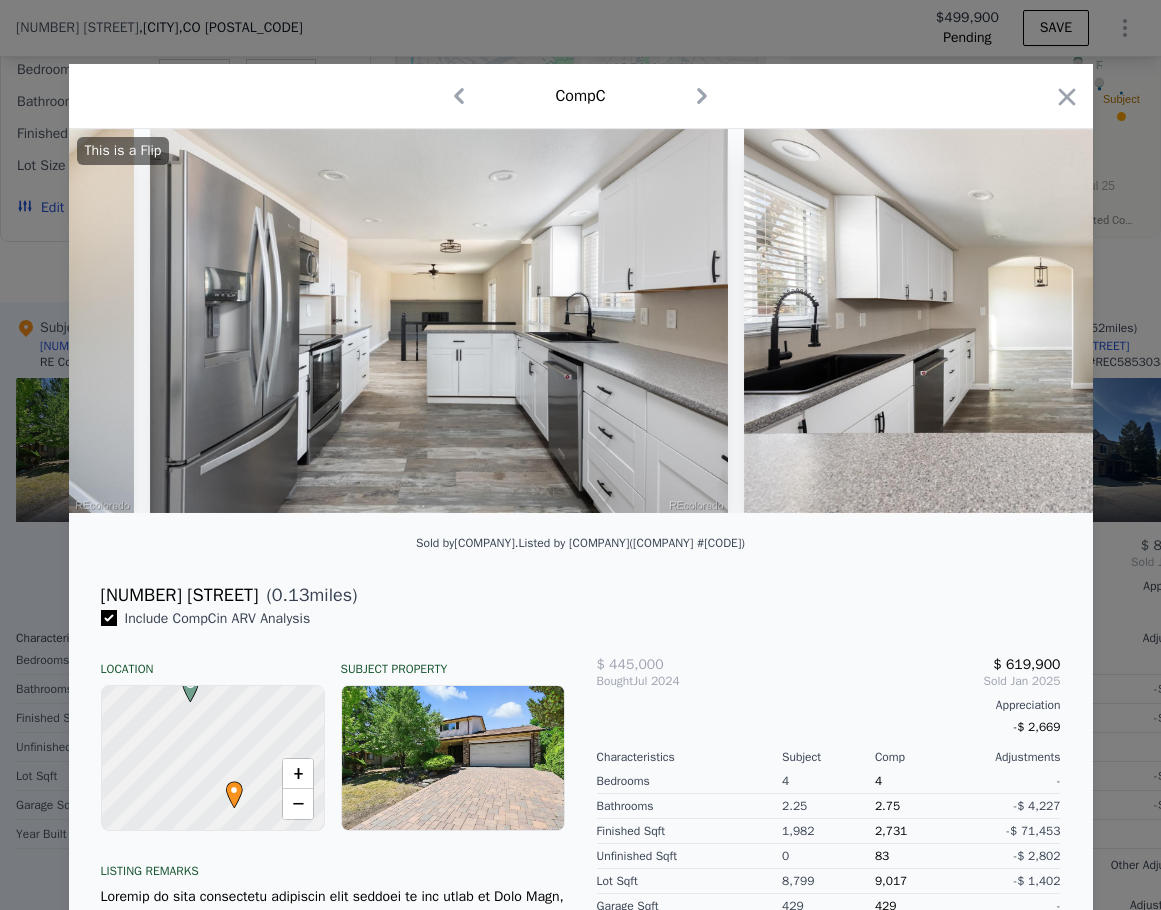 scroll, scrollTop: 0, scrollLeft: 5280, axis: horizontal 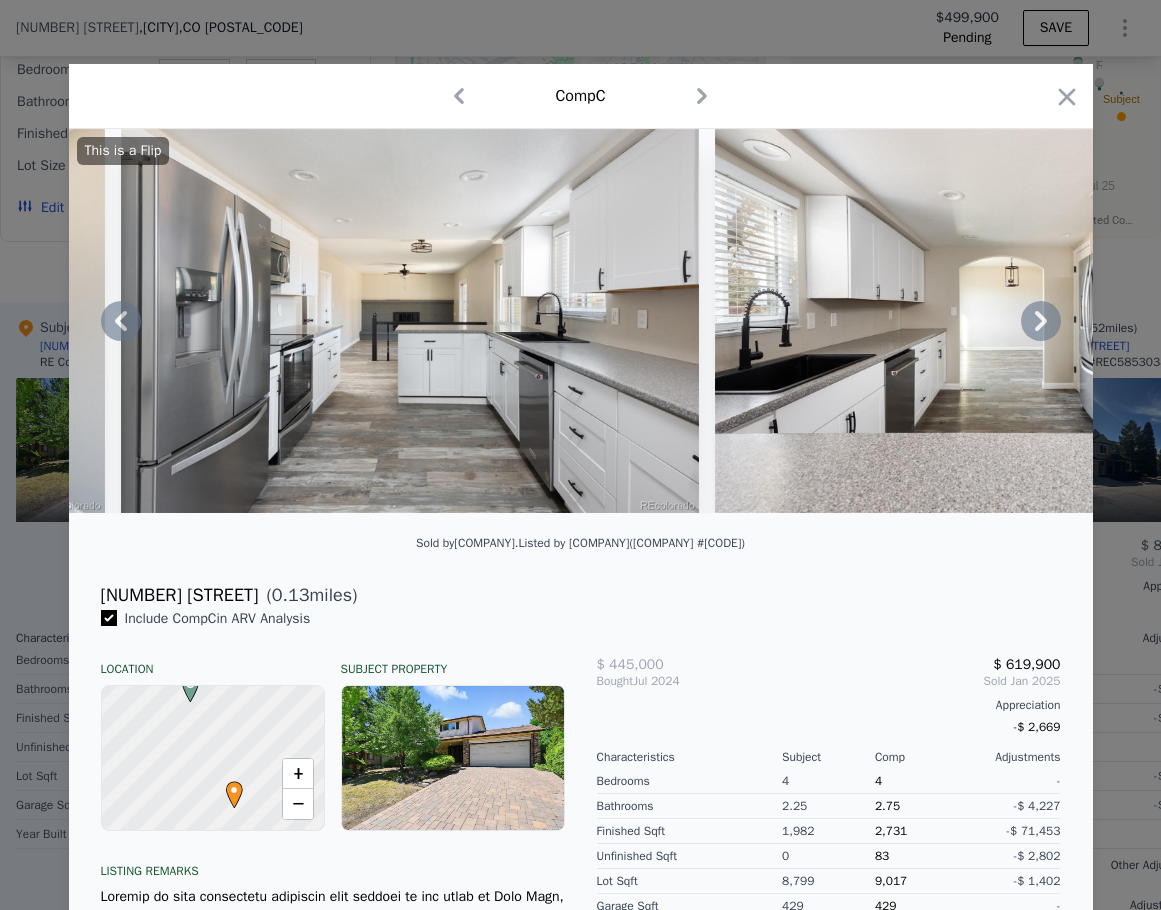click 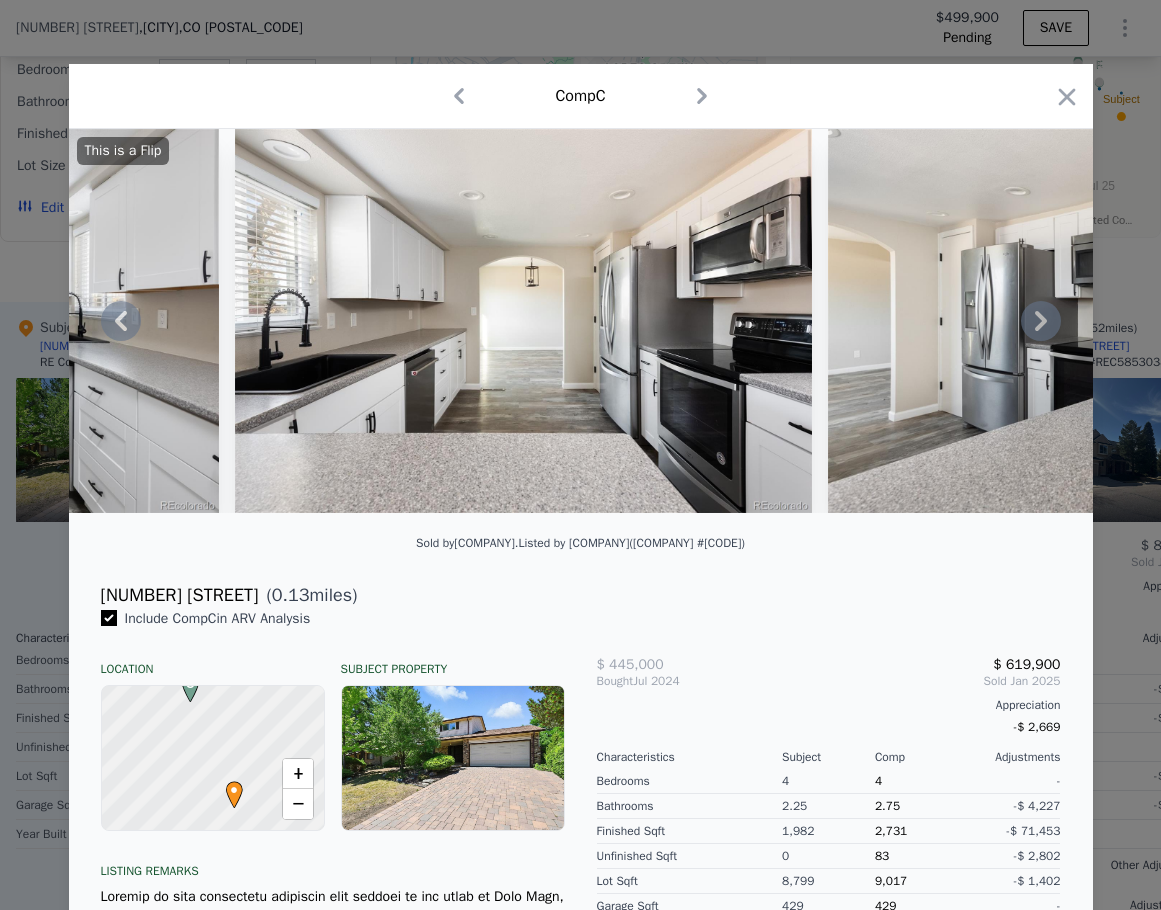 click 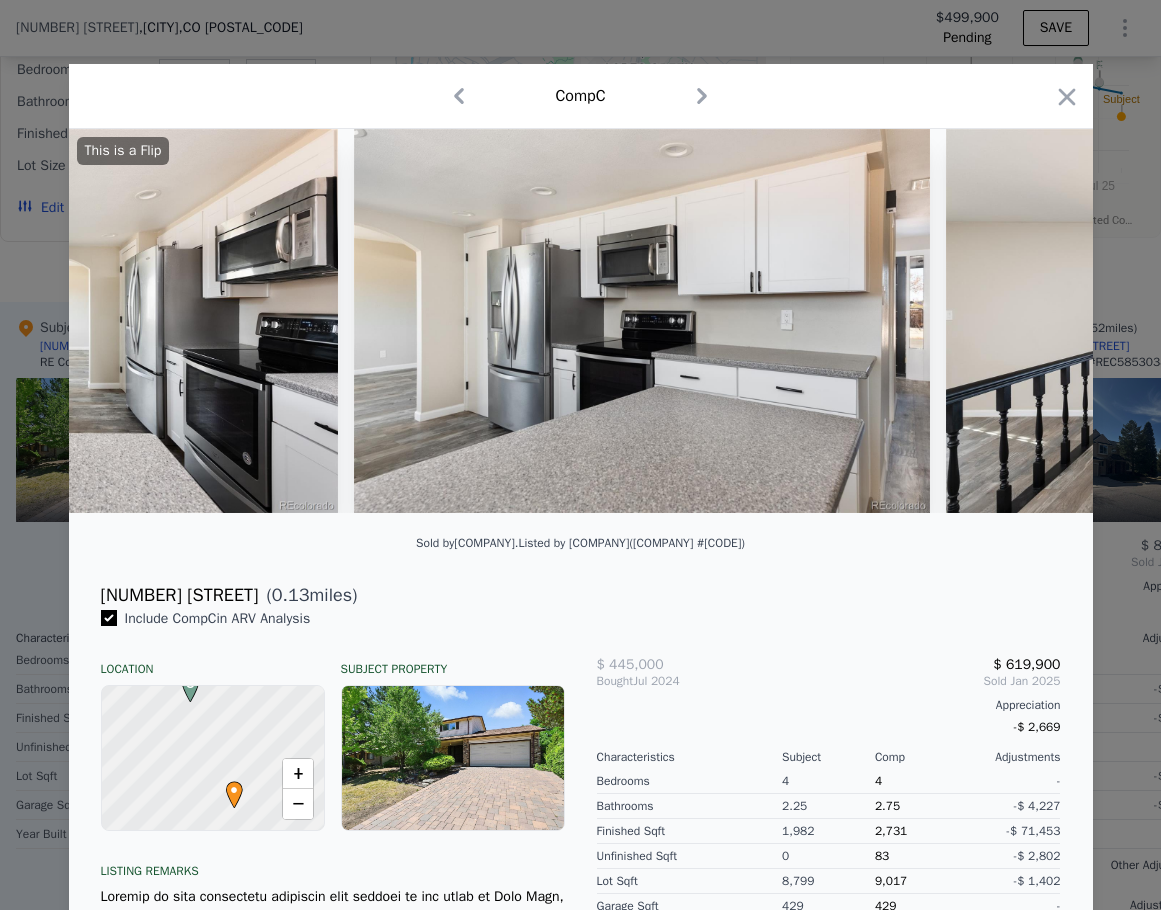 scroll, scrollTop: 0, scrollLeft: 6240, axis: horizontal 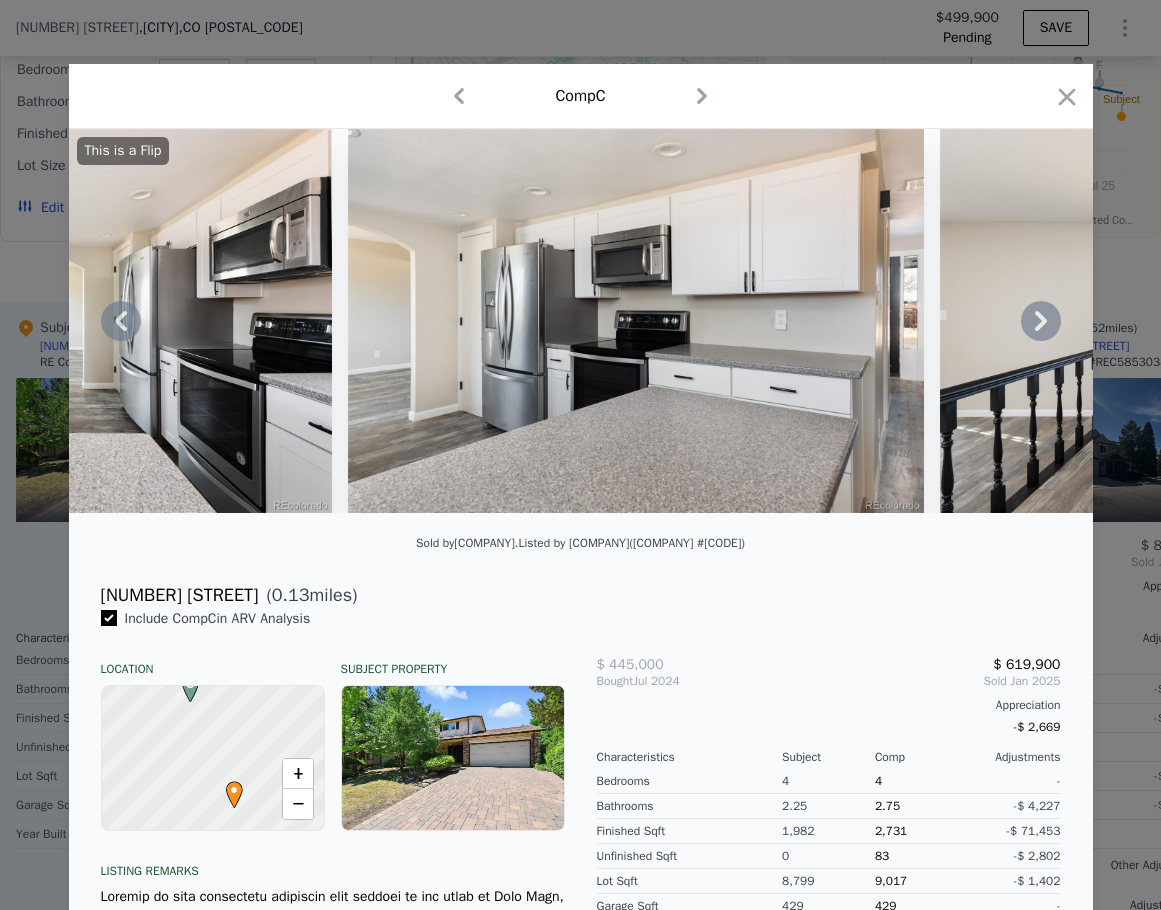 click 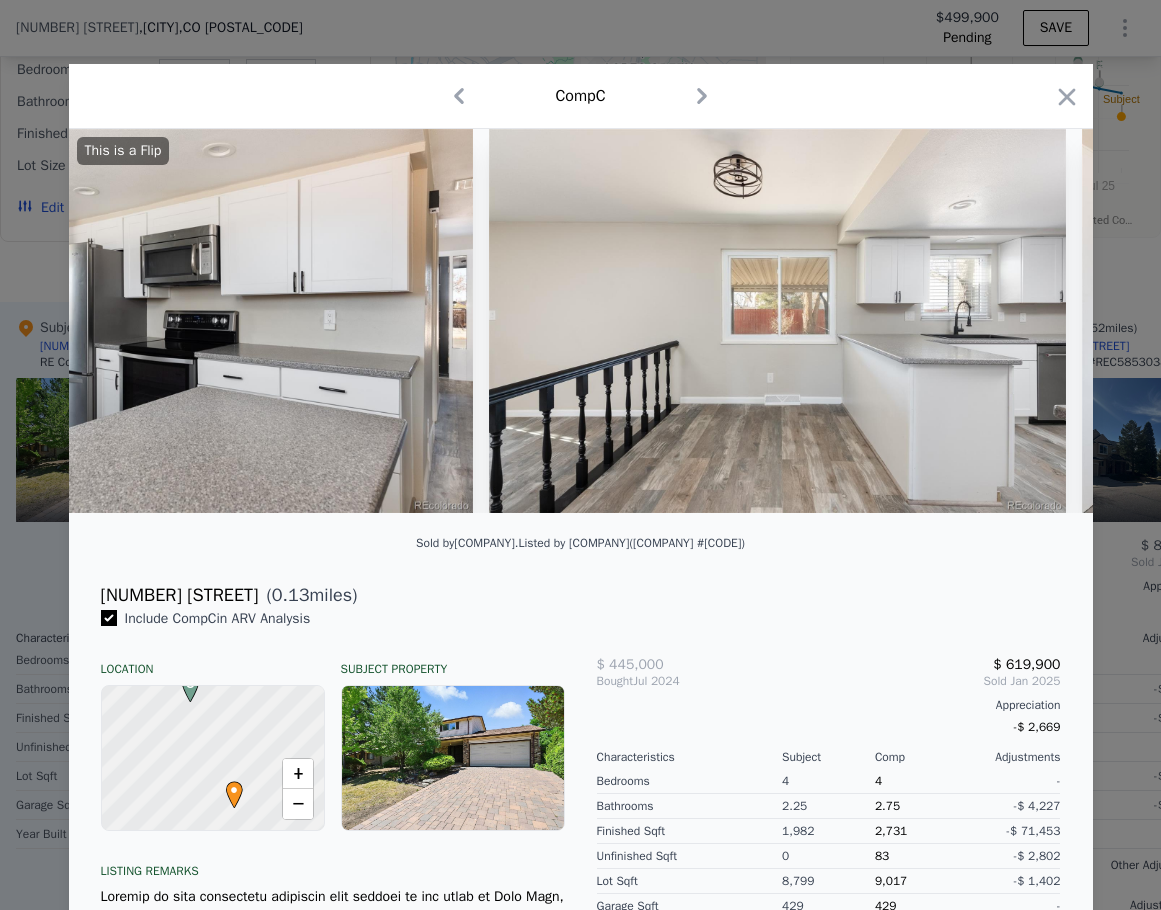 scroll, scrollTop: 0, scrollLeft: 6720, axis: horizontal 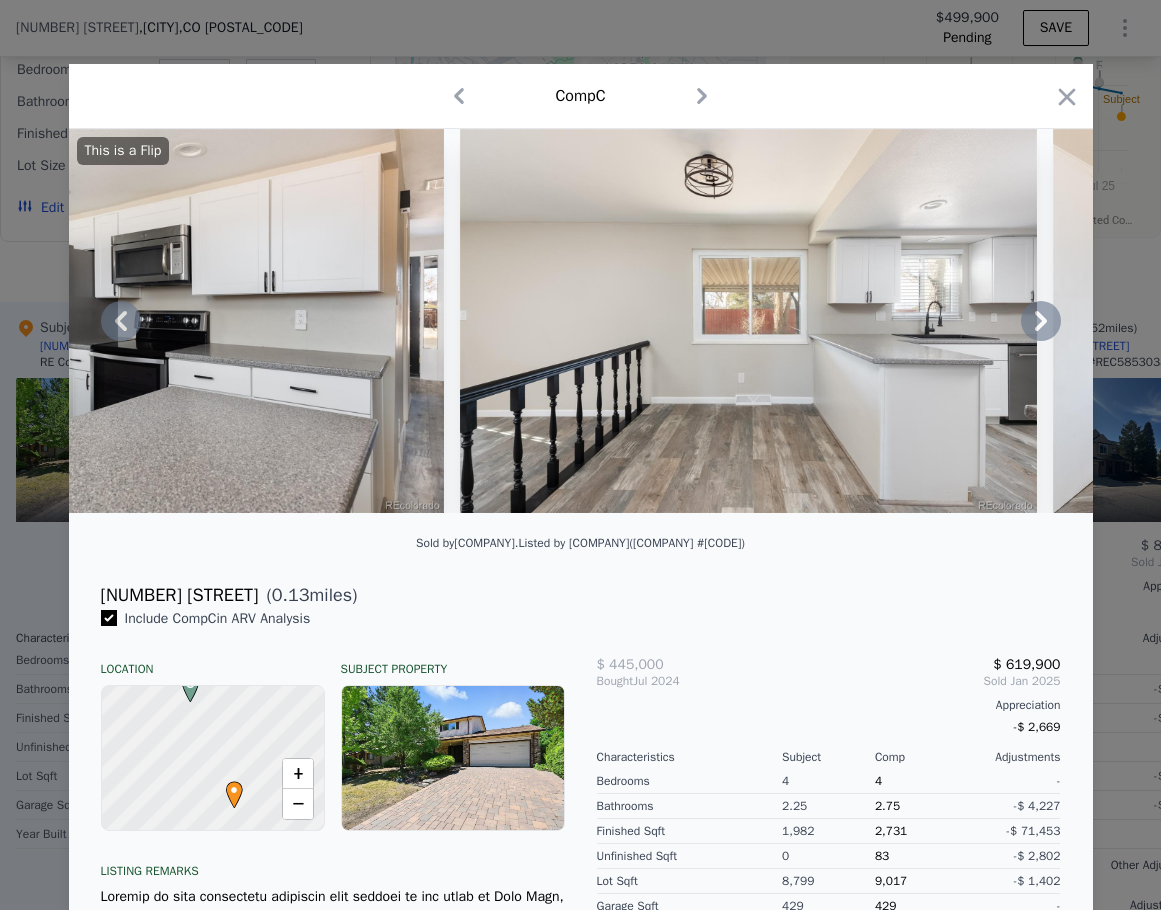 click 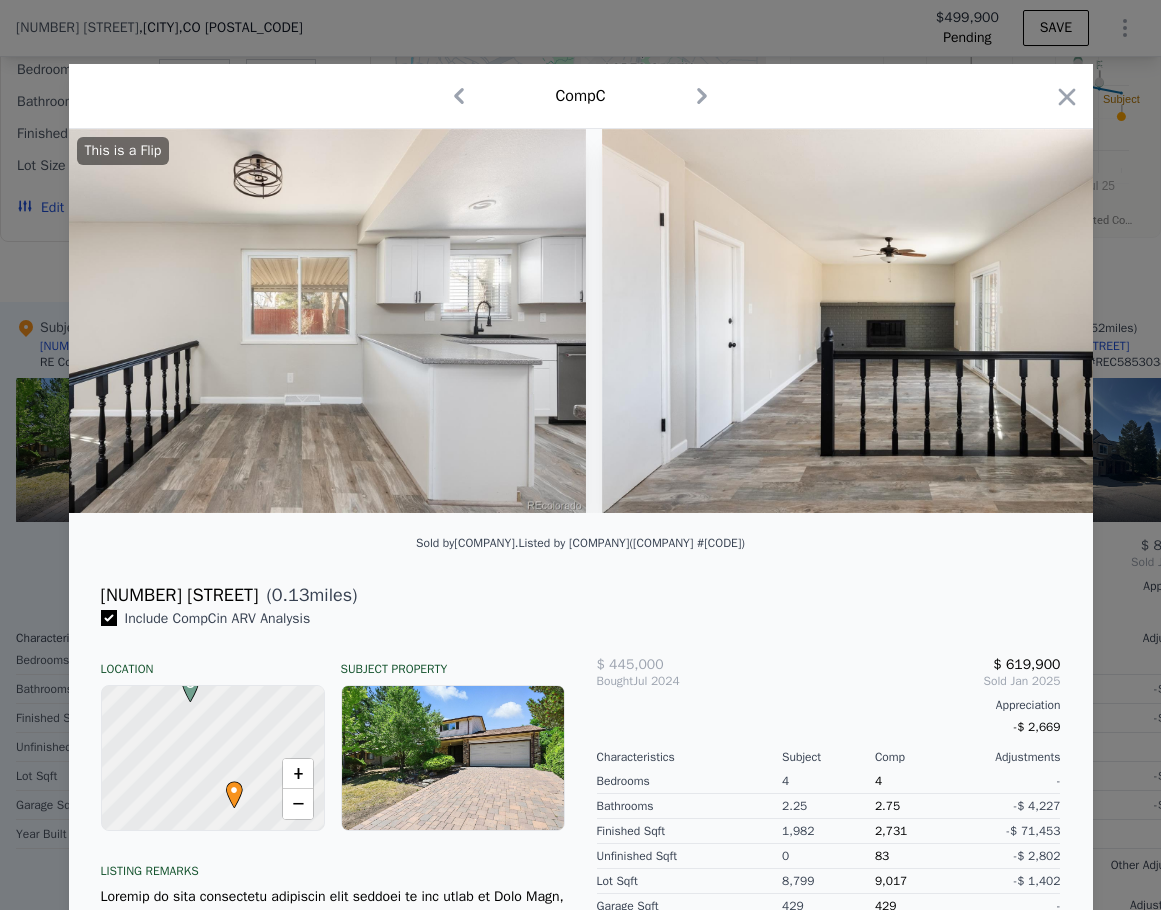 scroll, scrollTop: 0, scrollLeft: 7200, axis: horizontal 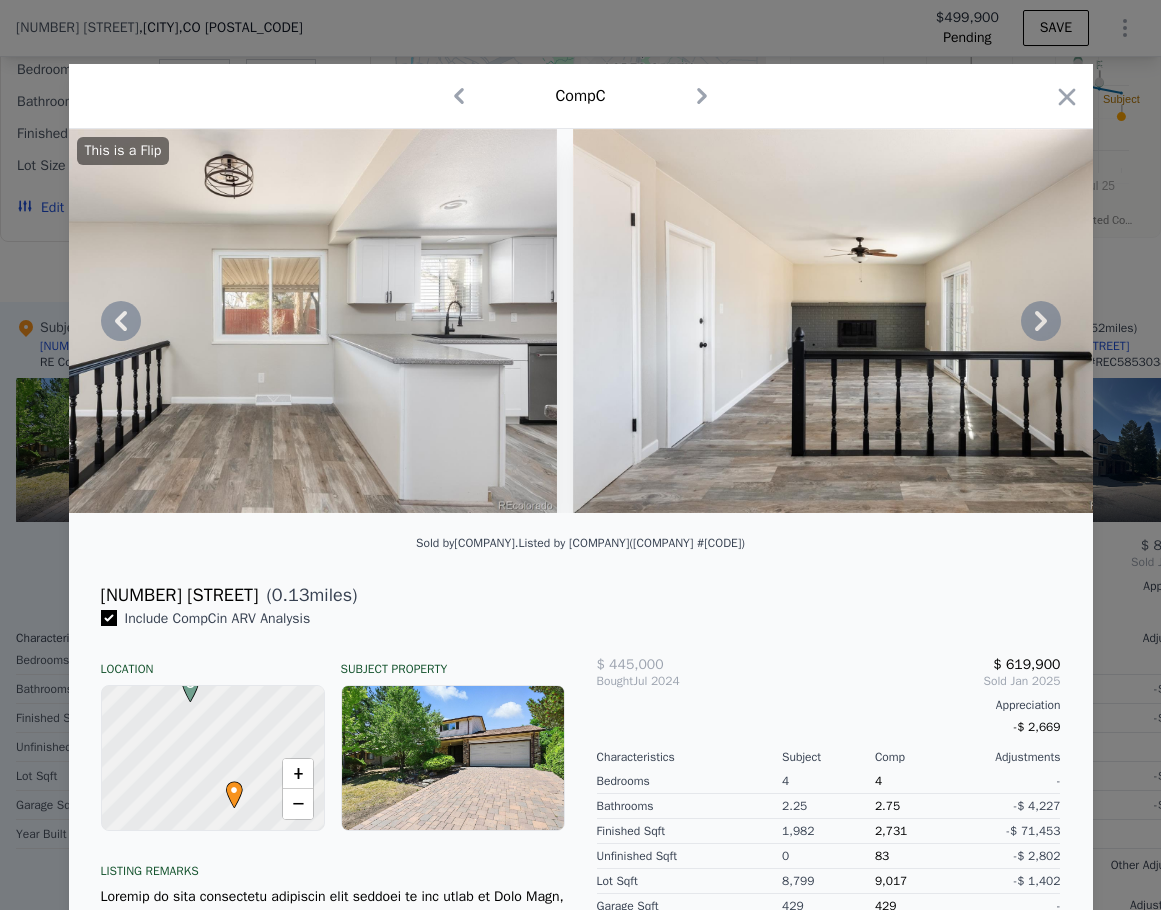 click 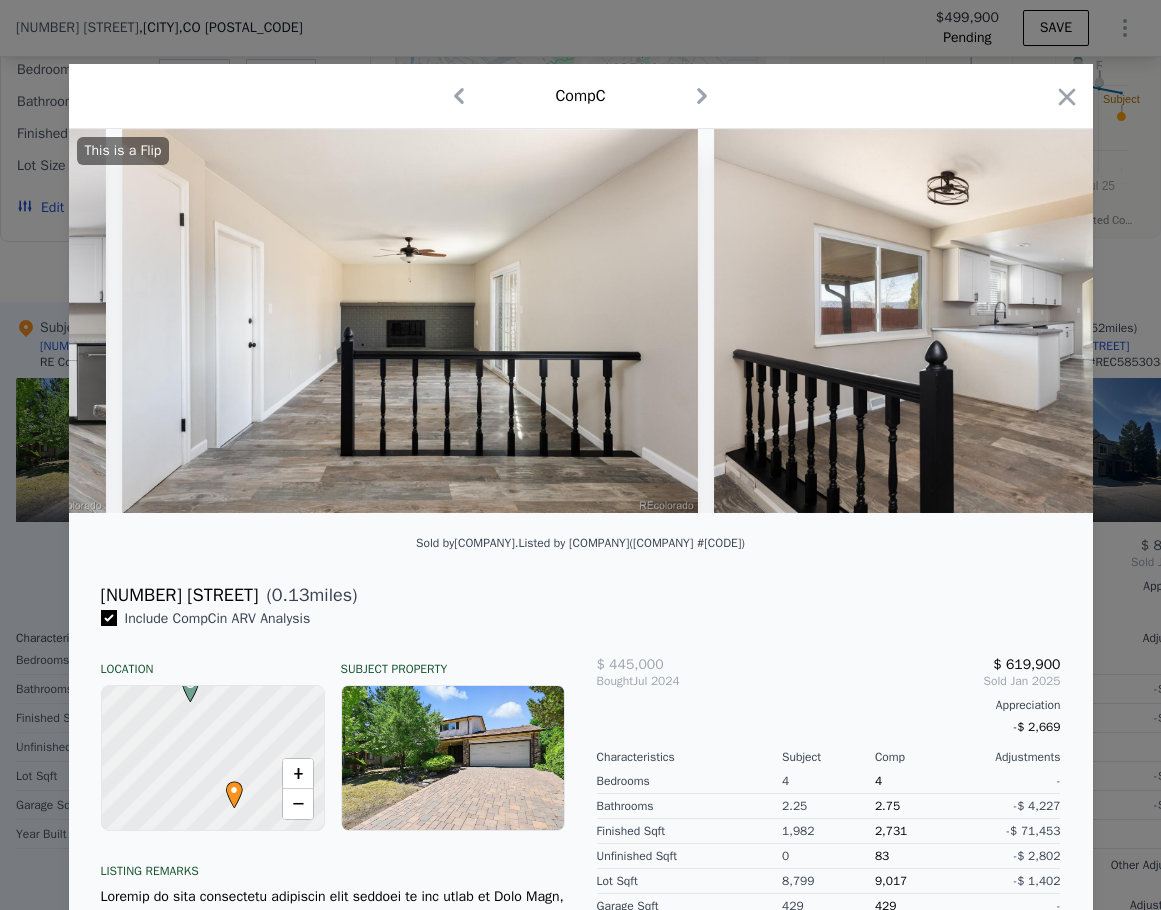 scroll, scrollTop: 0, scrollLeft: 7680, axis: horizontal 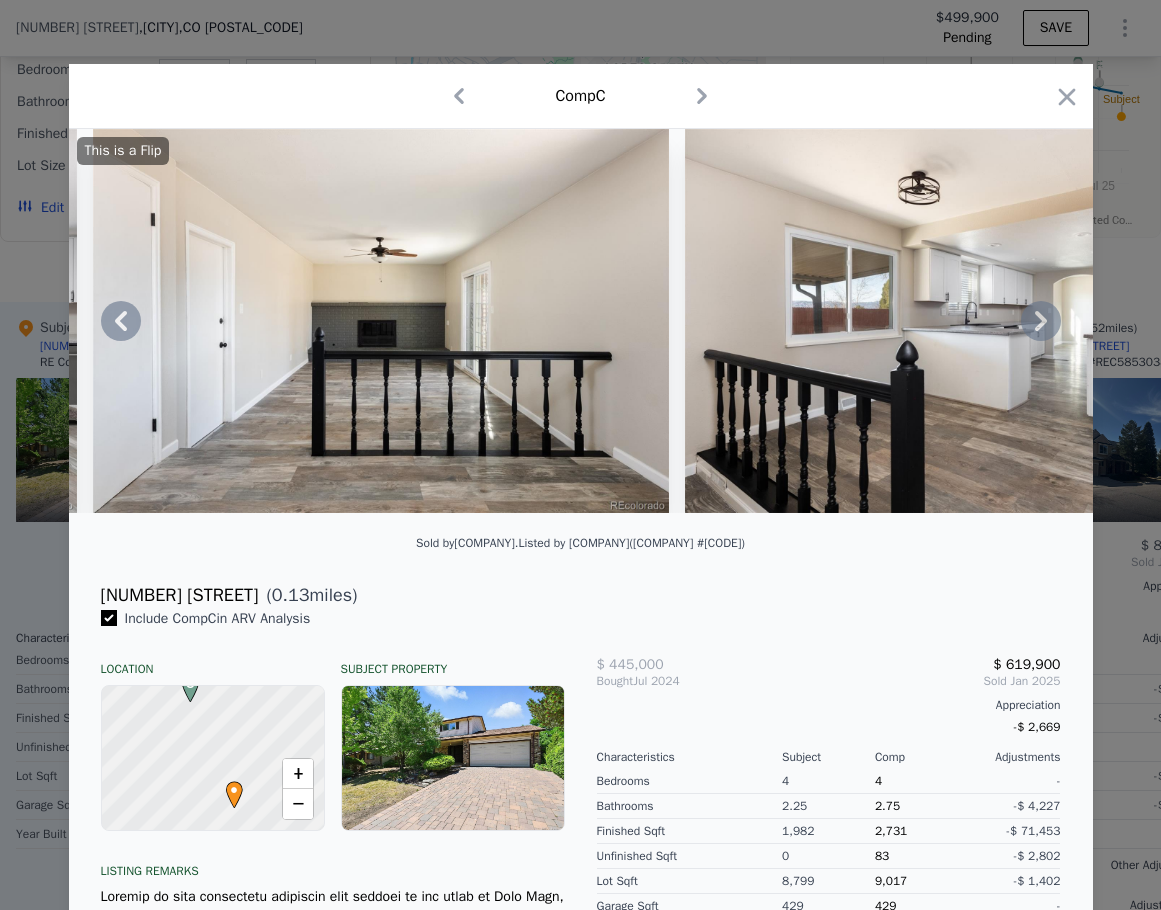click 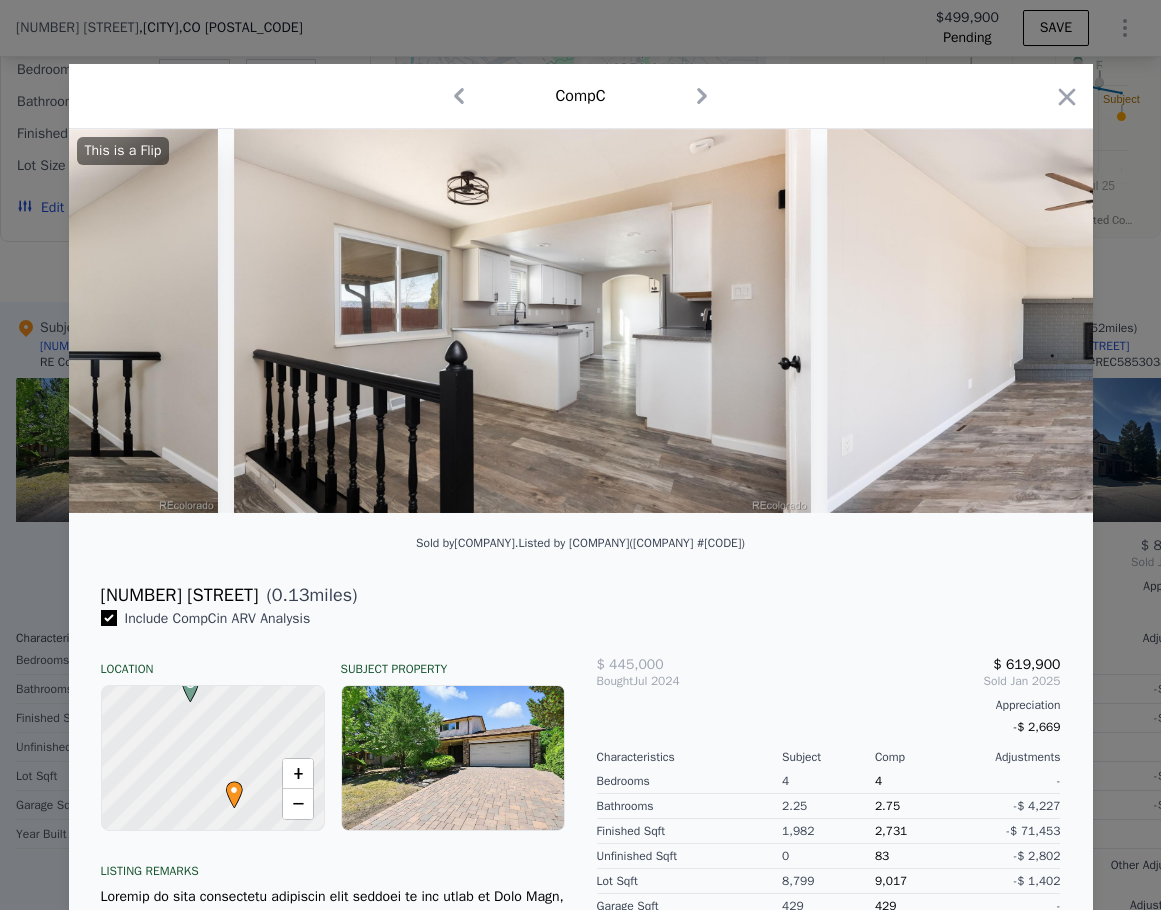 scroll, scrollTop: 0, scrollLeft: 8160, axis: horizontal 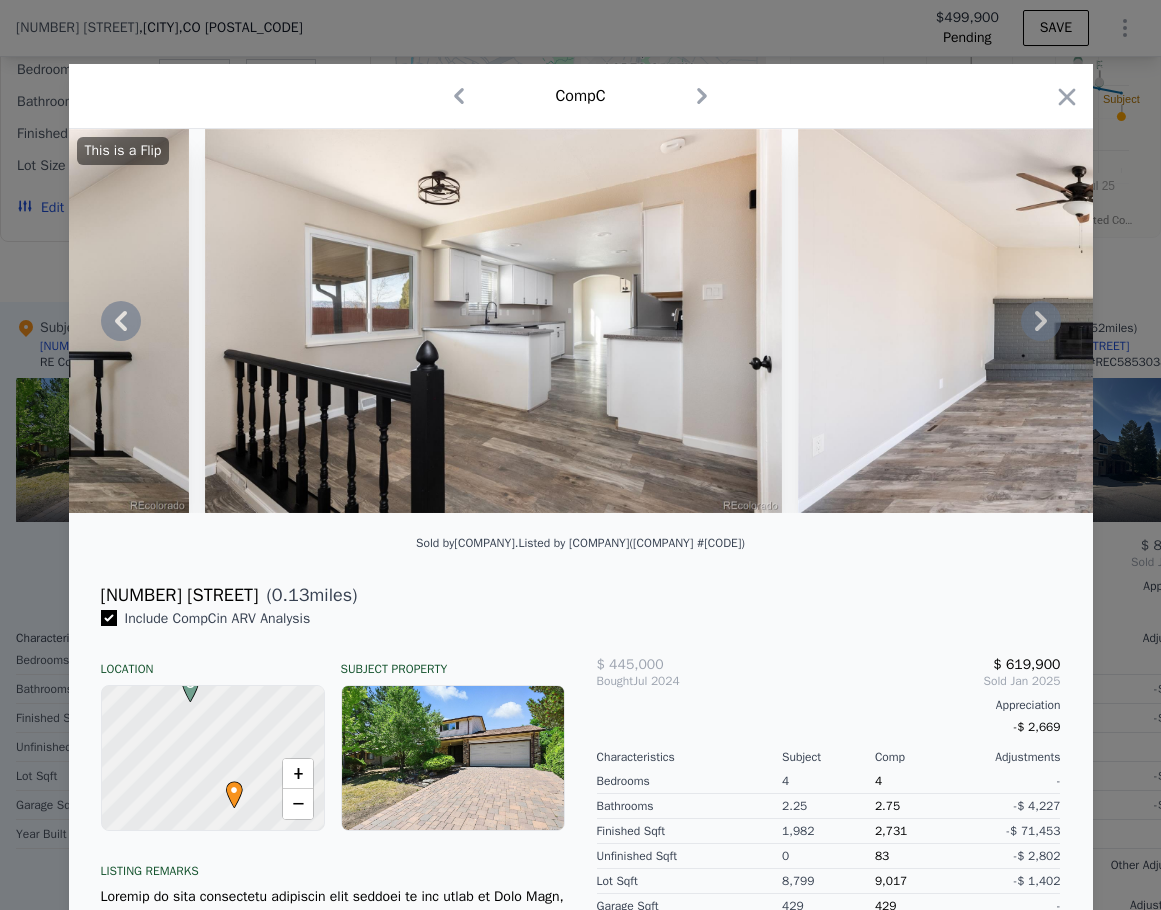 type on "$ 666,000" 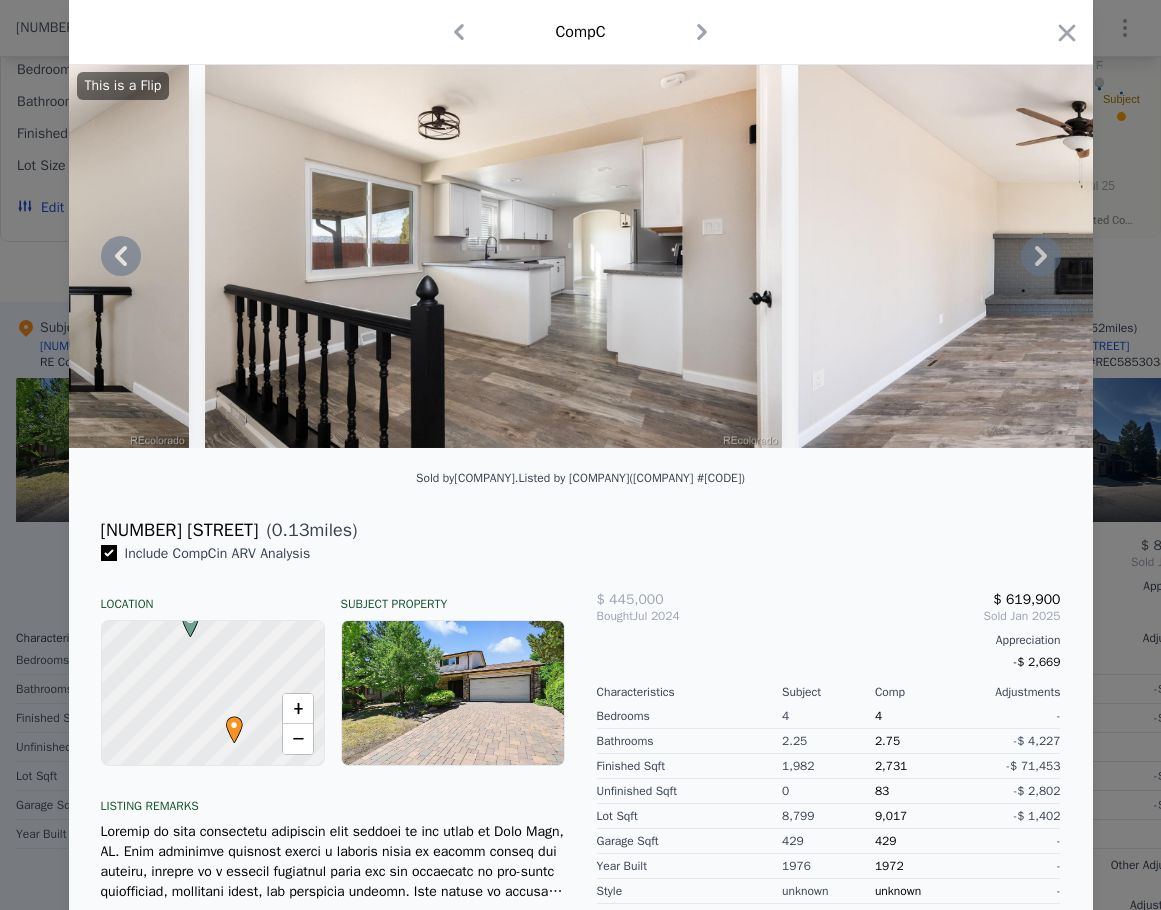 scroll, scrollTop: 0, scrollLeft: 0, axis: both 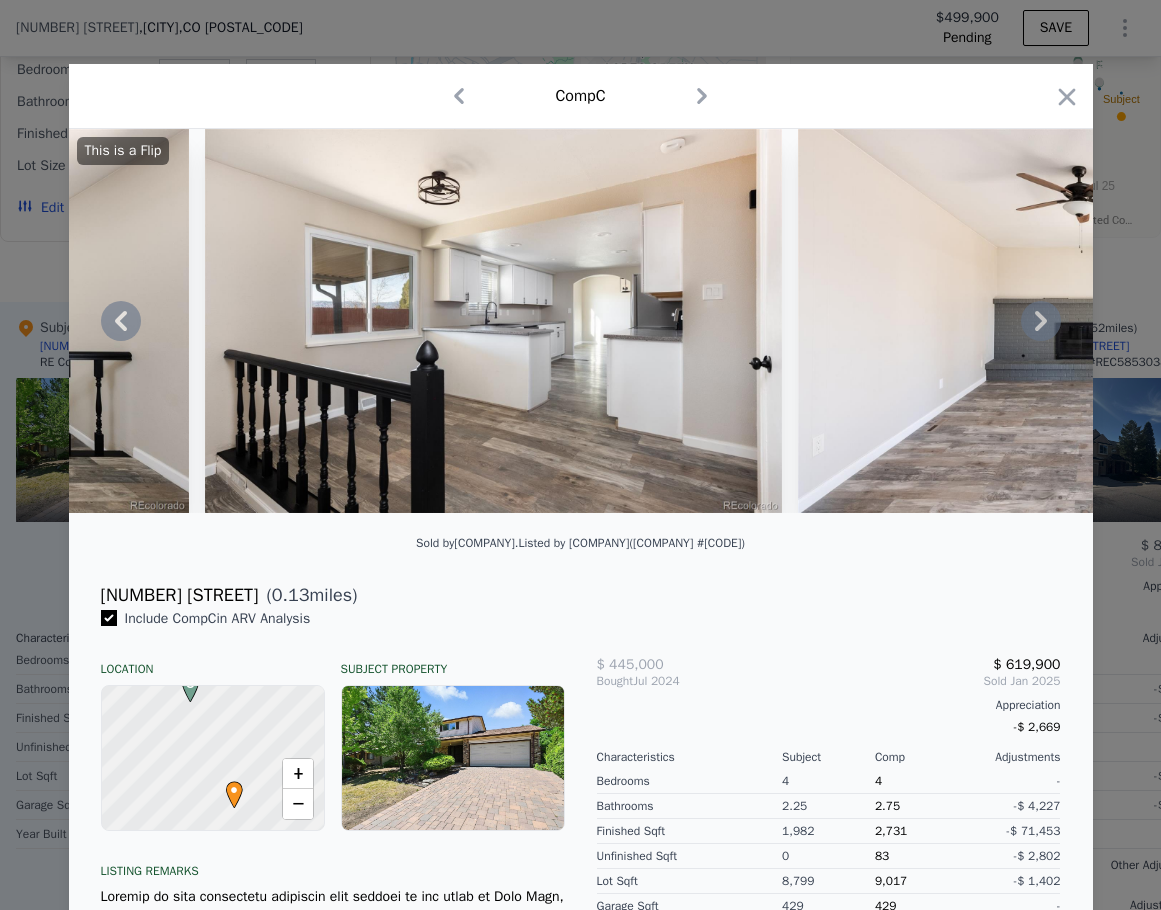 click 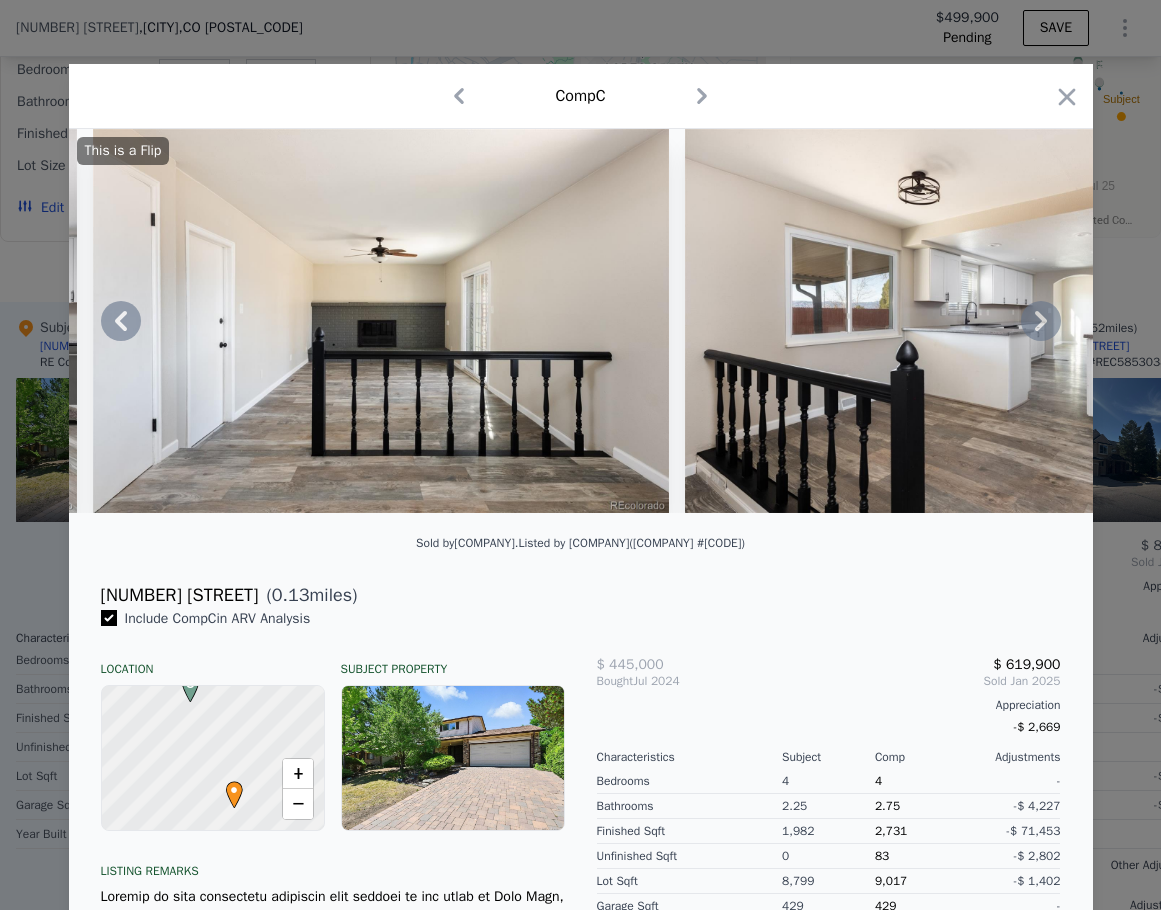 click 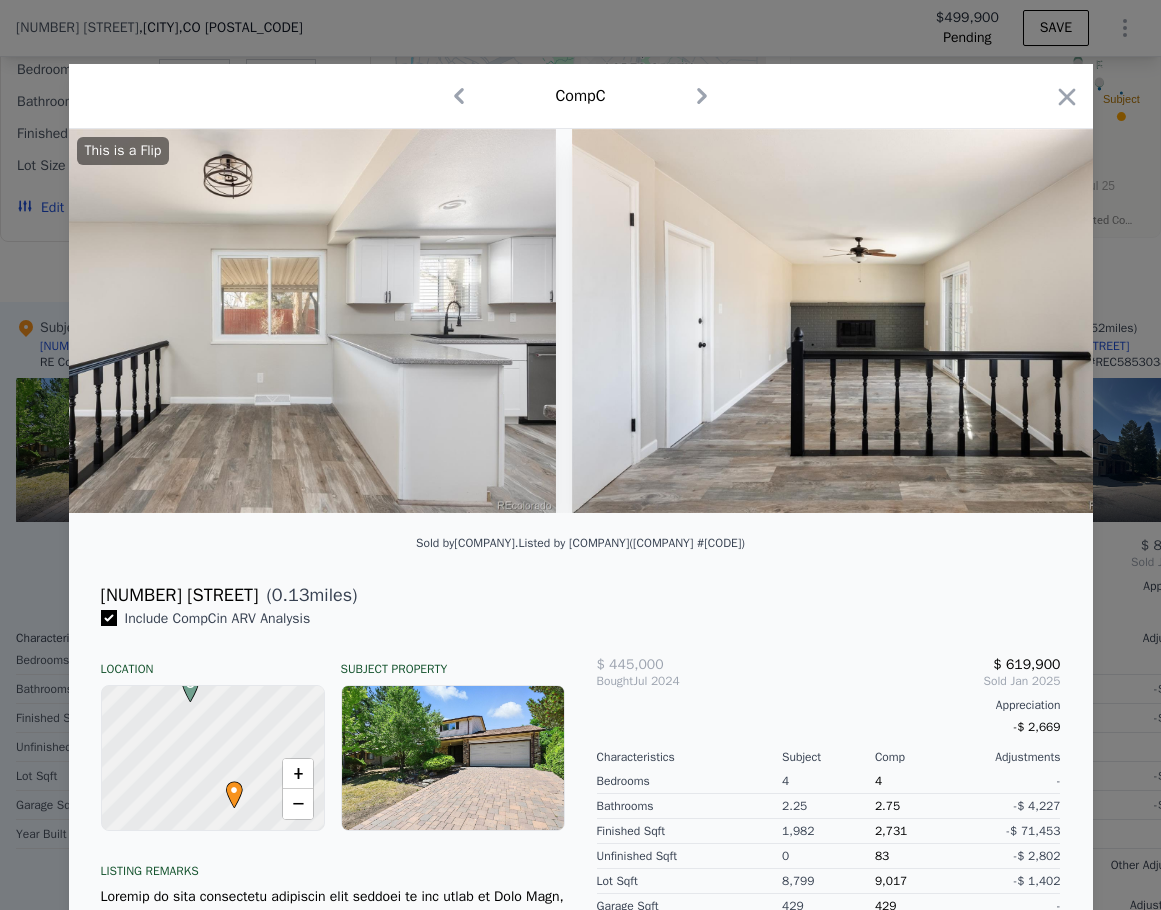 scroll, scrollTop: 0, scrollLeft: 7200, axis: horizontal 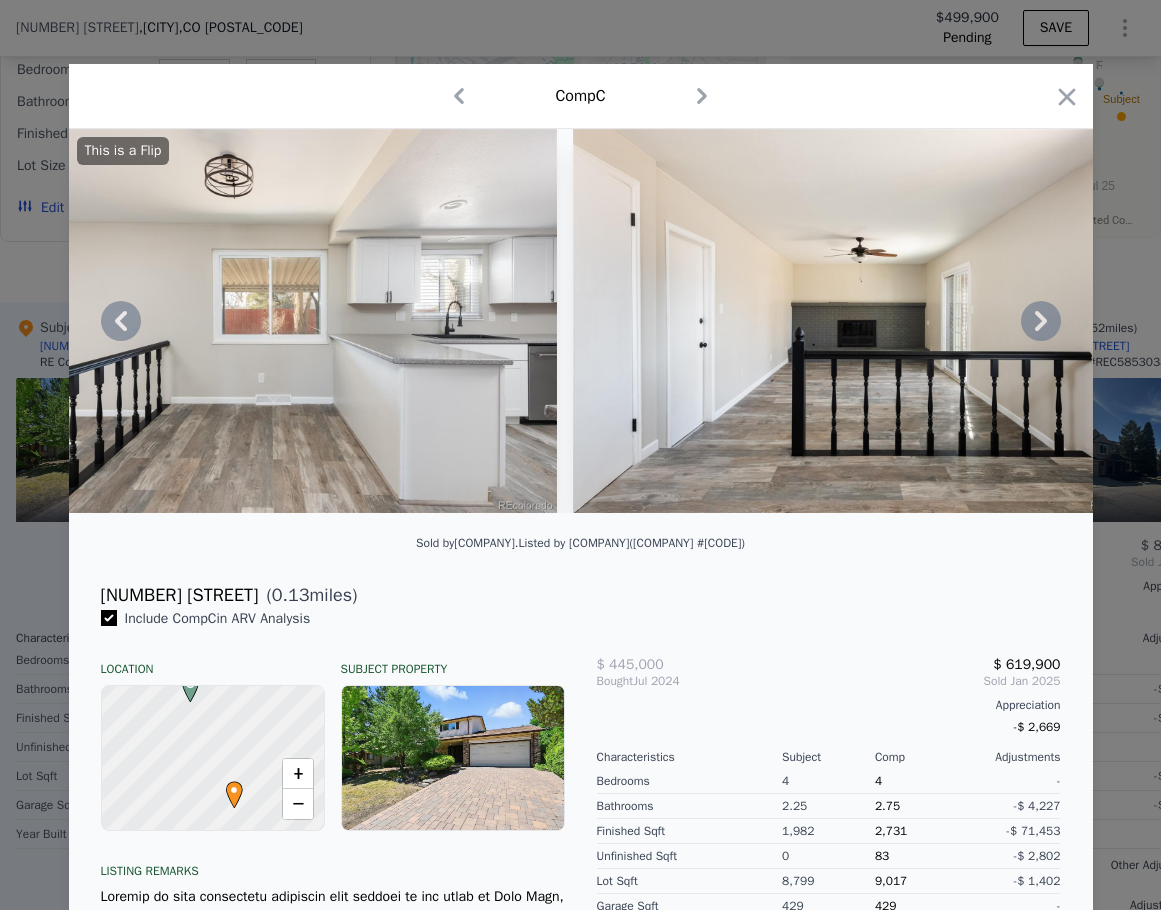 click 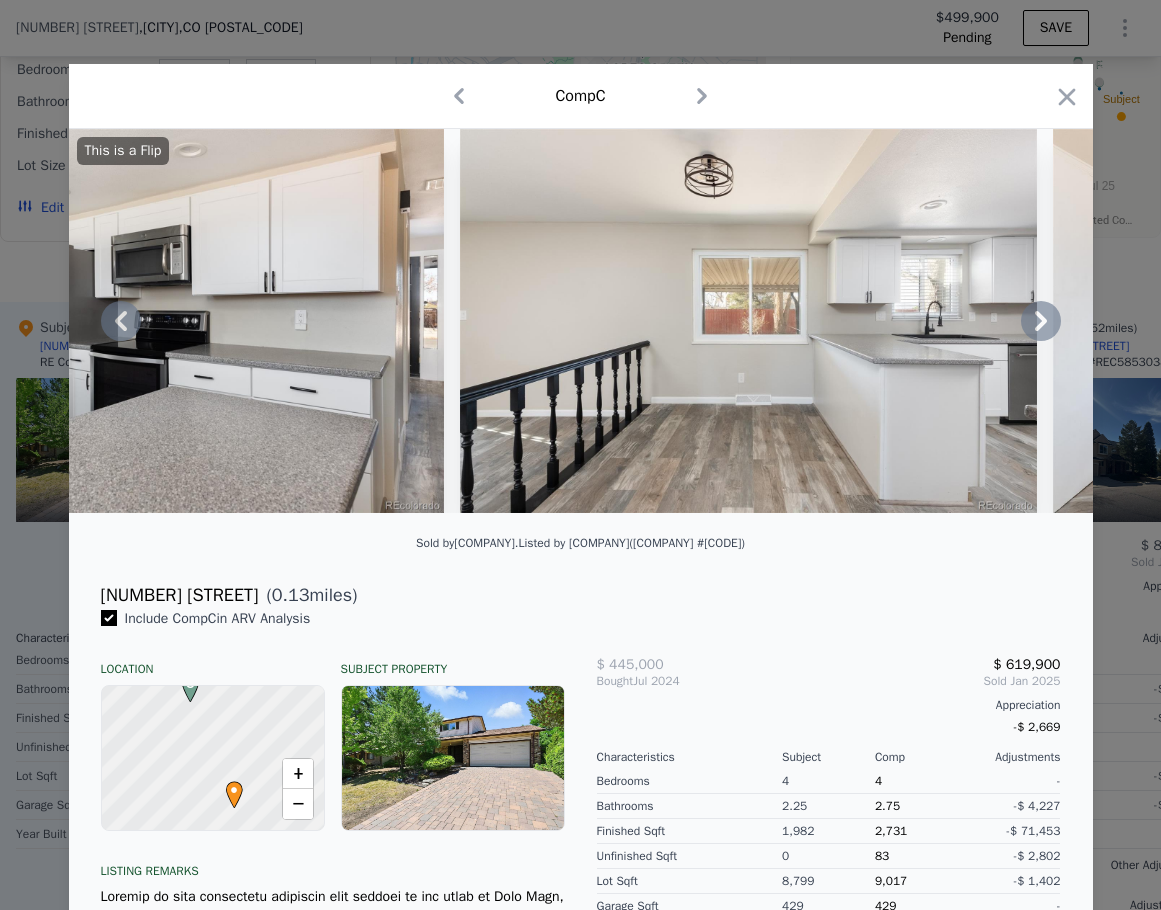 click 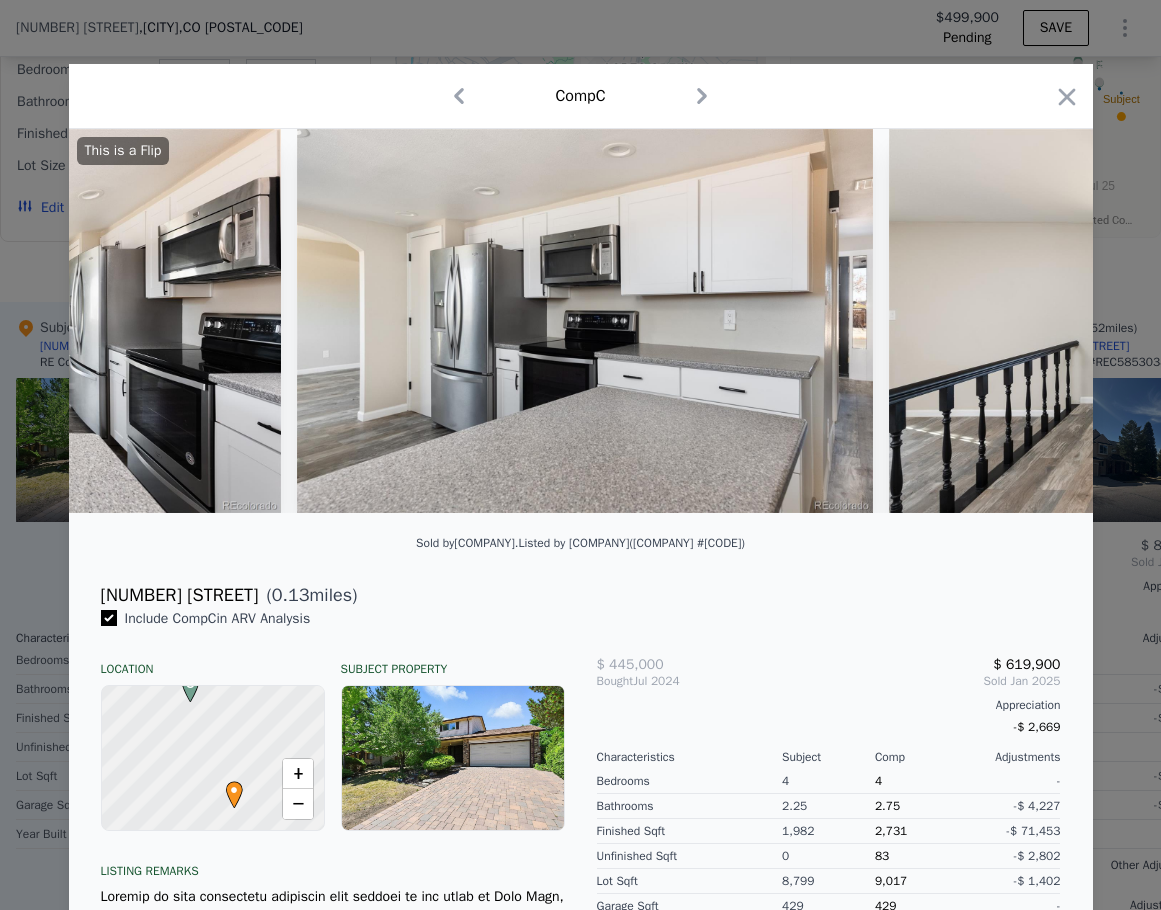 scroll, scrollTop: 0, scrollLeft: 6240, axis: horizontal 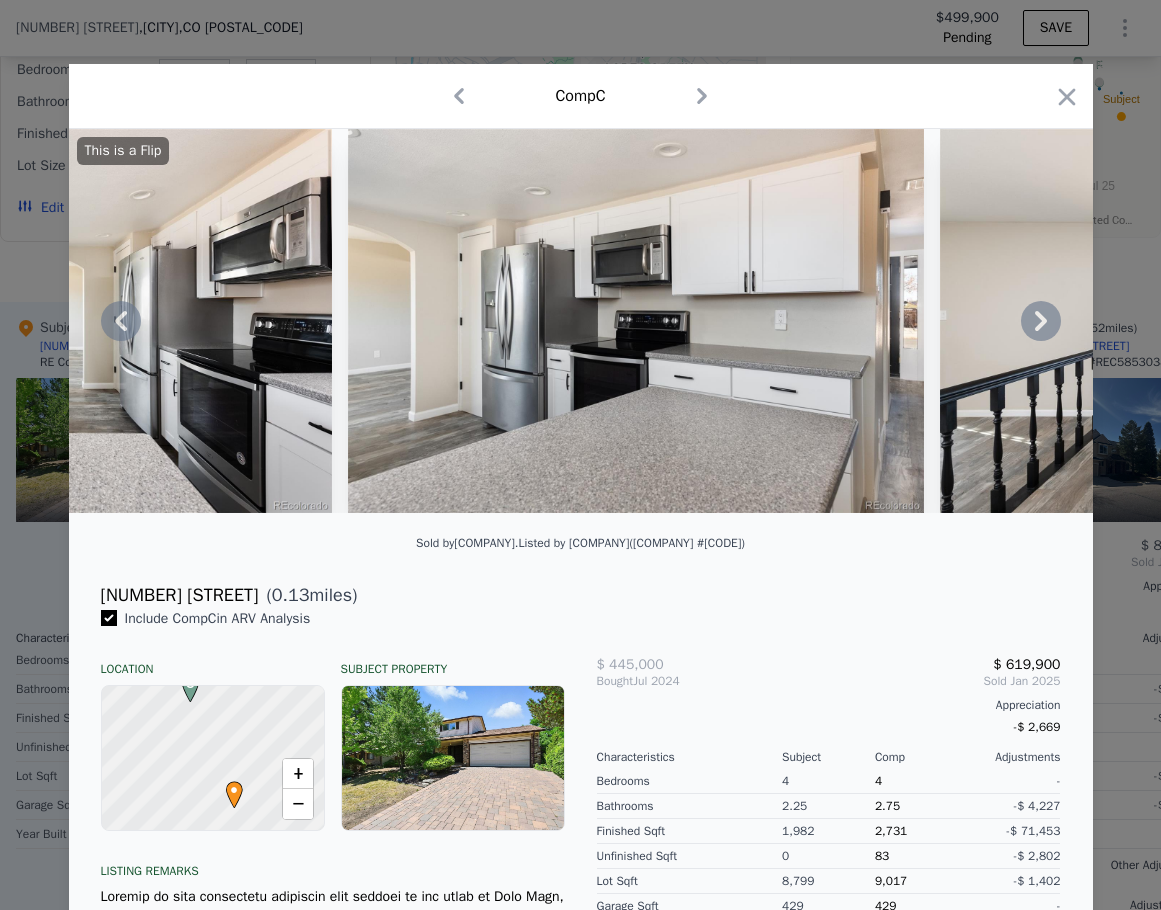 click 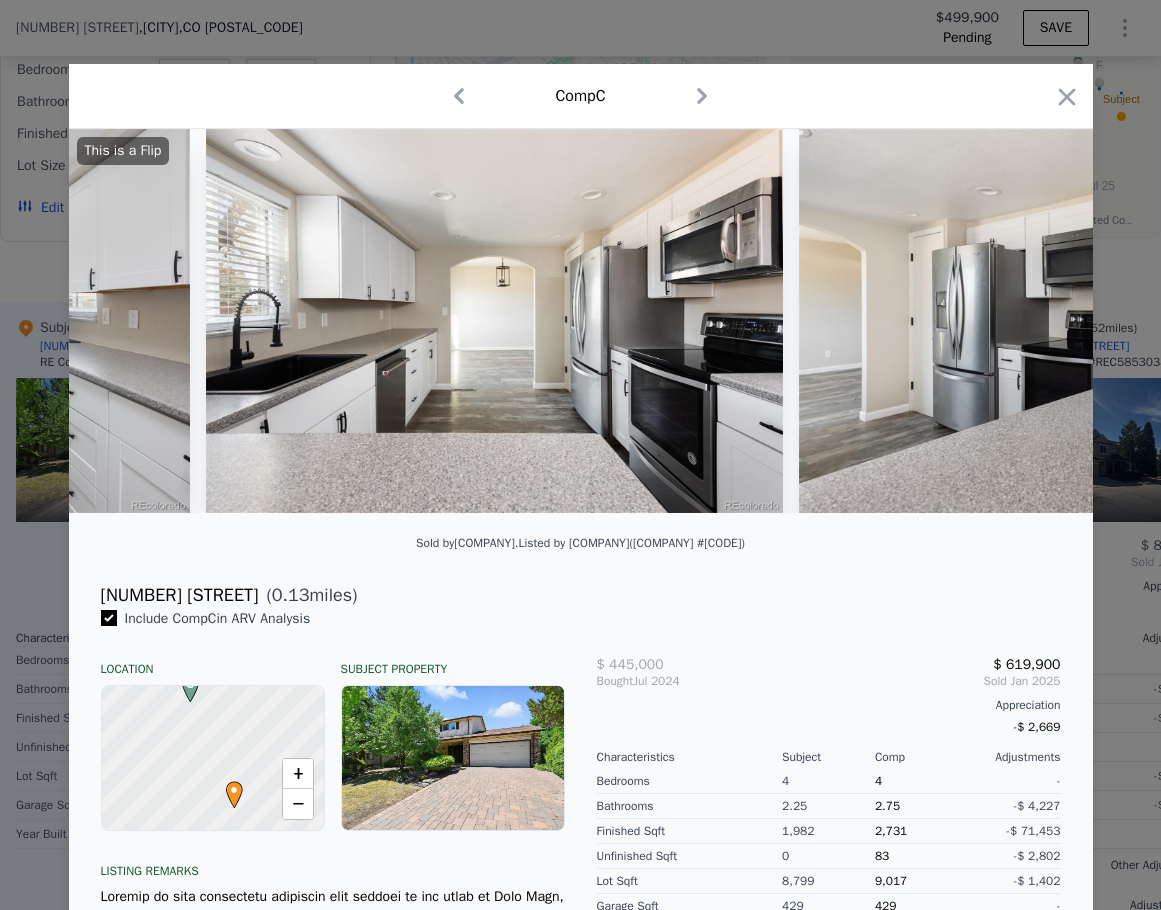 scroll, scrollTop: 0, scrollLeft: 5760, axis: horizontal 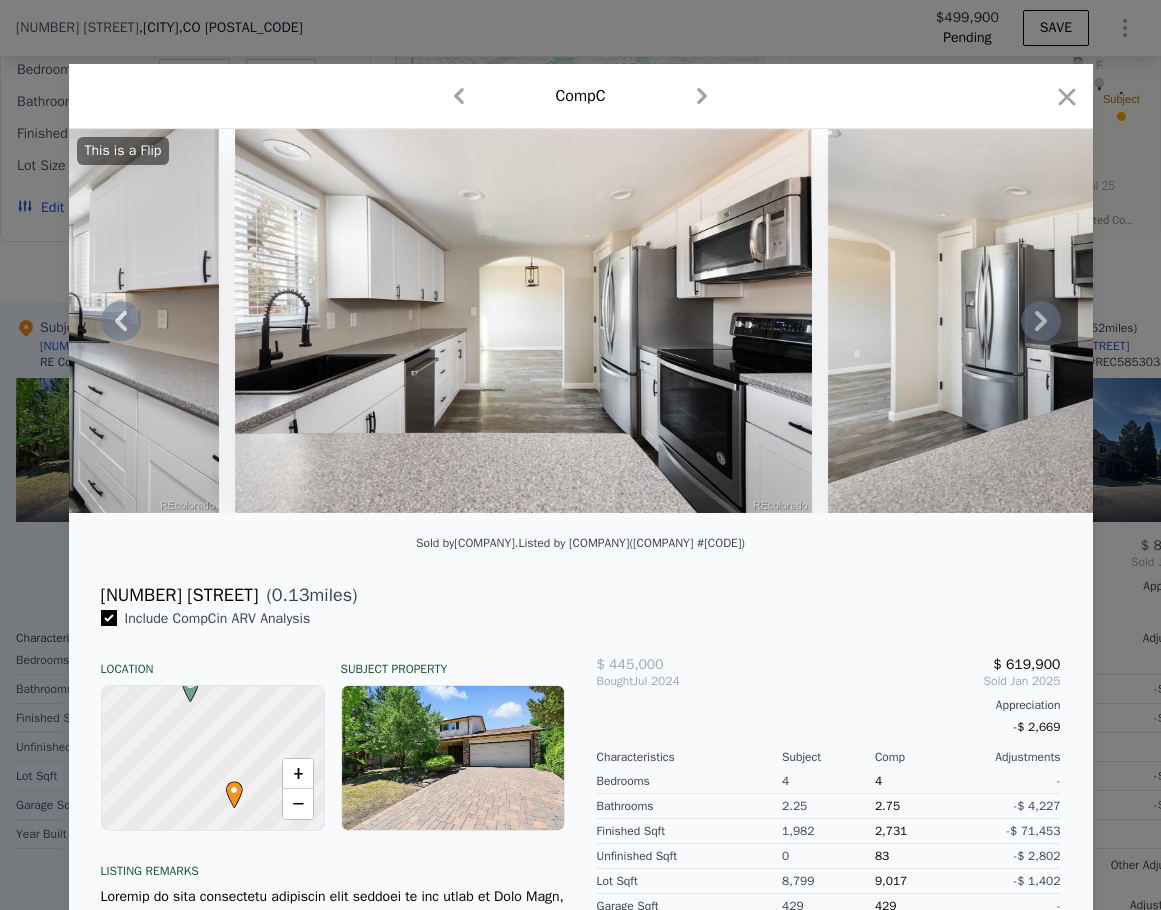 click 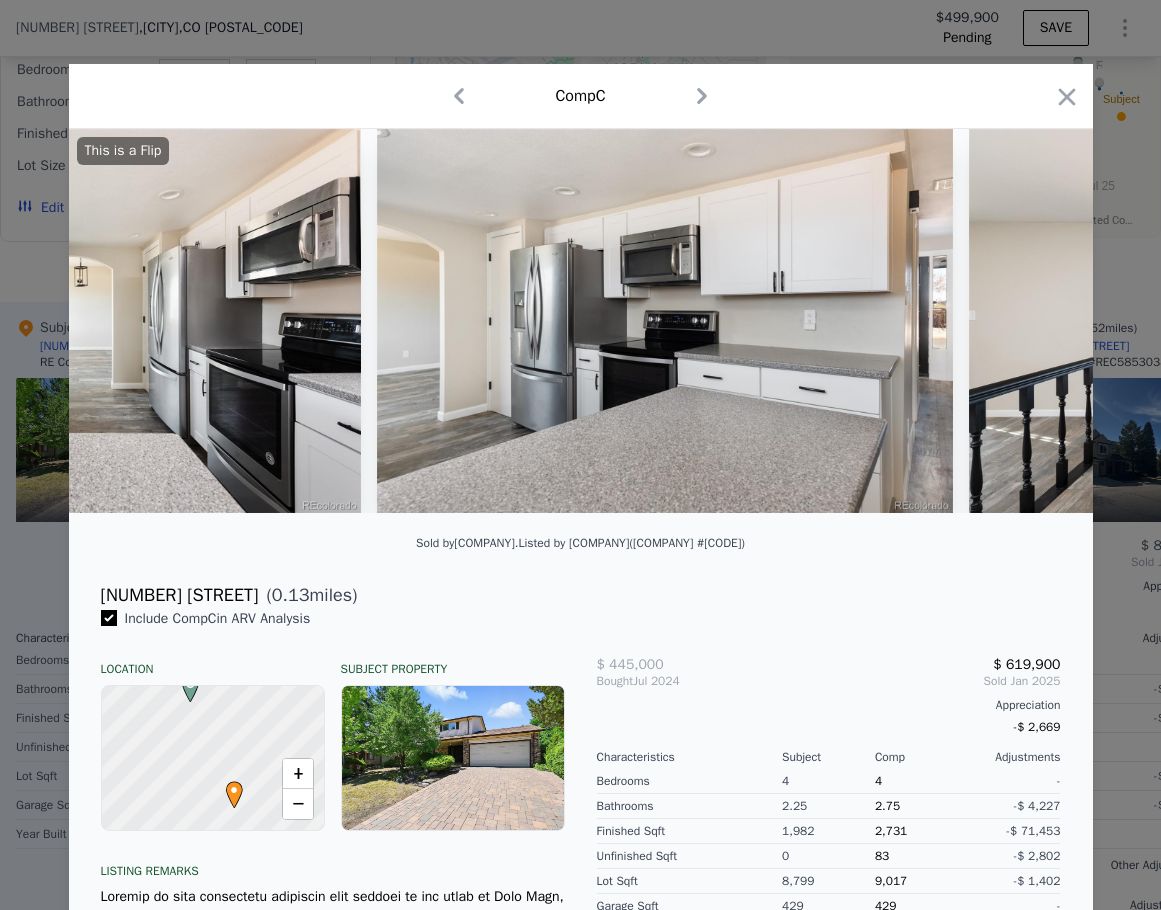 scroll, scrollTop: 0, scrollLeft: 6240, axis: horizontal 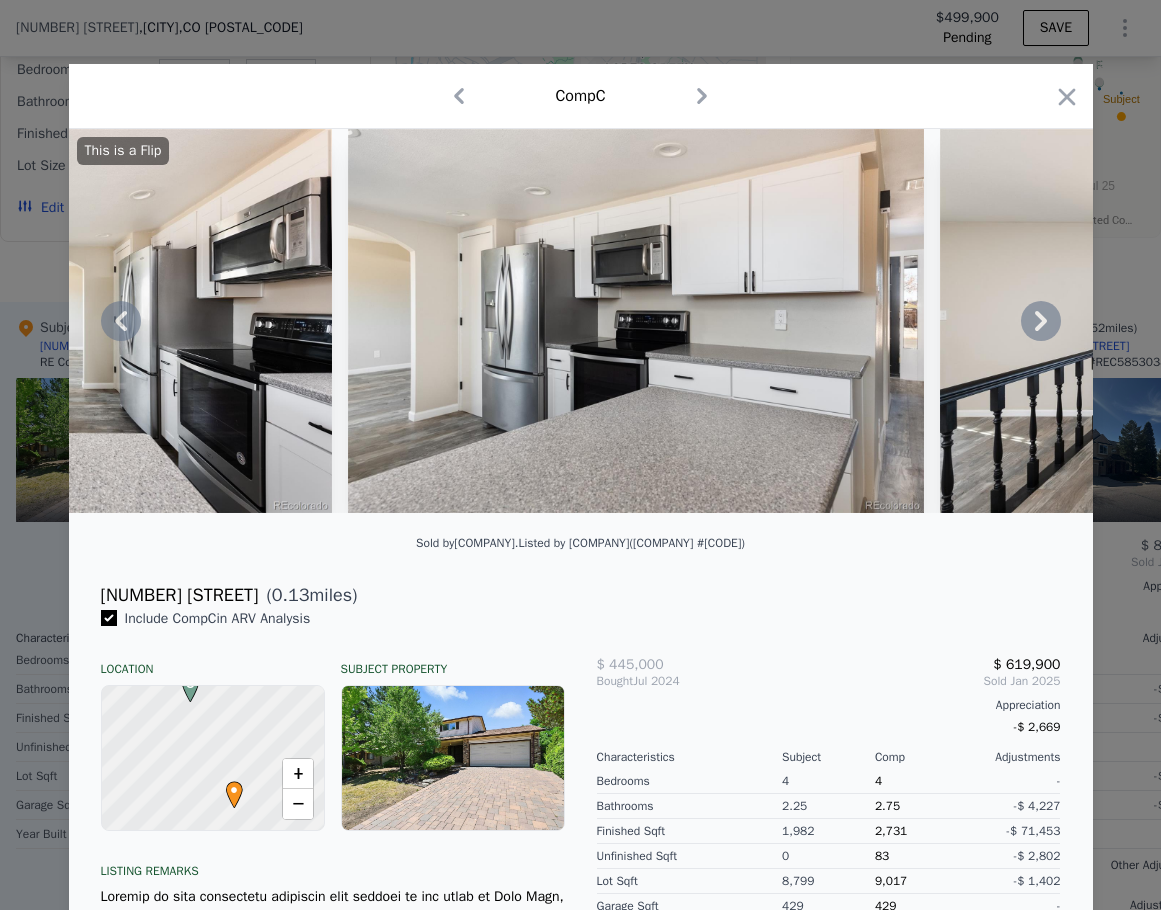 click 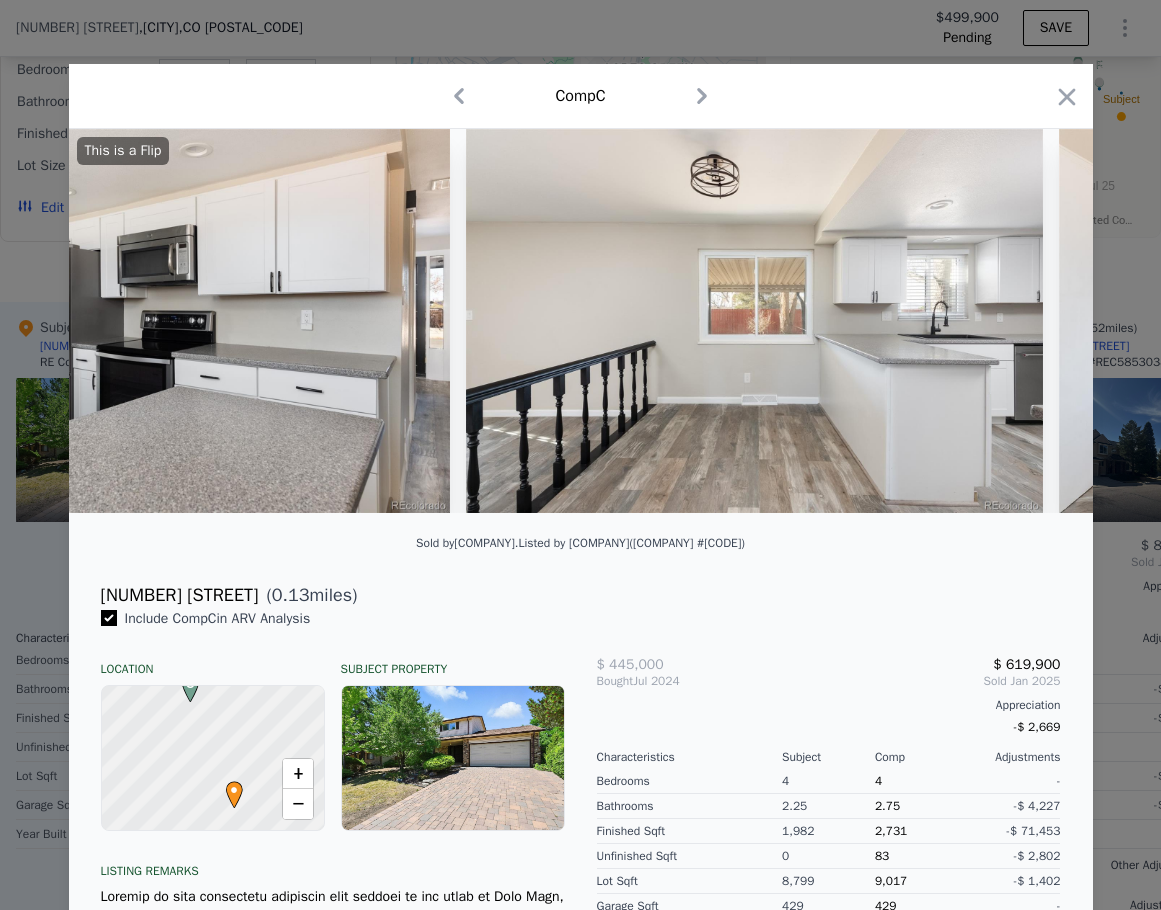 scroll, scrollTop: 0, scrollLeft: 6720, axis: horizontal 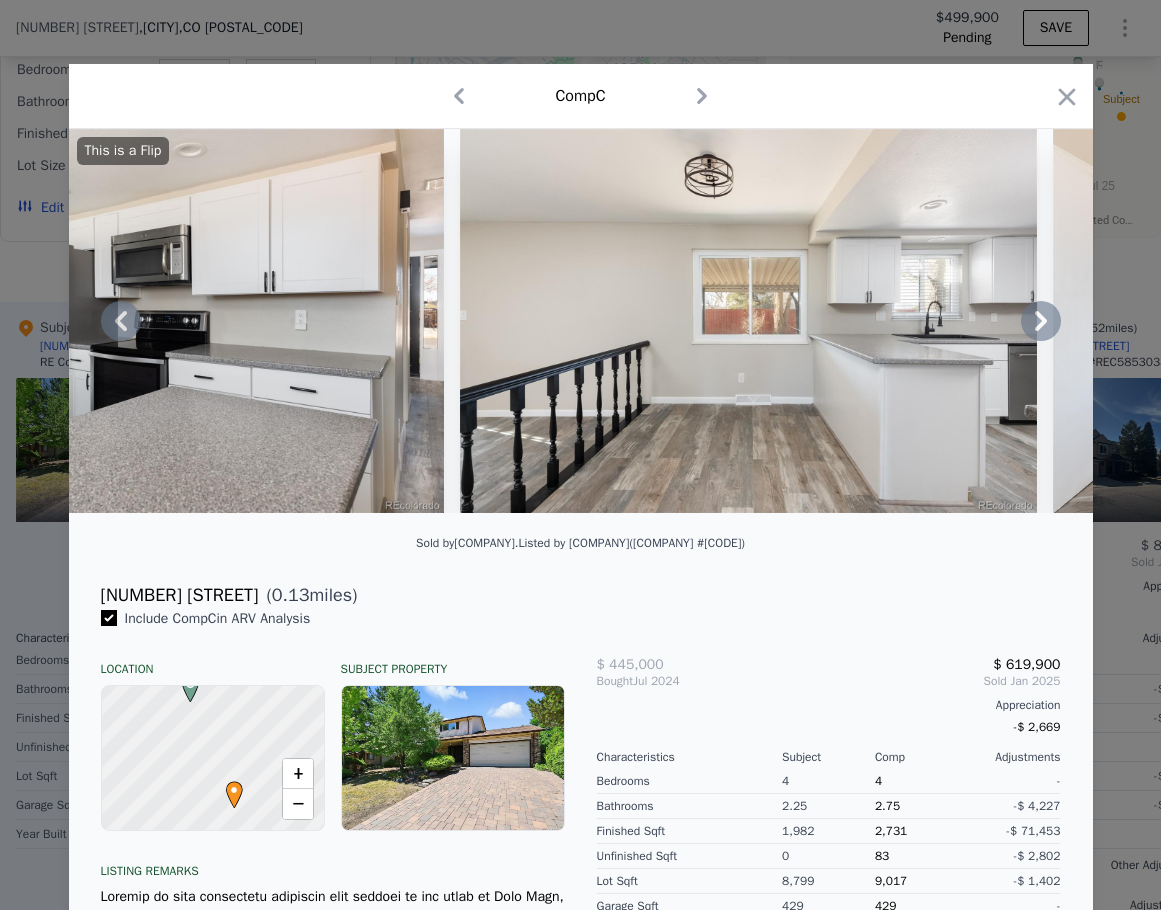 click 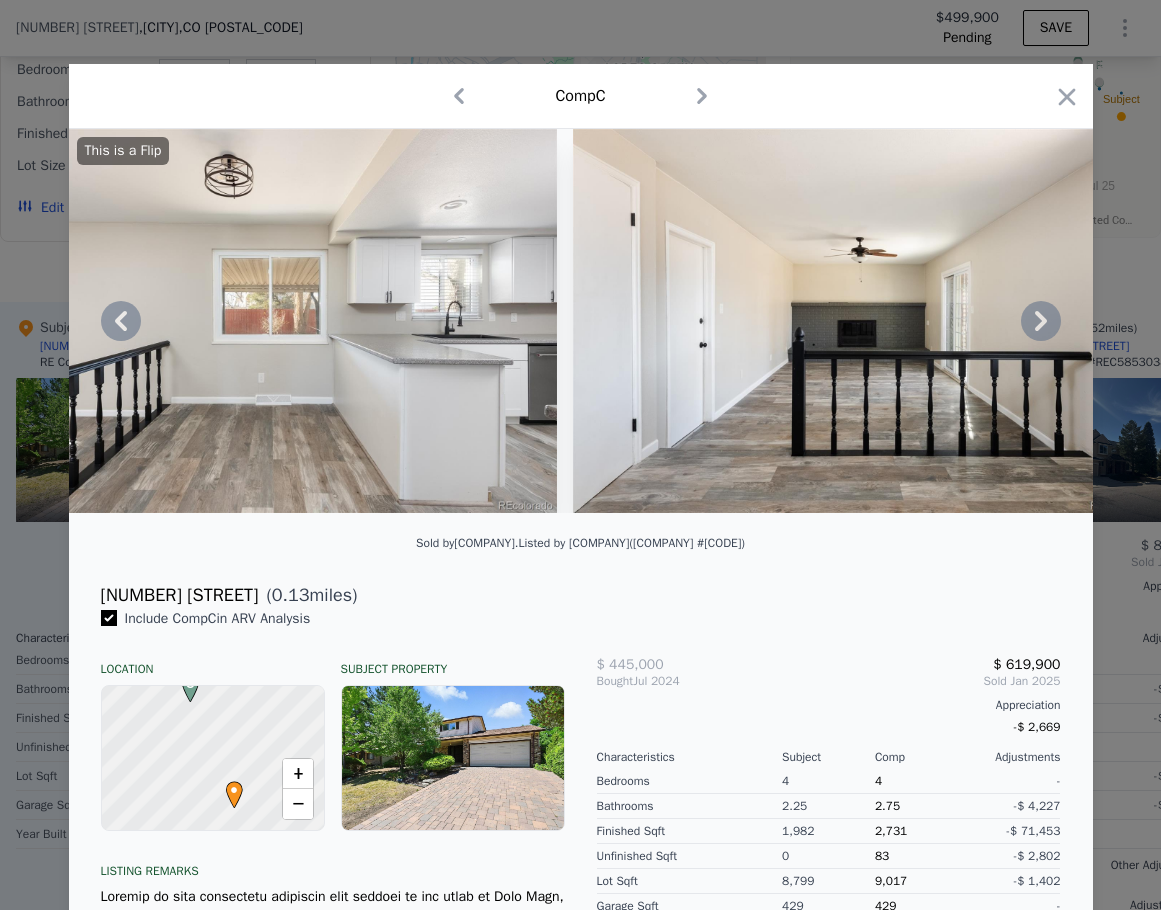 click 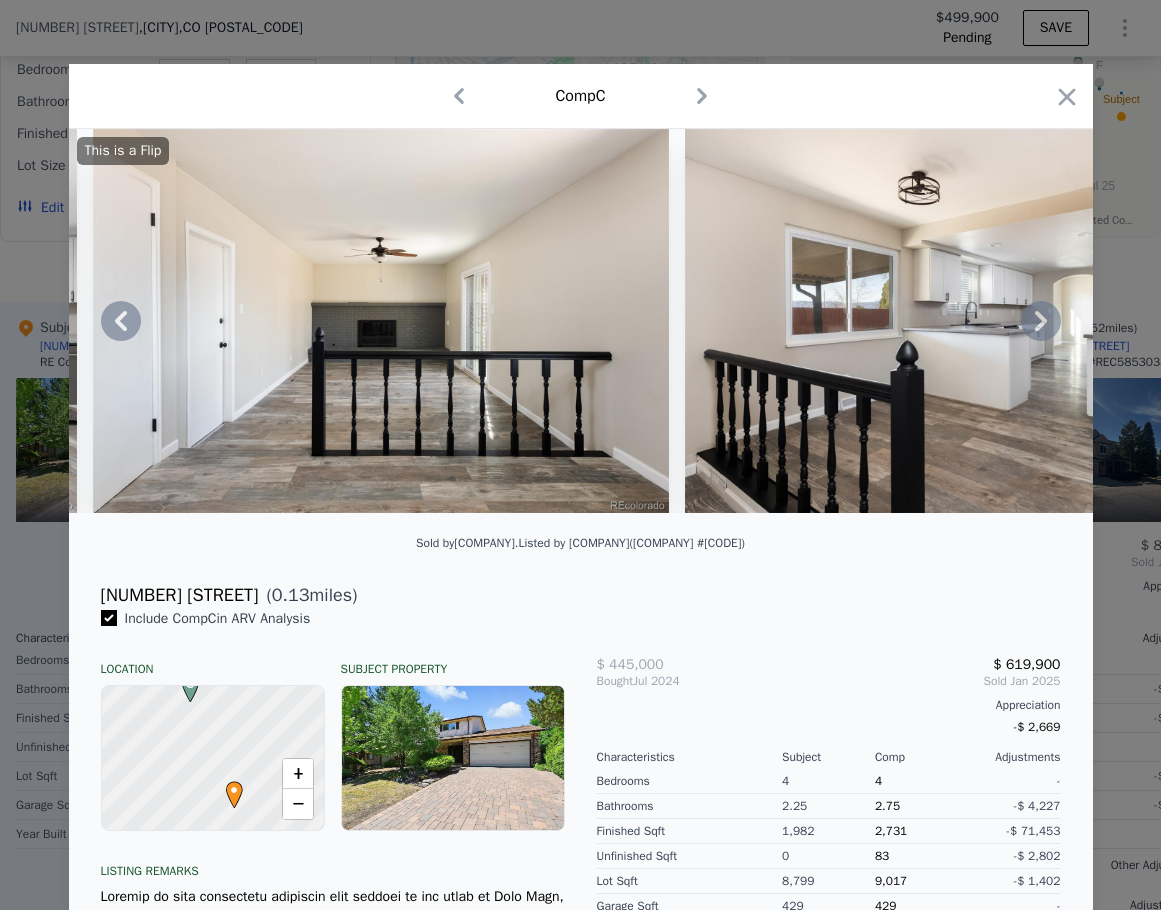 click 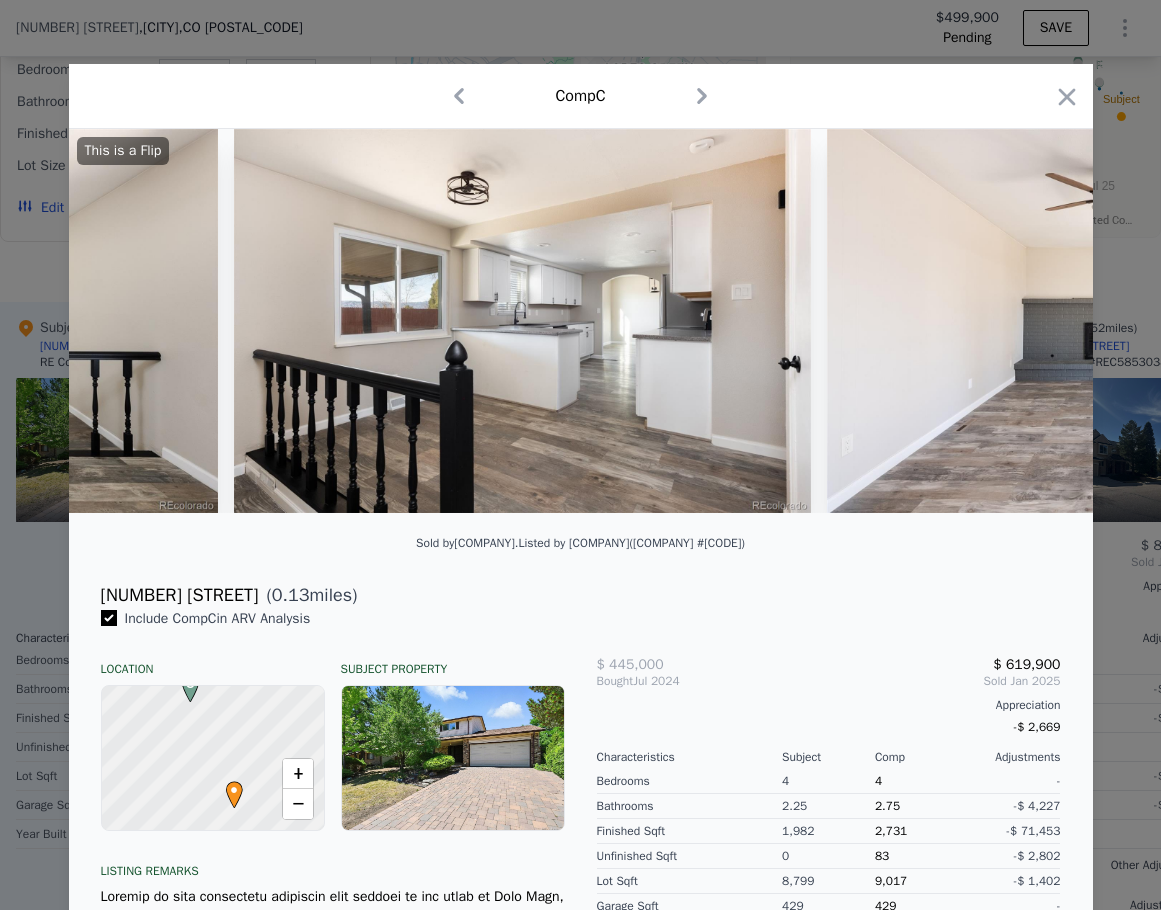 scroll, scrollTop: 0, scrollLeft: 8160, axis: horizontal 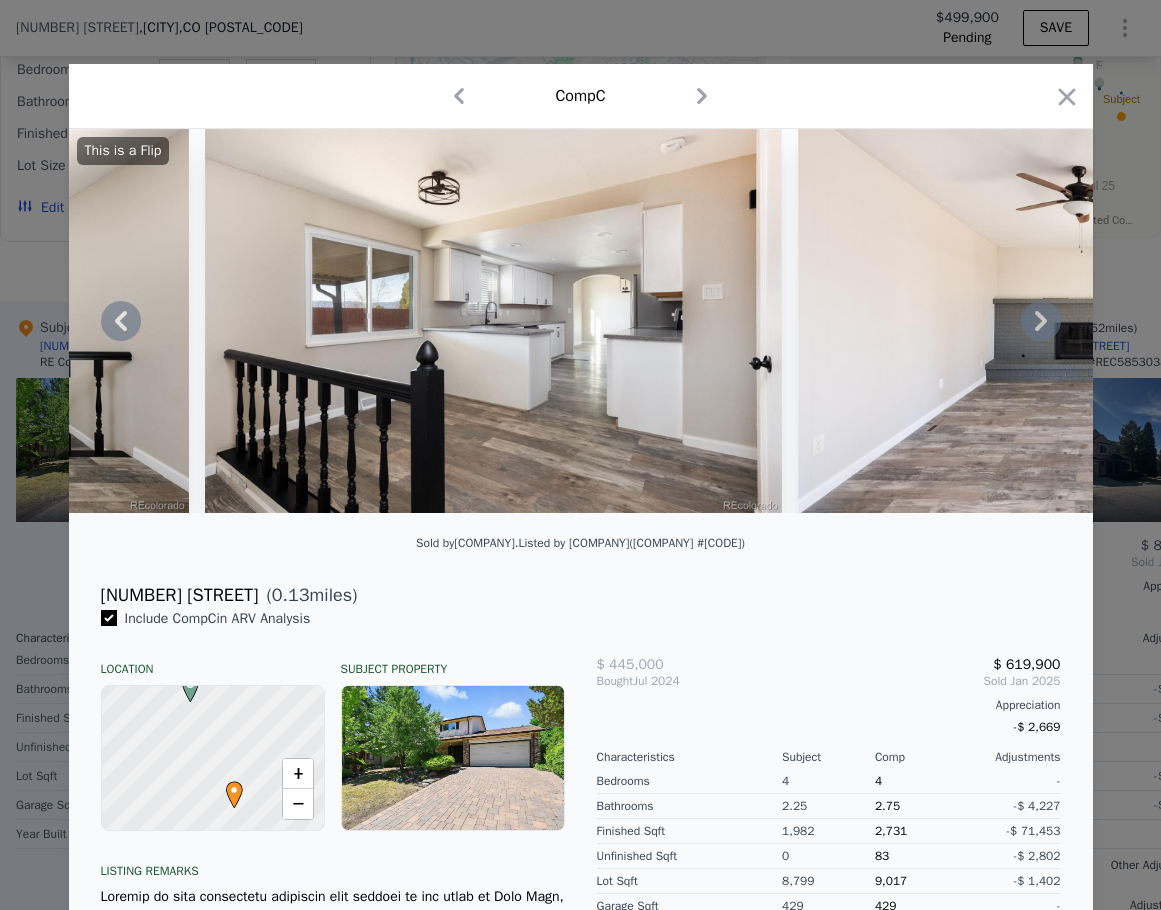 click 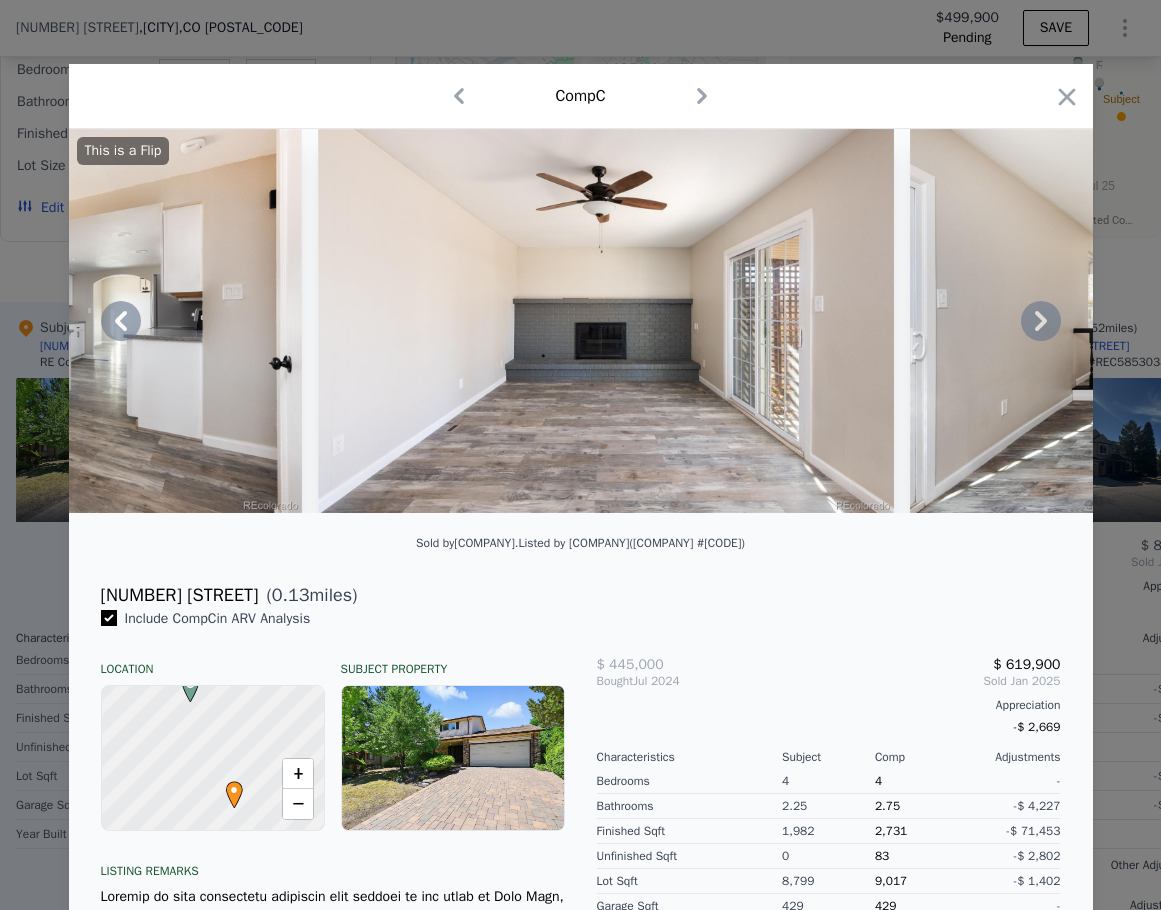 click 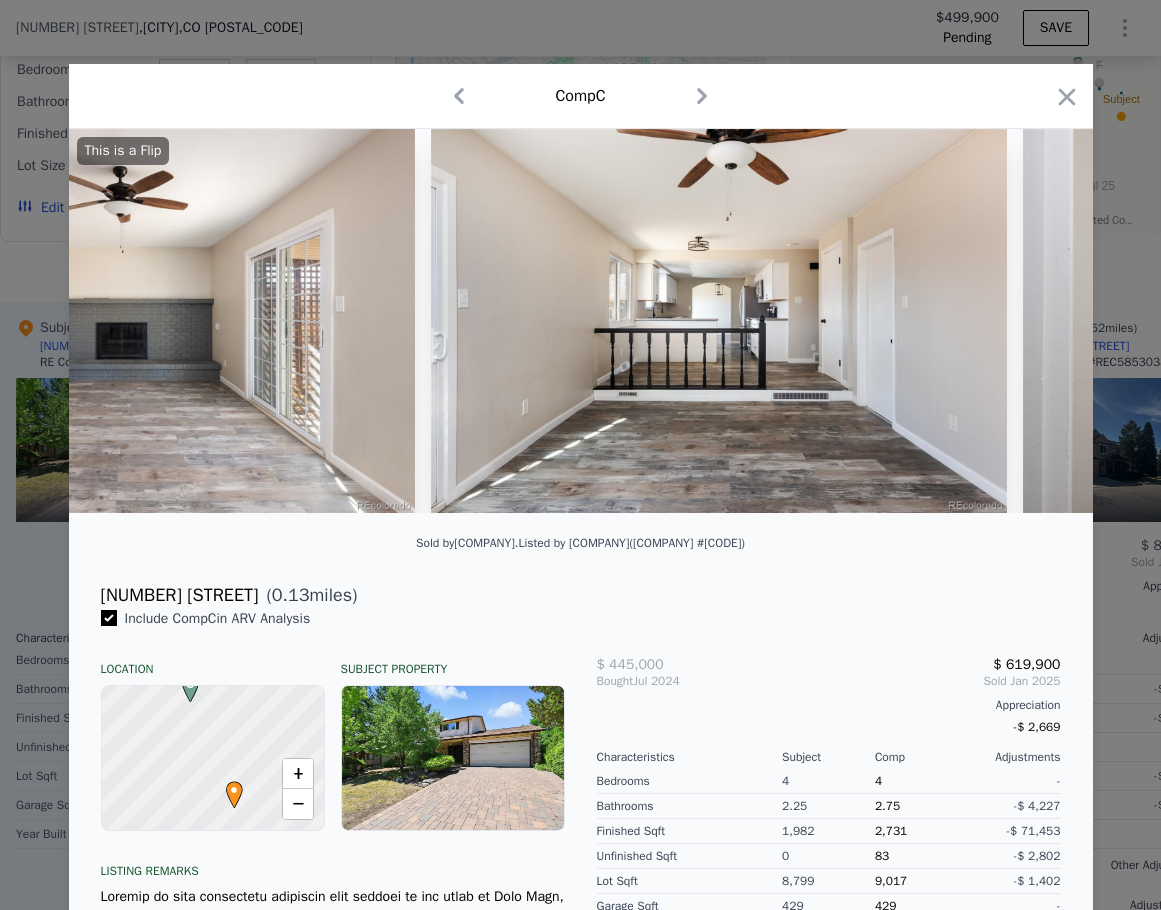 scroll, scrollTop: 0, scrollLeft: 9120, axis: horizontal 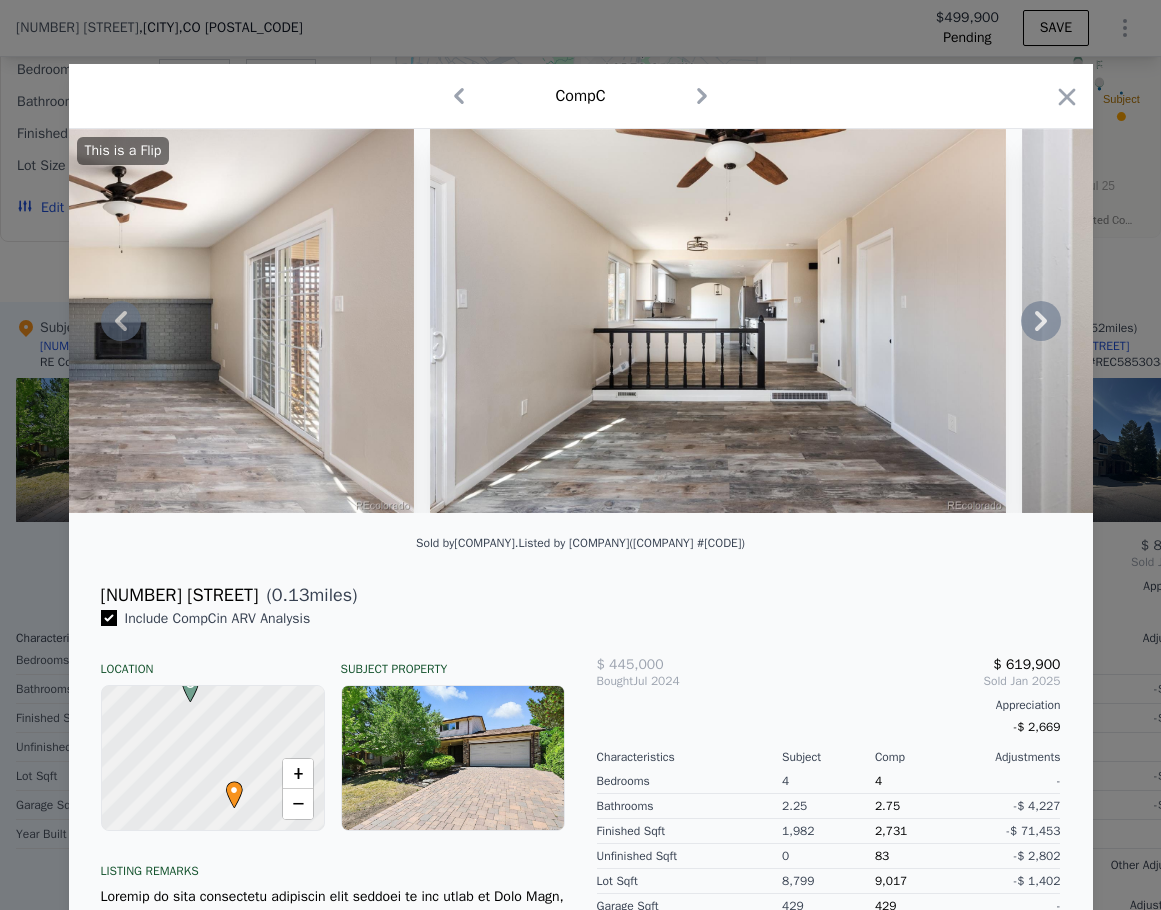 click 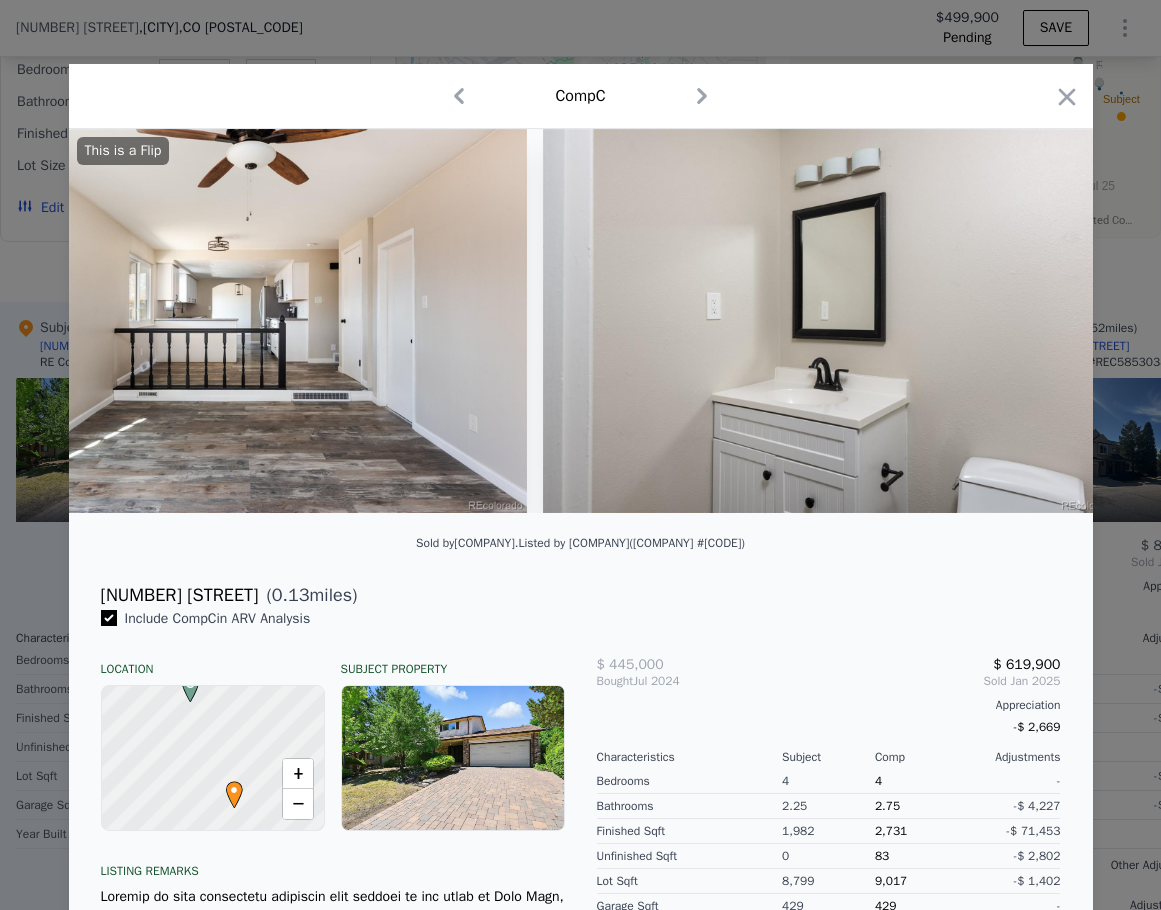 scroll, scrollTop: 0, scrollLeft: 9600, axis: horizontal 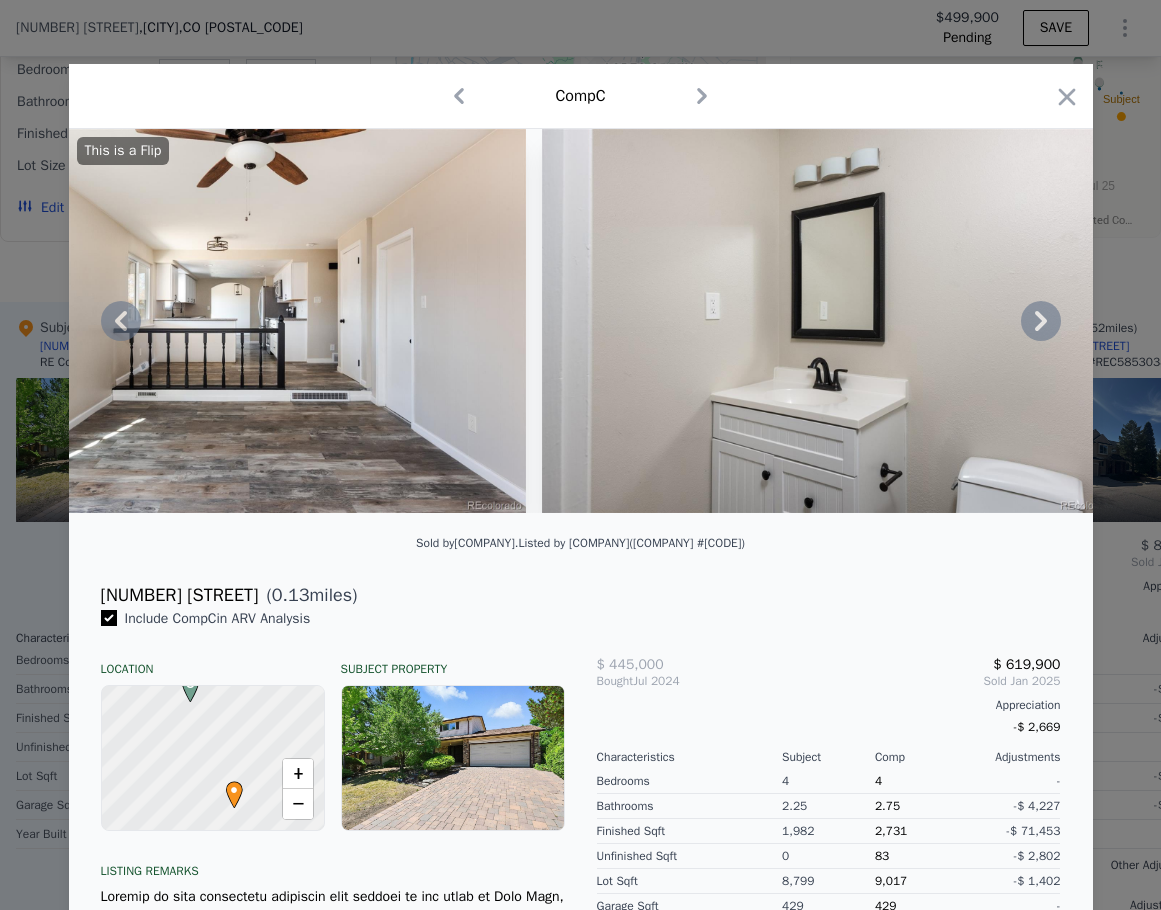 click 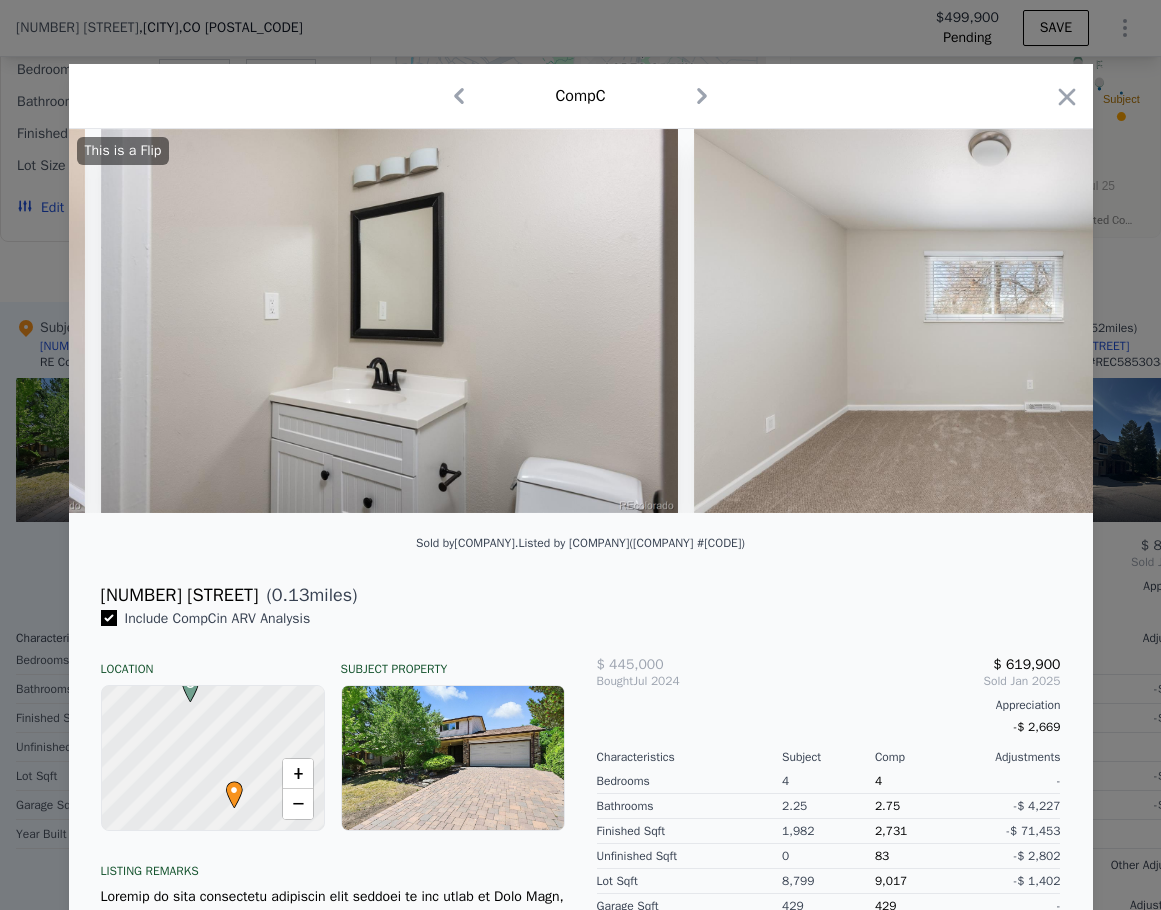 scroll, scrollTop: 0, scrollLeft: 10080, axis: horizontal 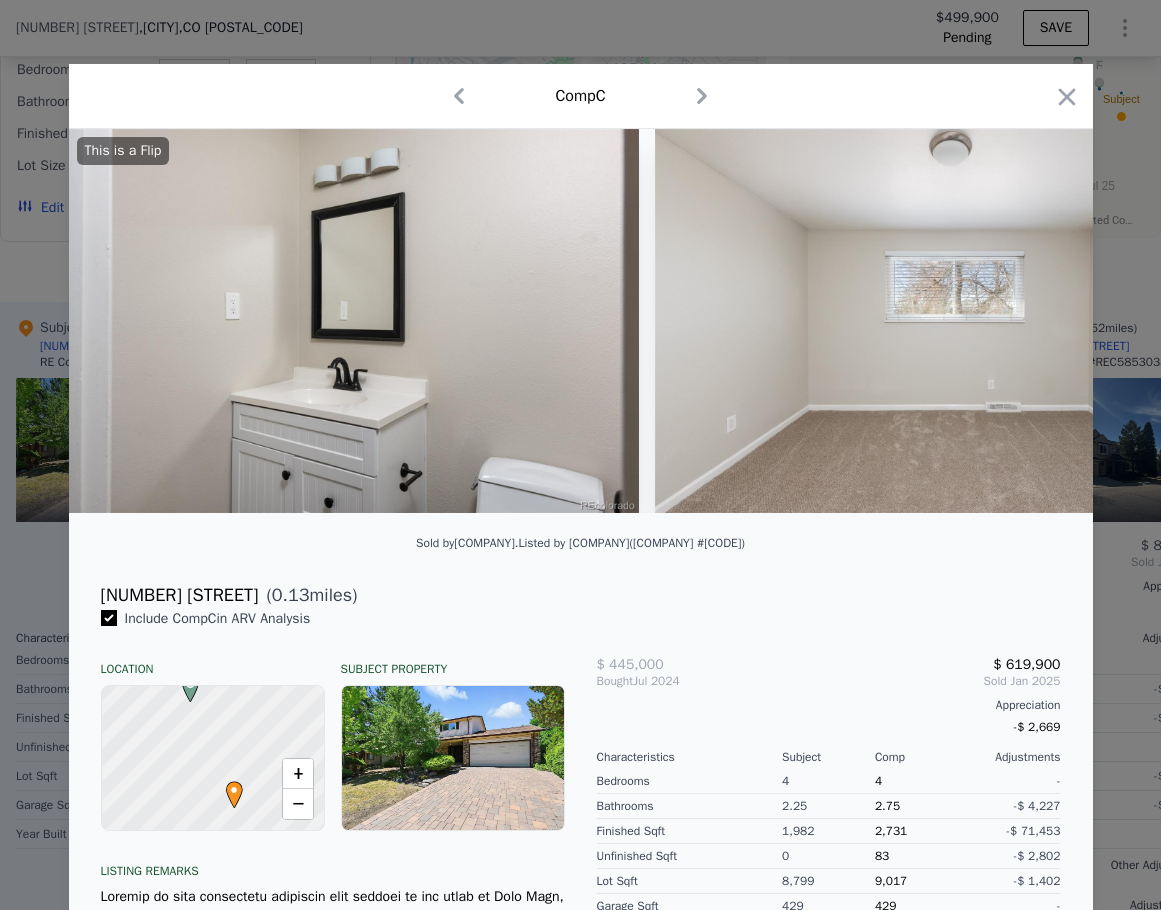 click on "This is a Flip" at bounding box center [581, 321] 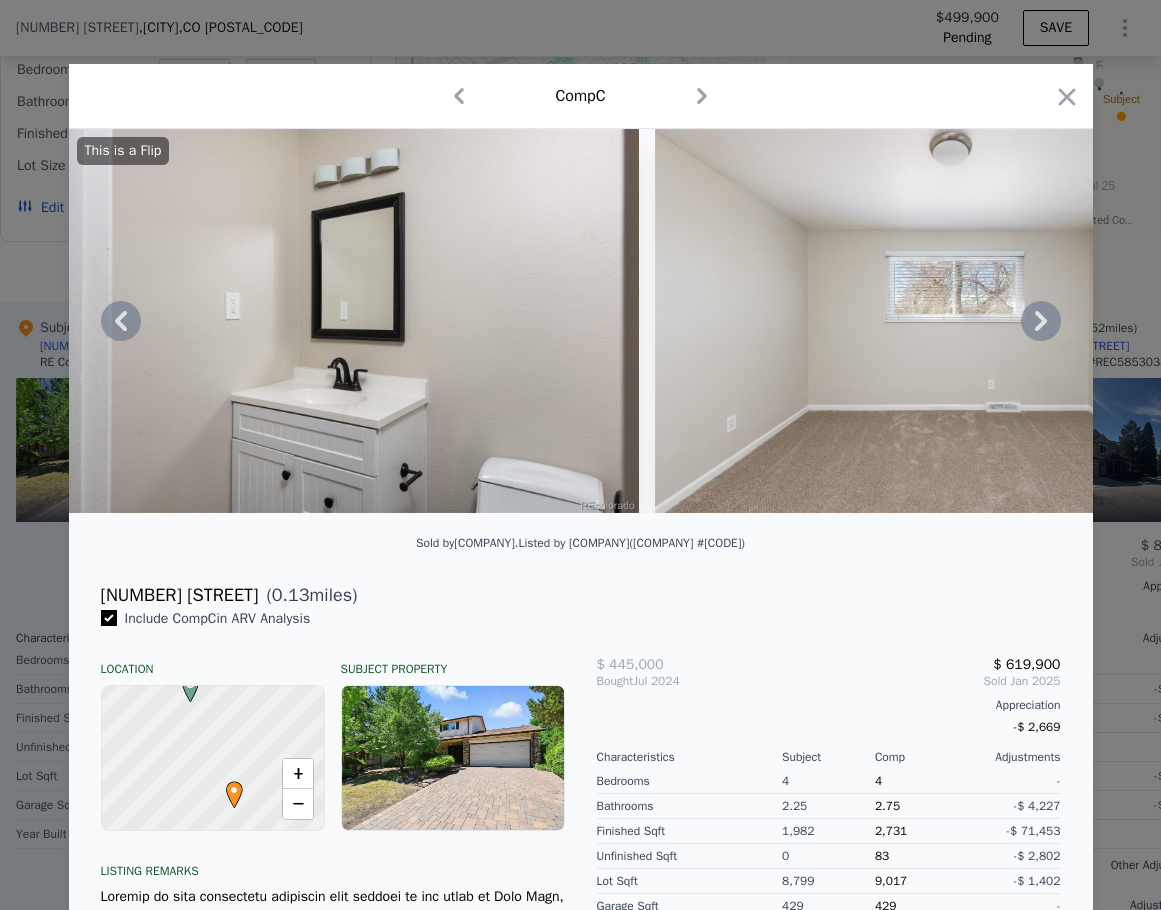 click 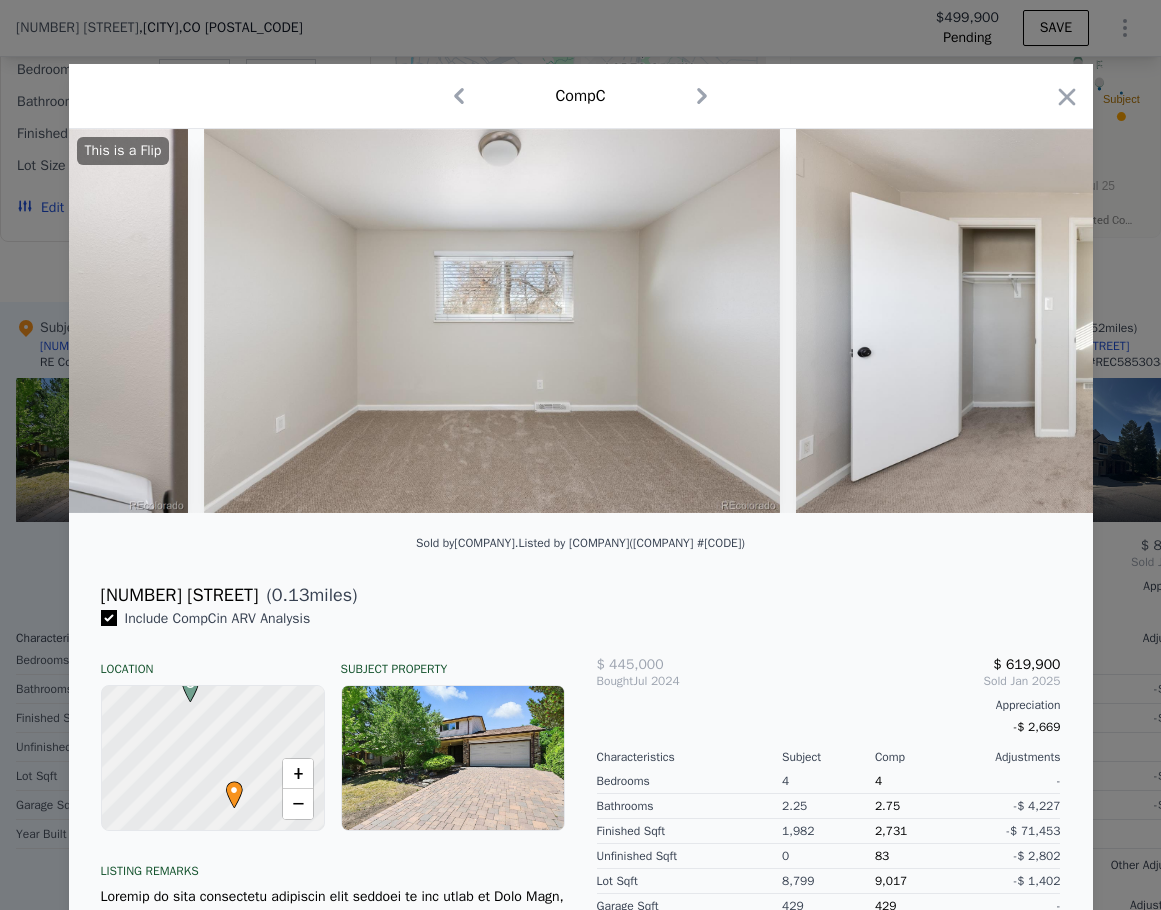 scroll, scrollTop: 0, scrollLeft: 10560, axis: horizontal 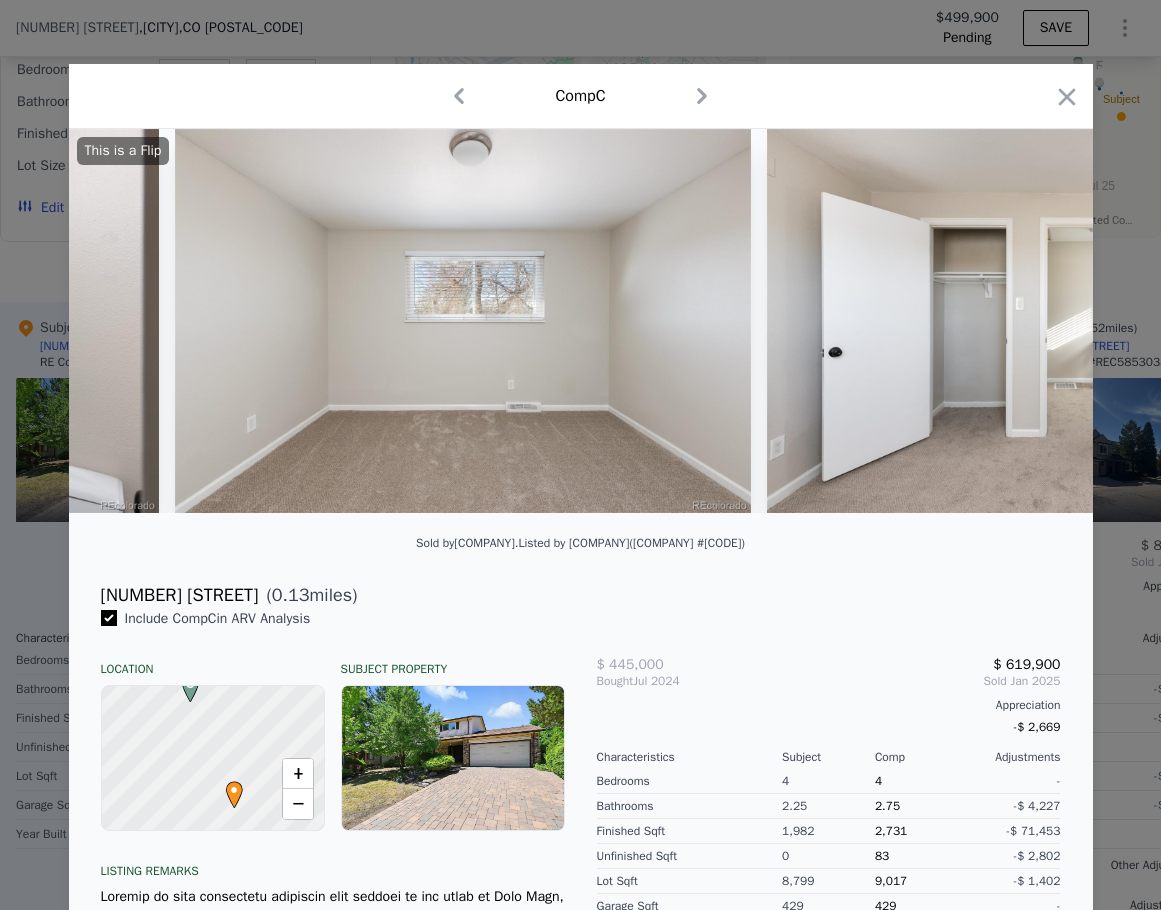 click at bounding box center [1055, 321] 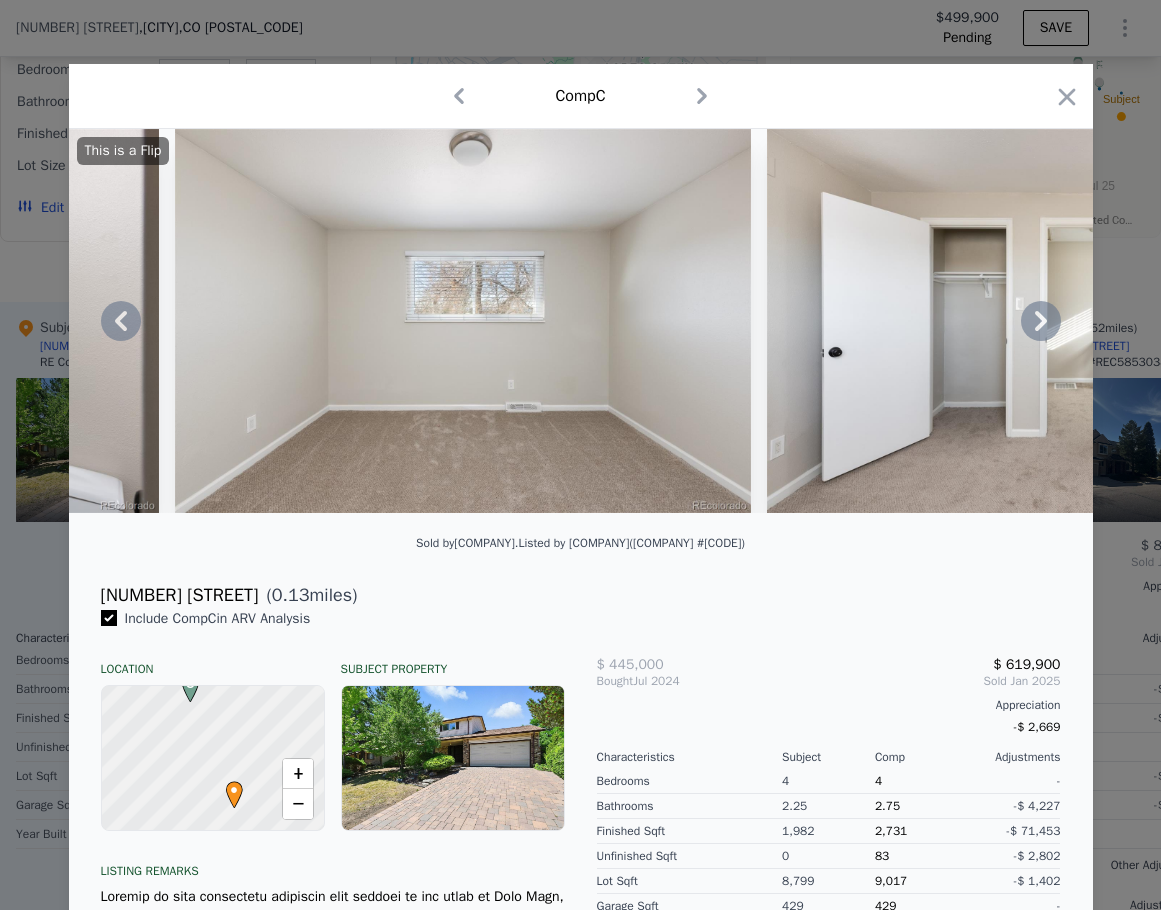 click 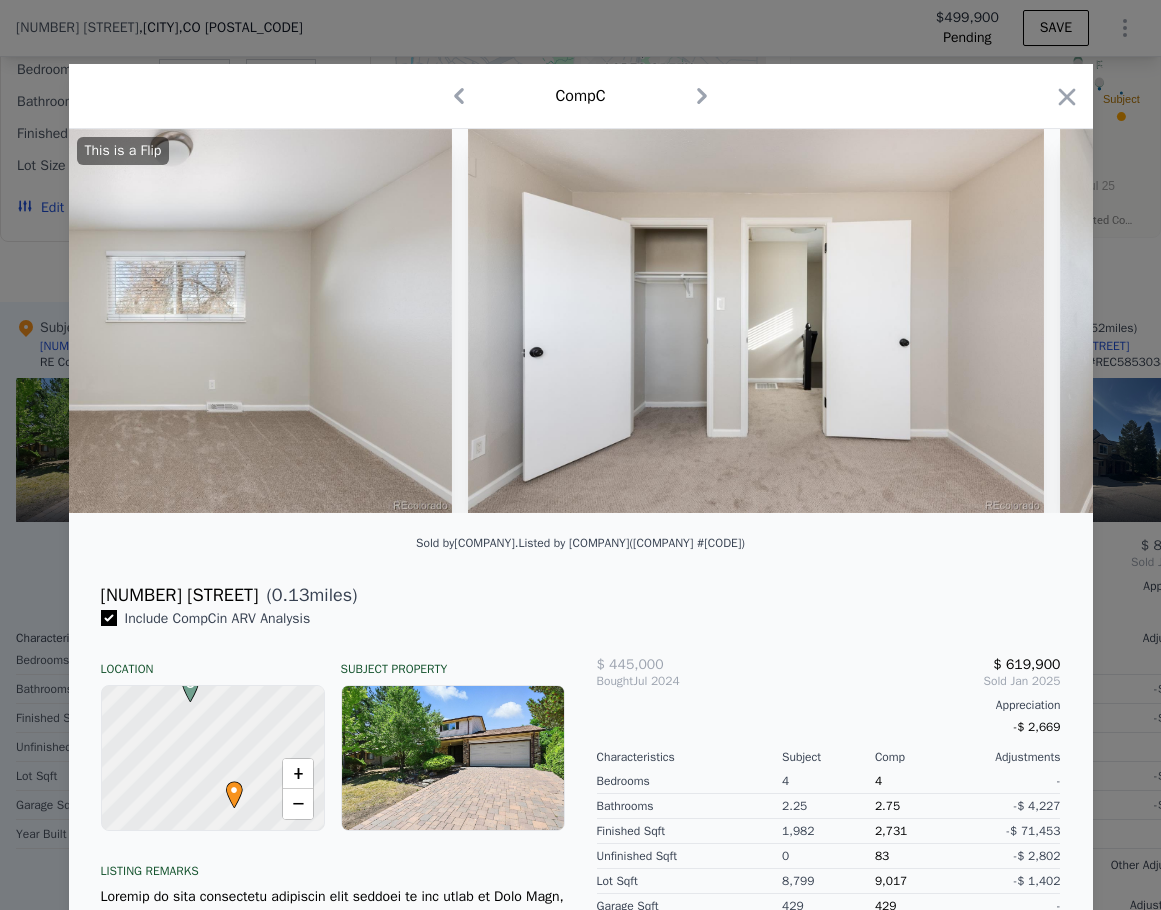 scroll, scrollTop: 0, scrollLeft: 11040, axis: horizontal 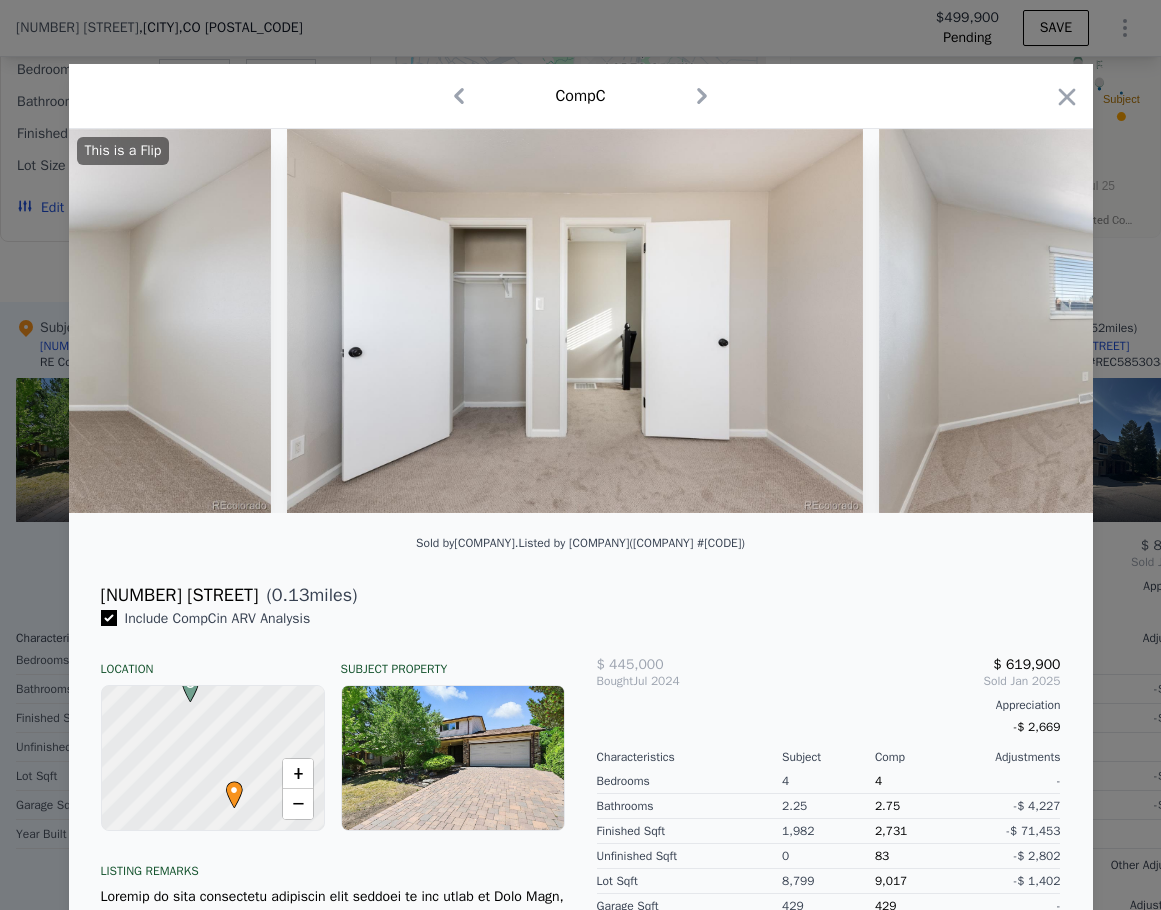 click on "This is a Flip" at bounding box center [581, 321] 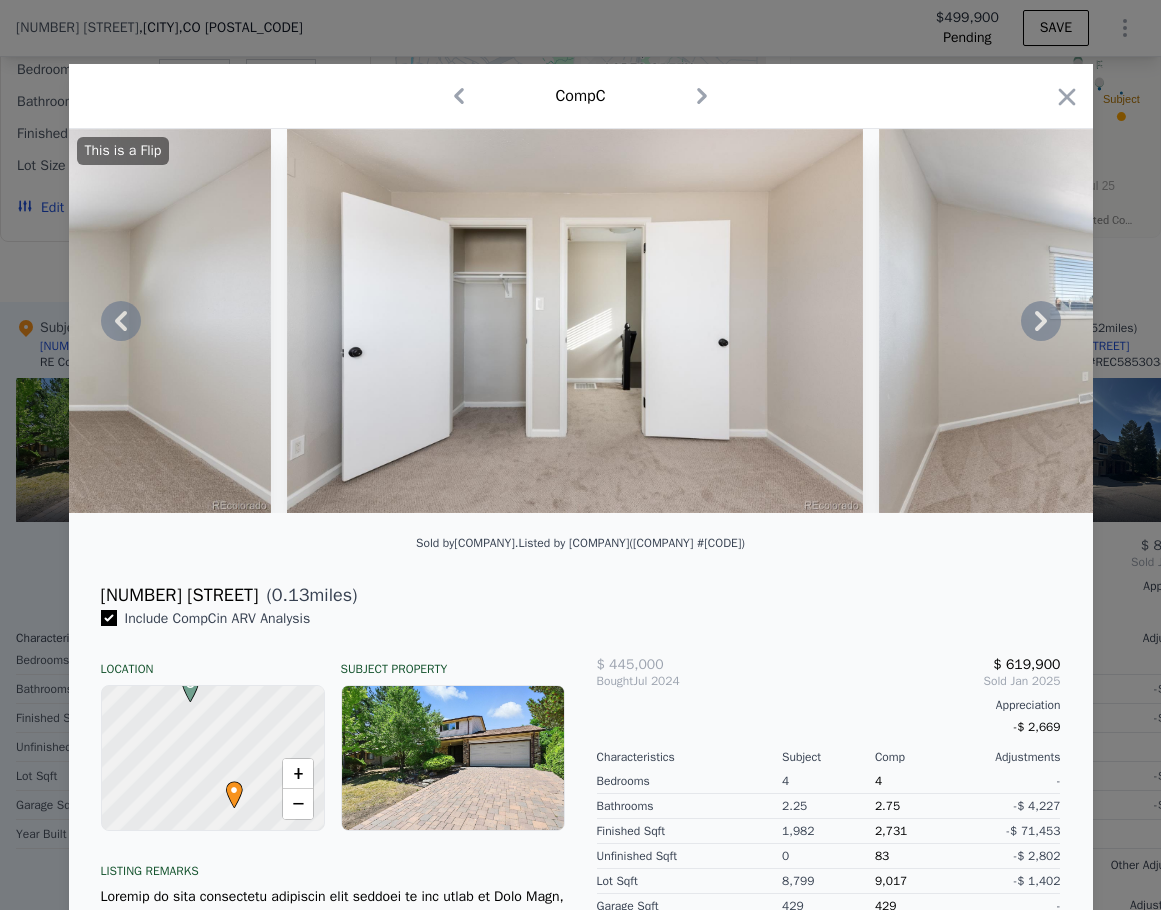 click 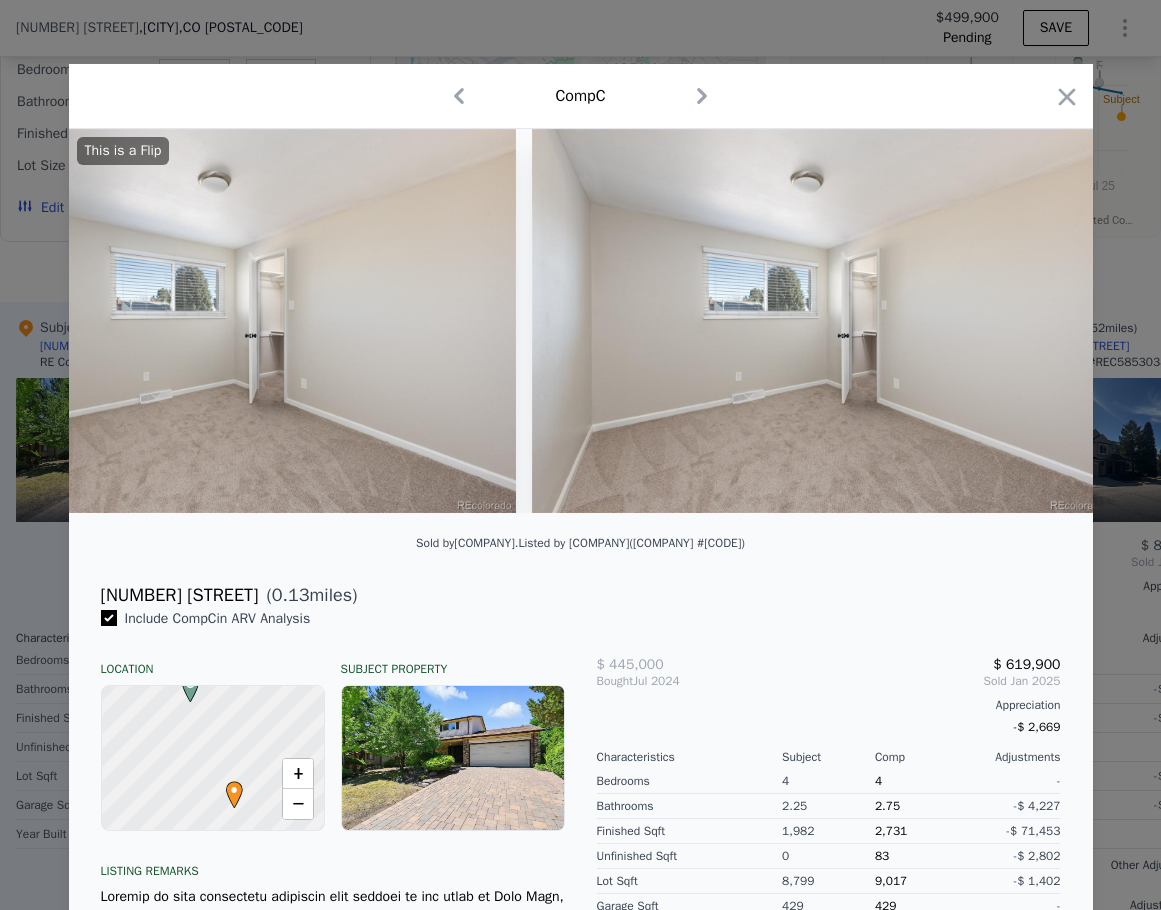 scroll, scrollTop: 0, scrollLeft: 12000, axis: horizontal 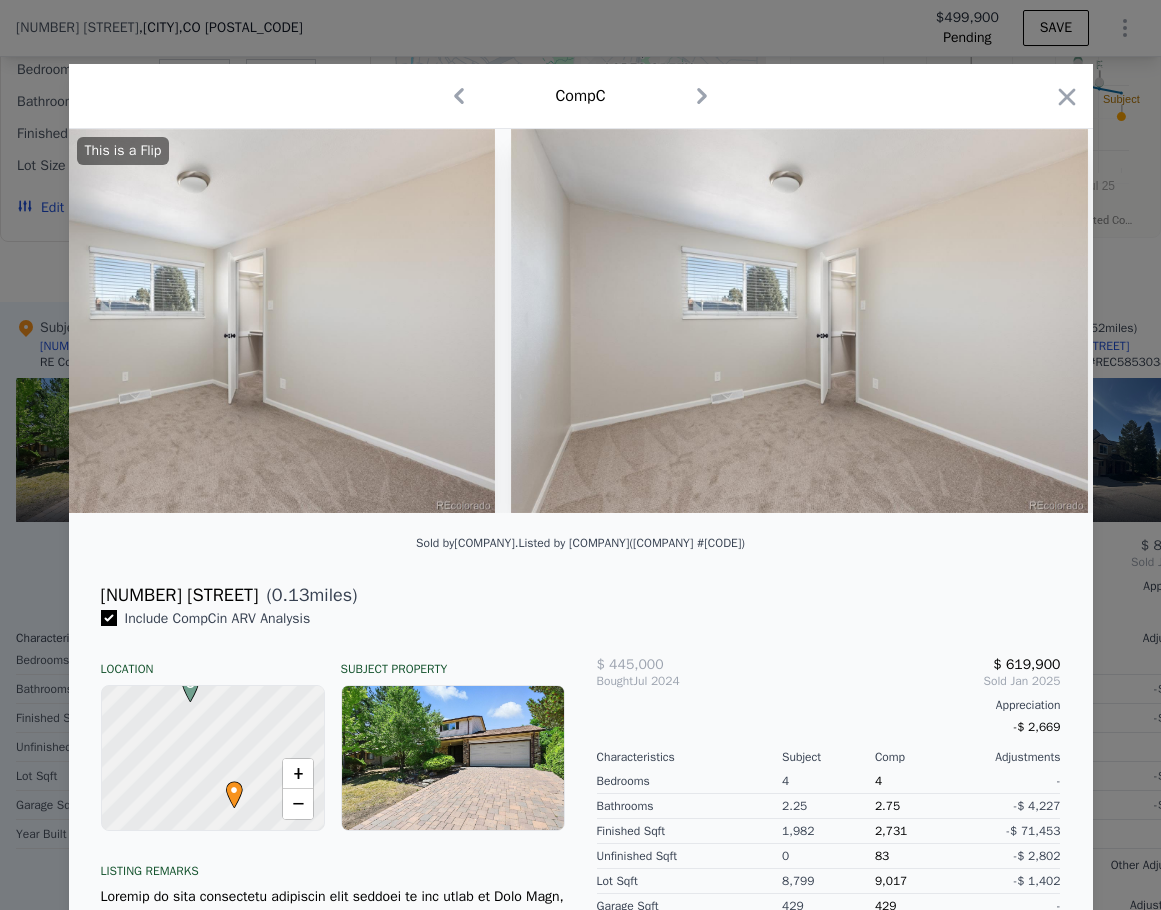 click on "This is a Flip" at bounding box center (581, 321) 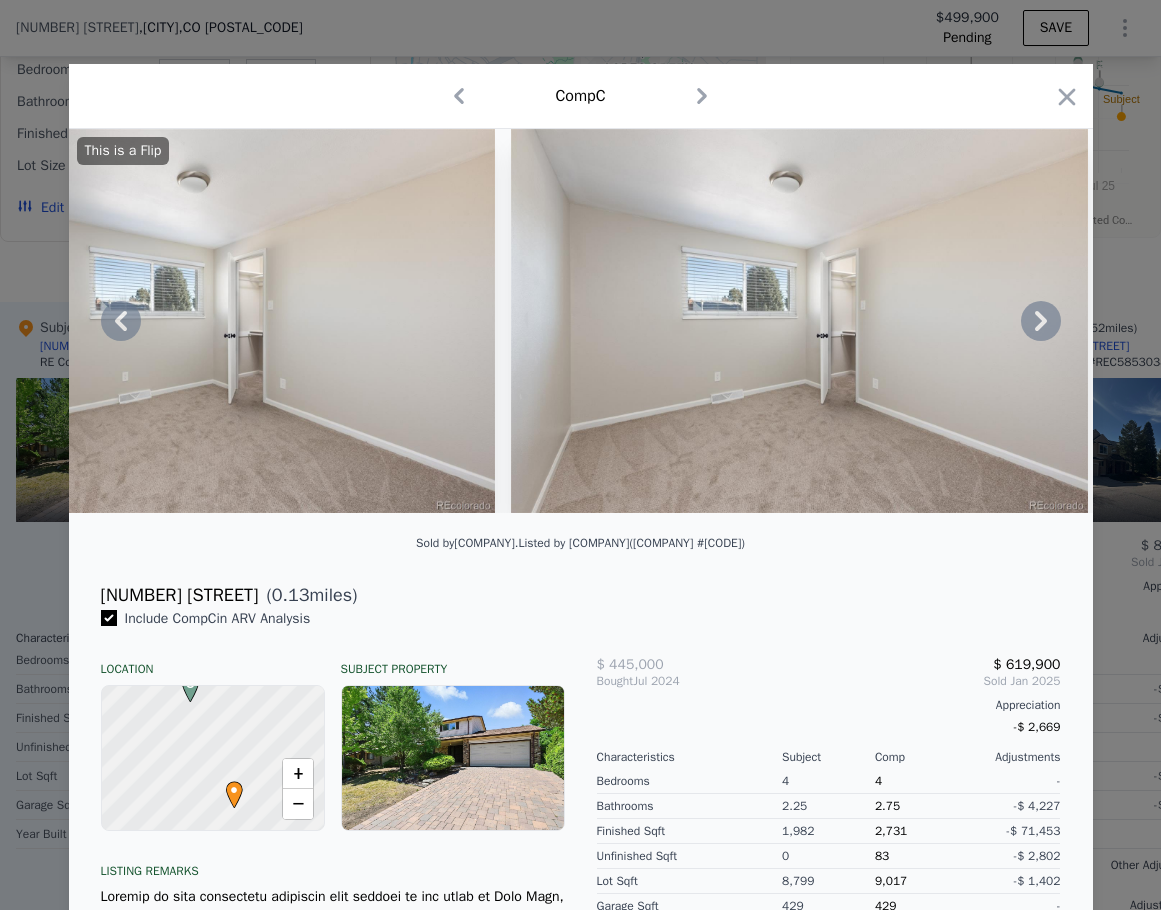 click 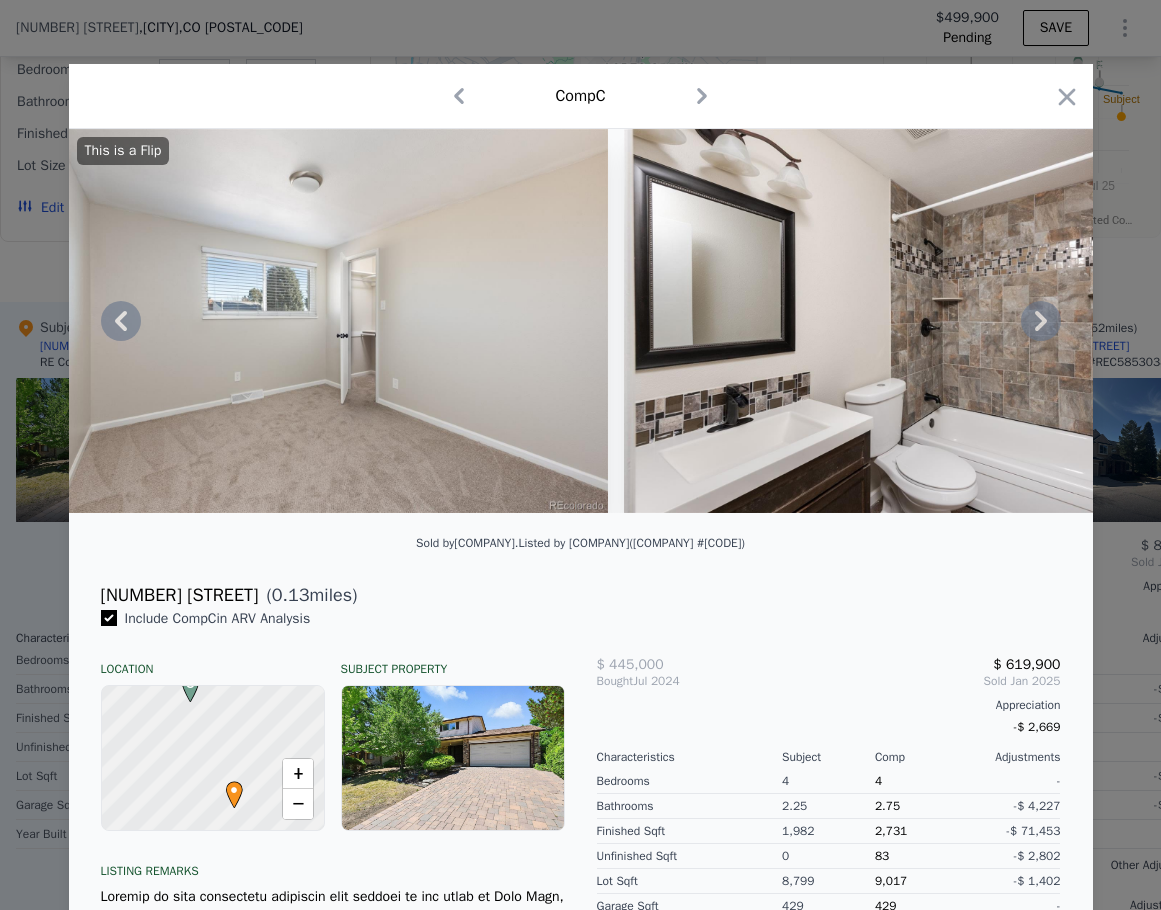 click 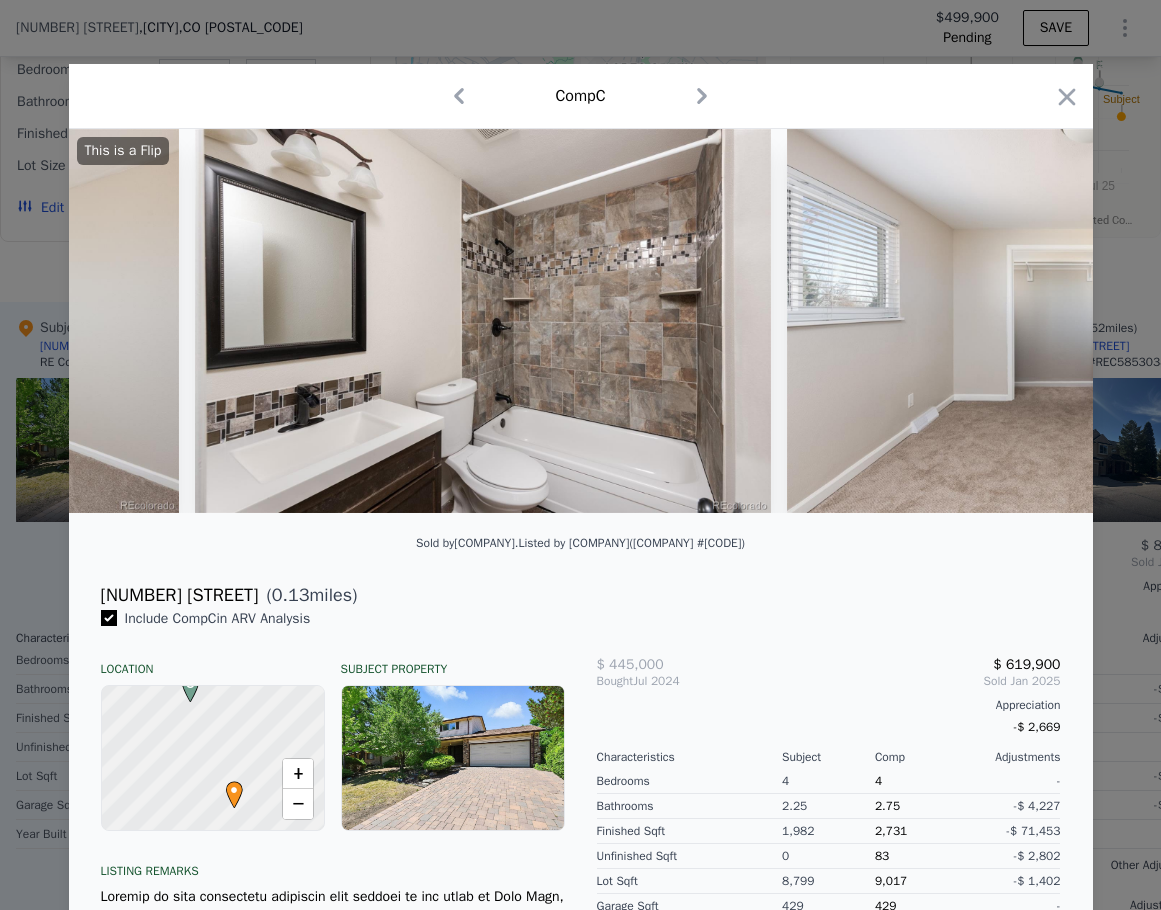scroll, scrollTop: 0, scrollLeft: 12960, axis: horizontal 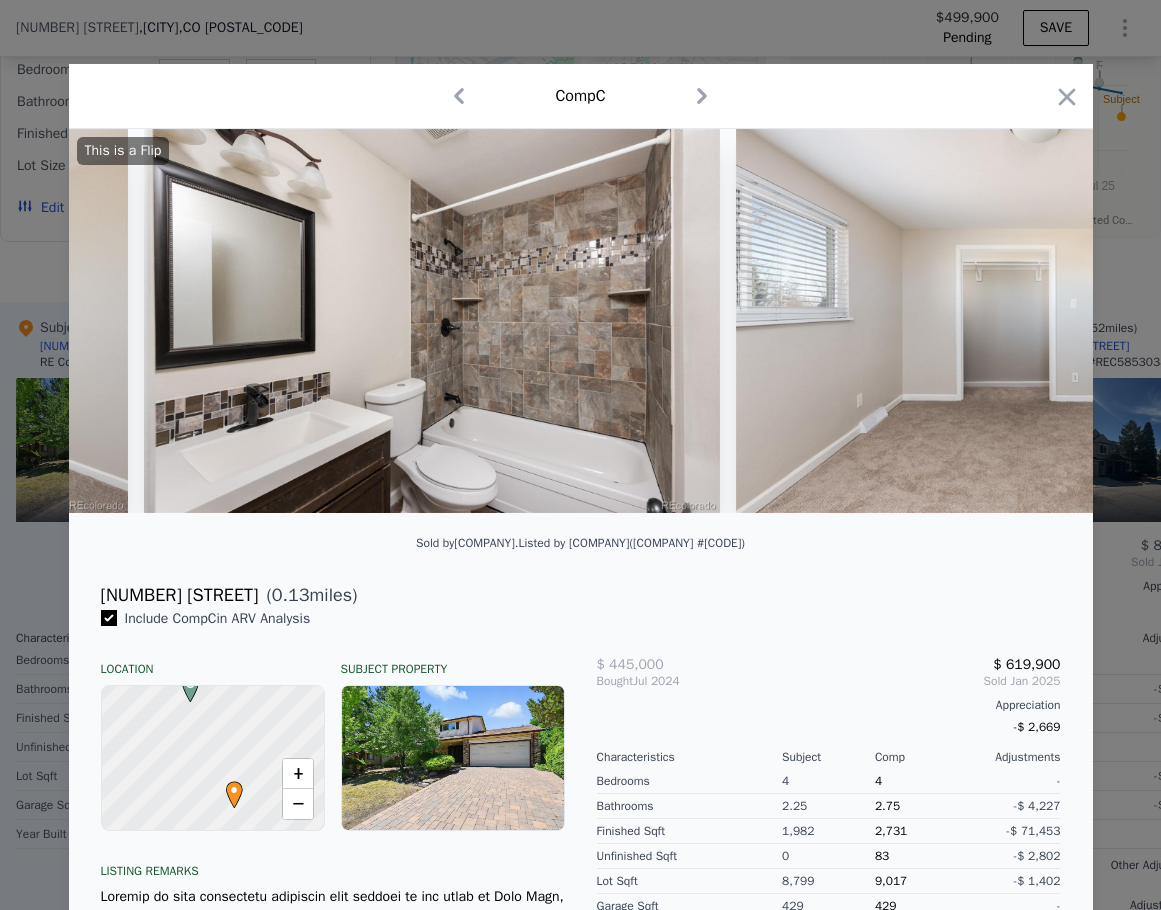 click on "This is a Flip" at bounding box center (581, 321) 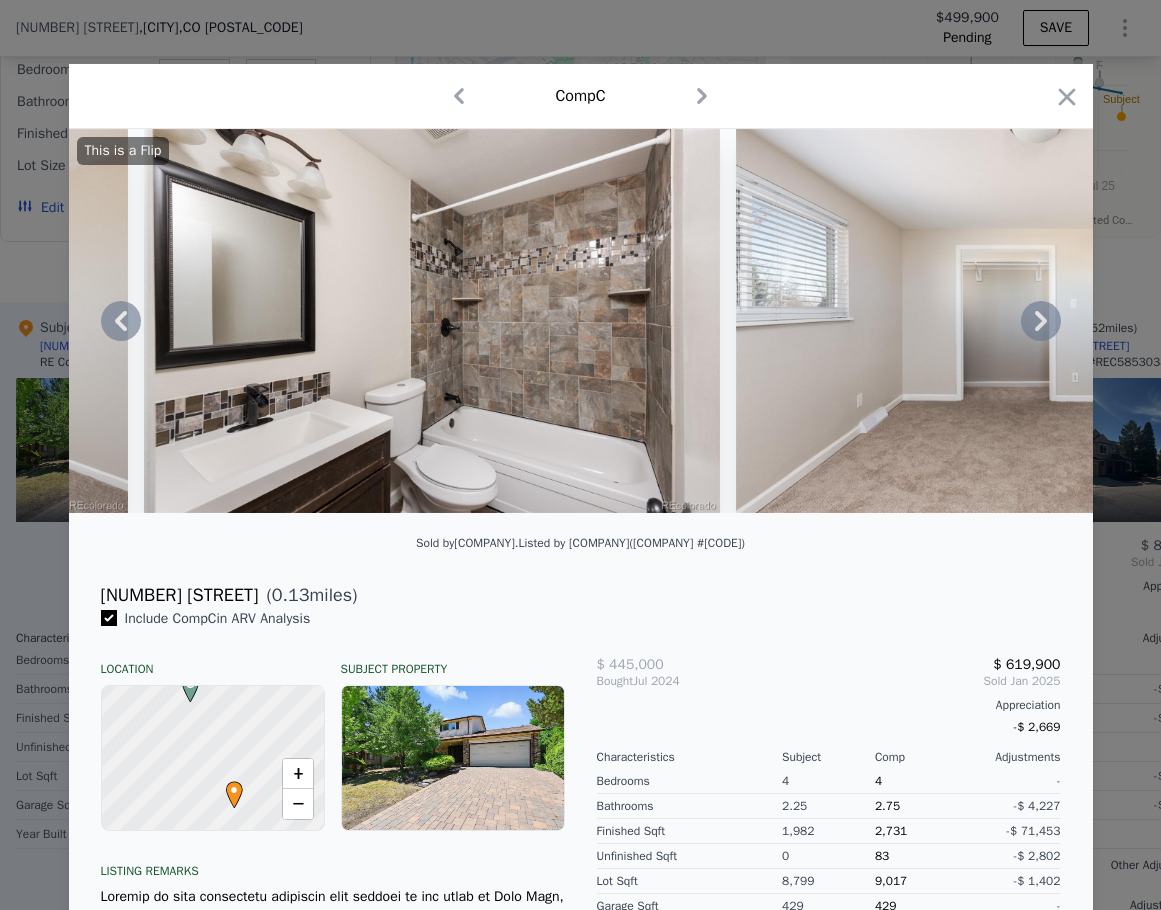 click 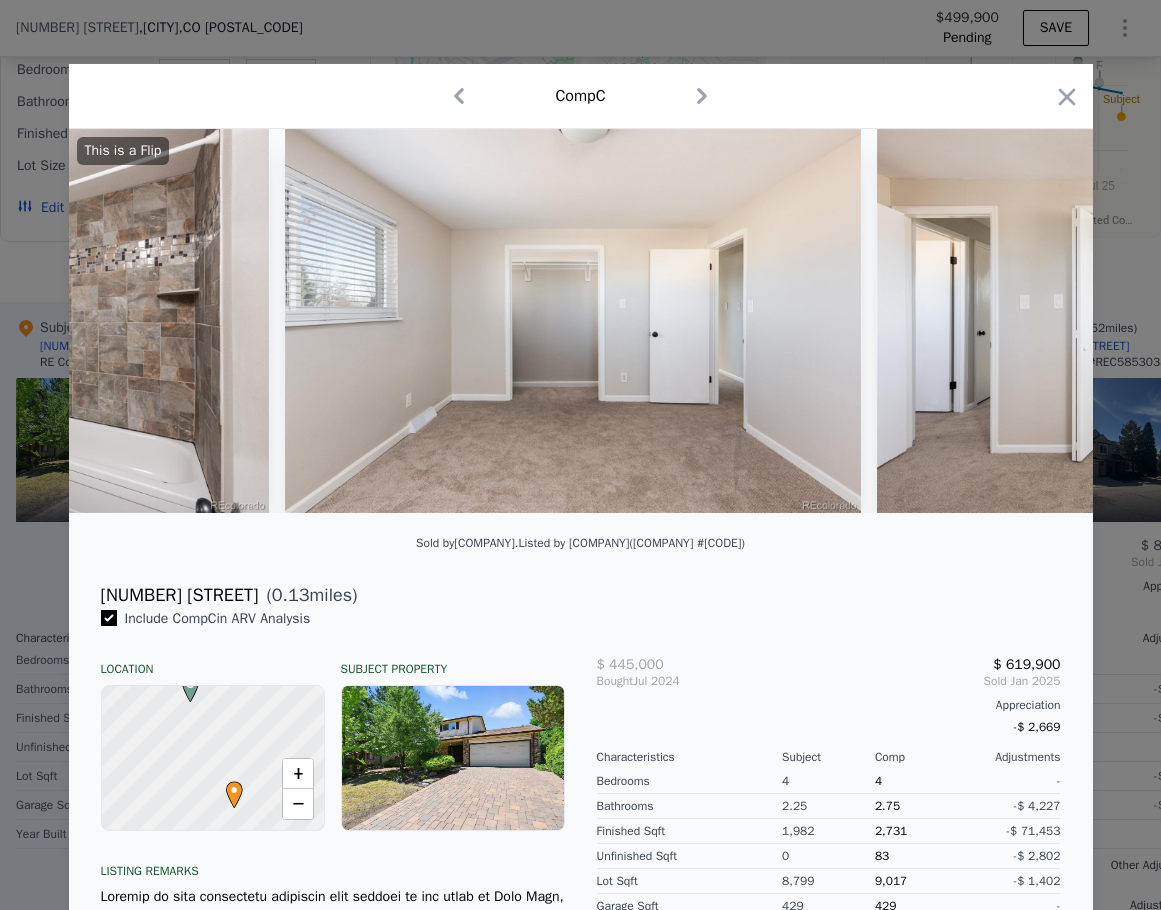 scroll, scrollTop: 0, scrollLeft: 13440, axis: horizontal 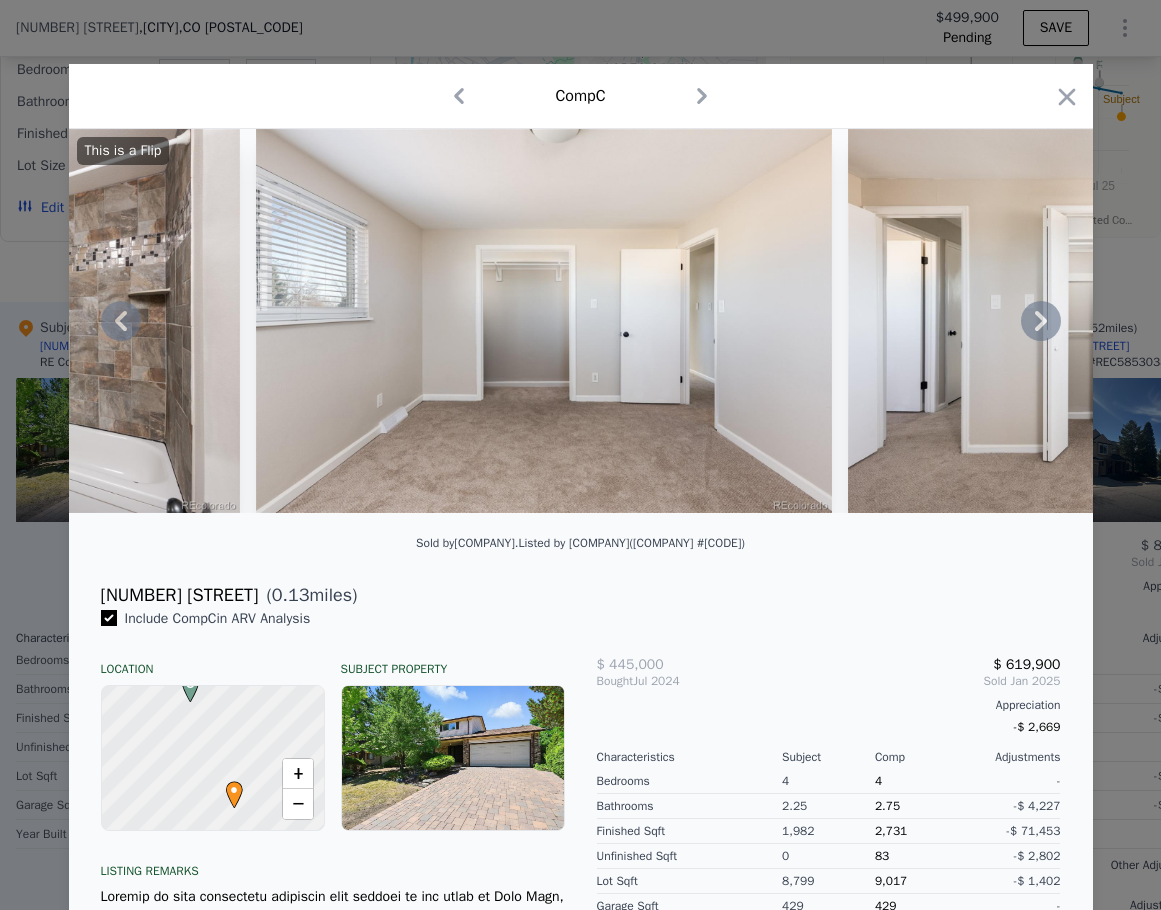 click on "This is a Flip" at bounding box center [581, 321] 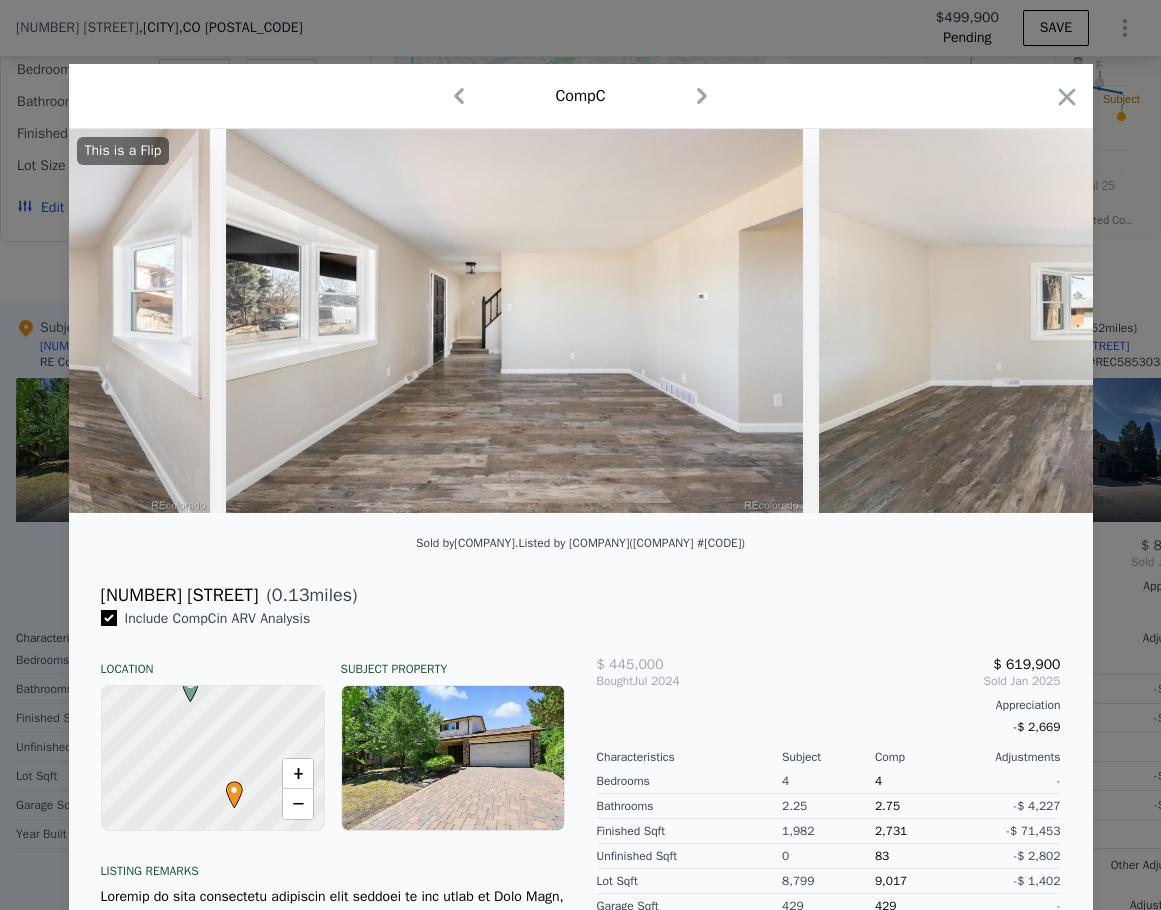 scroll, scrollTop: 0, scrollLeft: 2332, axis: horizontal 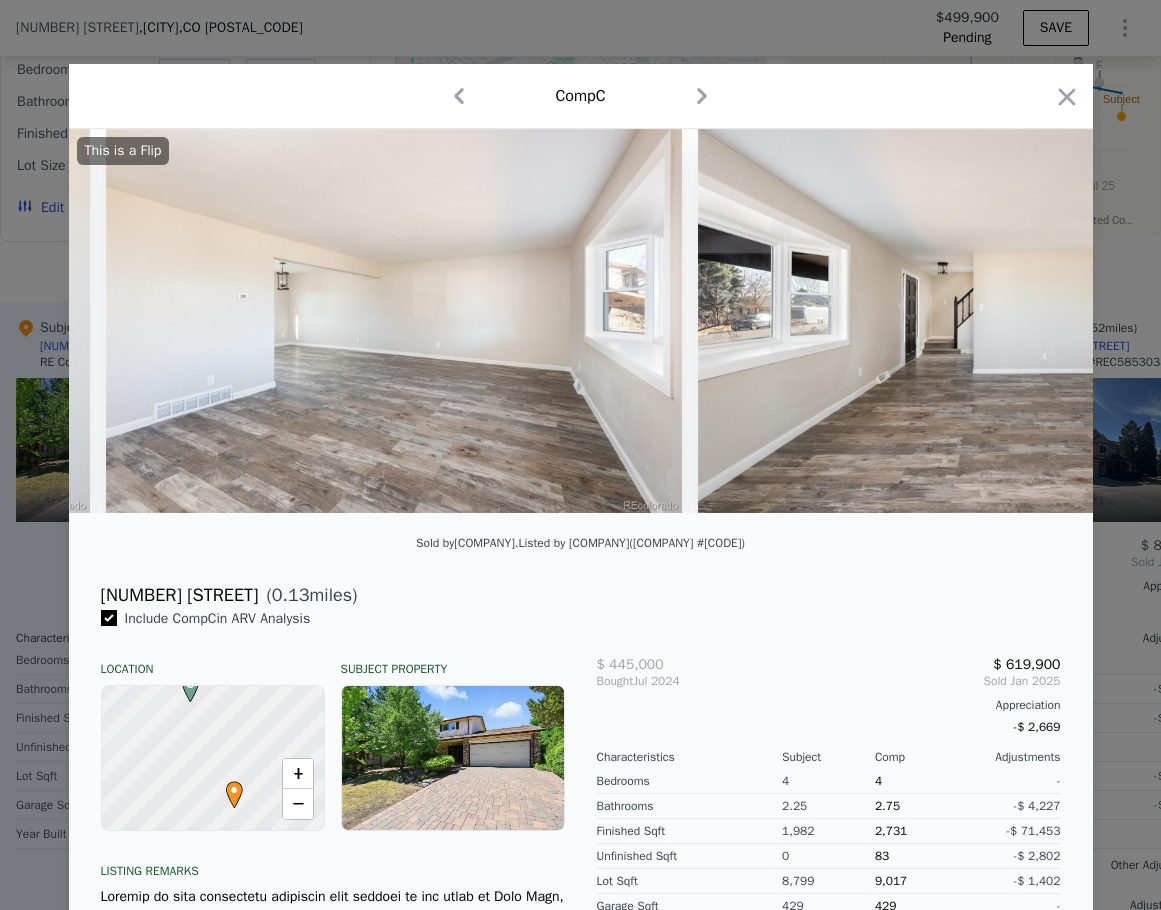 click 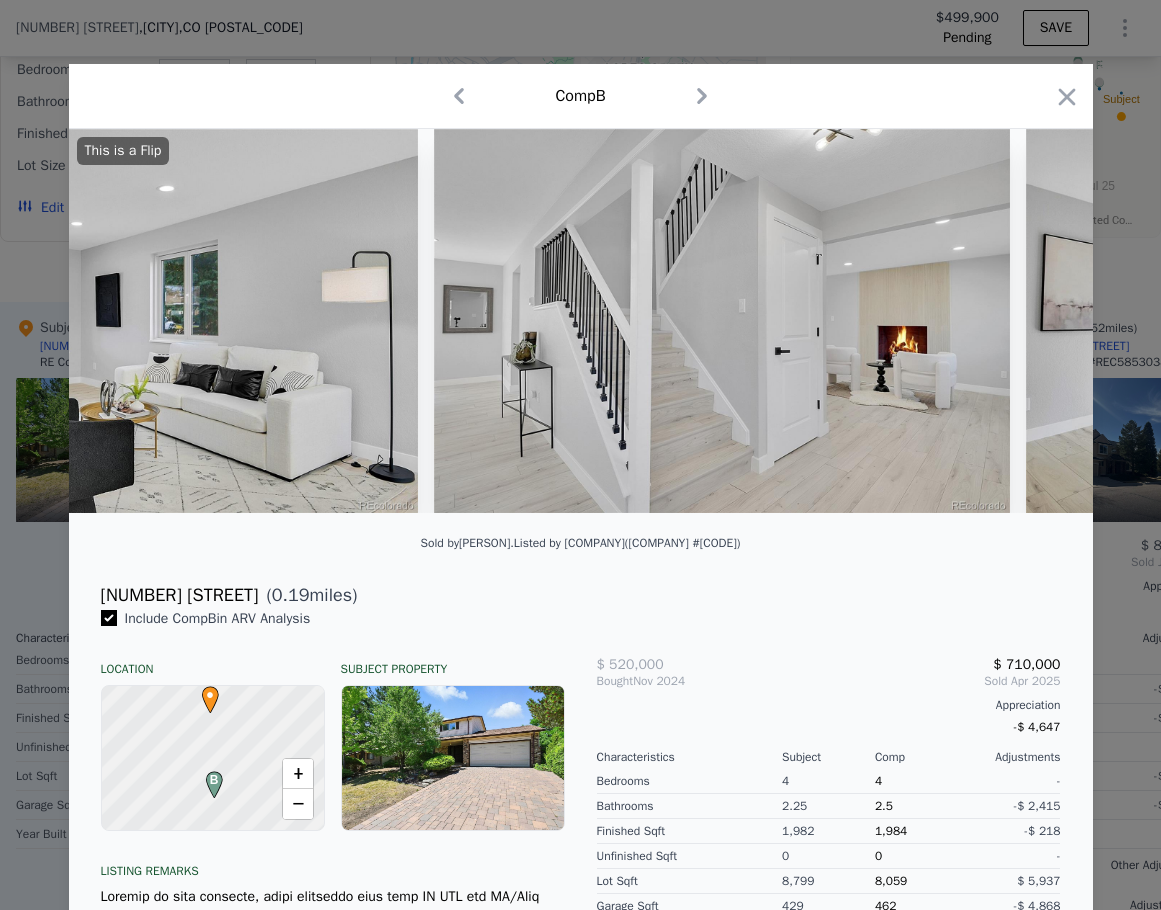 scroll, scrollTop: 0, scrollLeft: 185, axis: horizontal 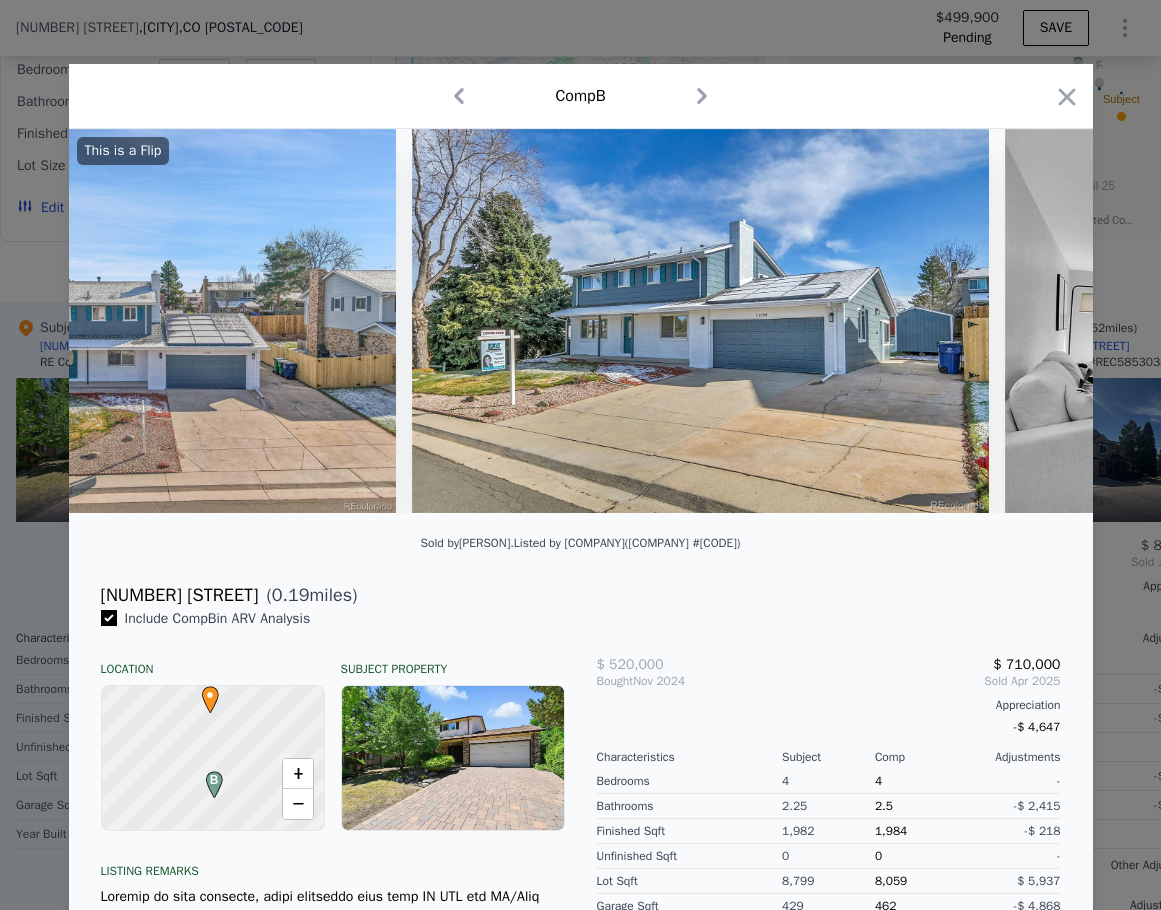 click 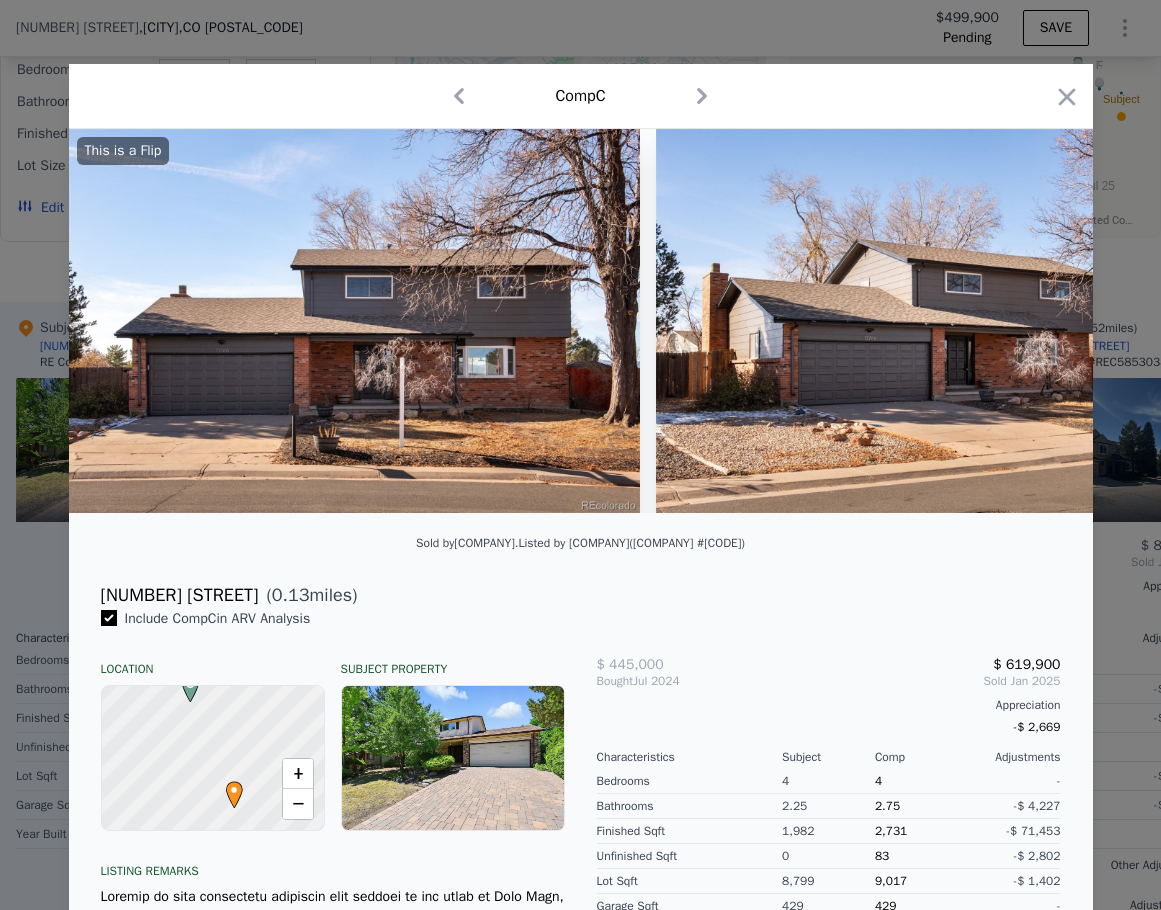 scroll, scrollTop: 0, scrollLeft: 0, axis: both 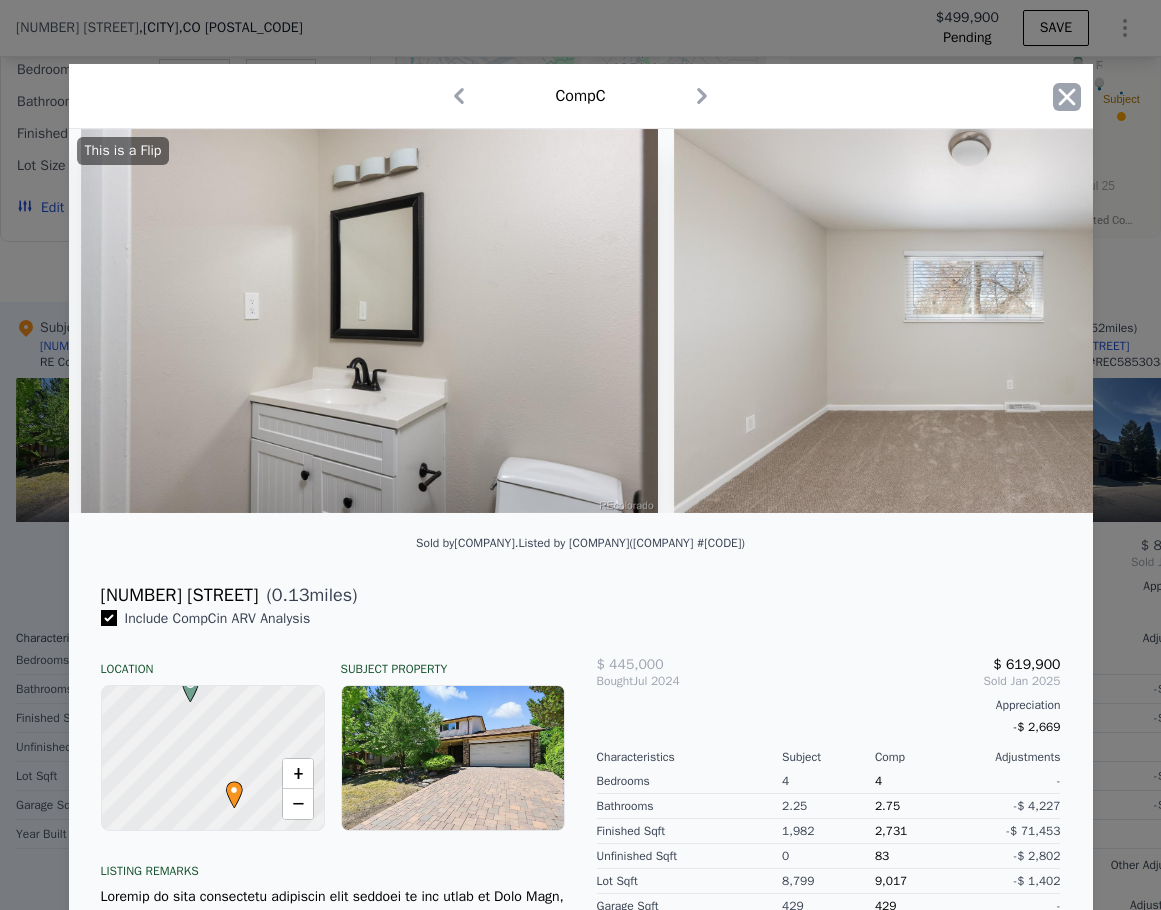 click 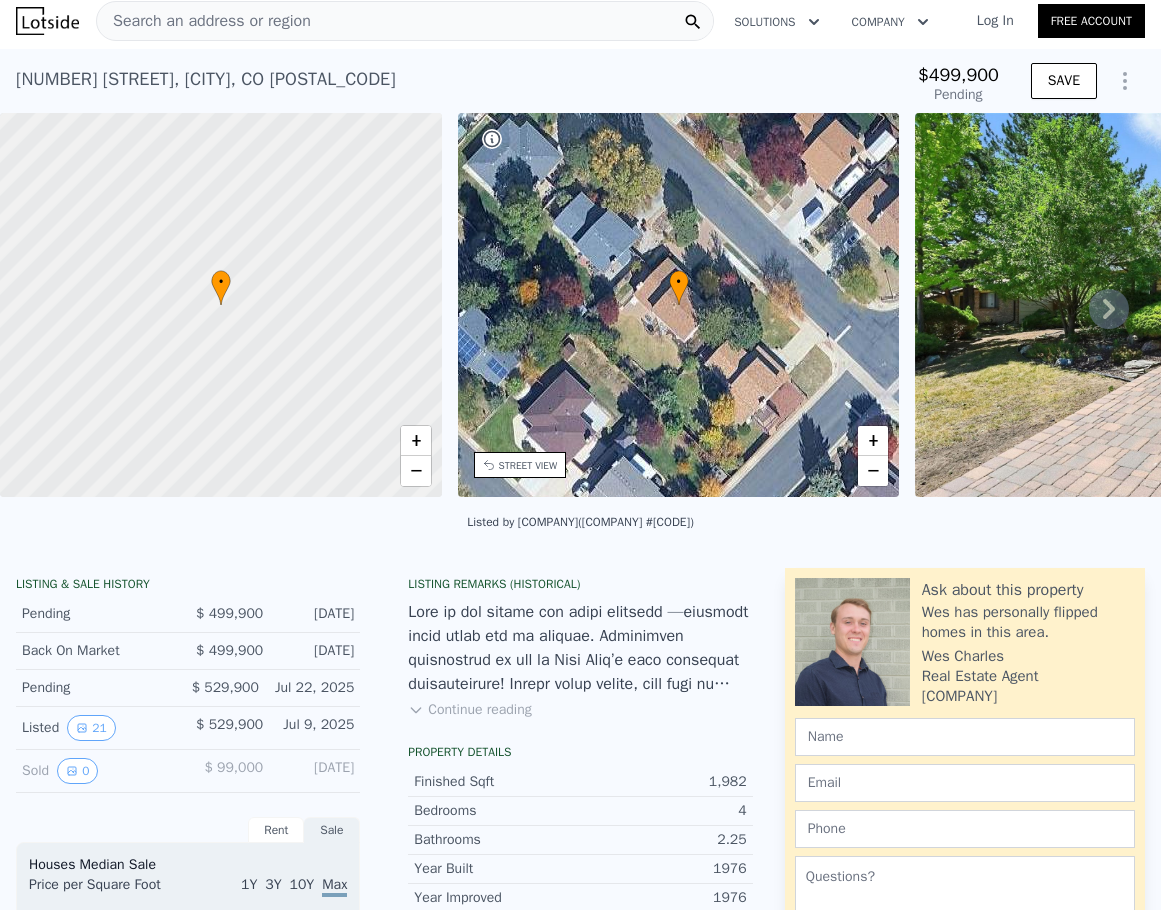scroll, scrollTop: 0, scrollLeft: 0, axis: both 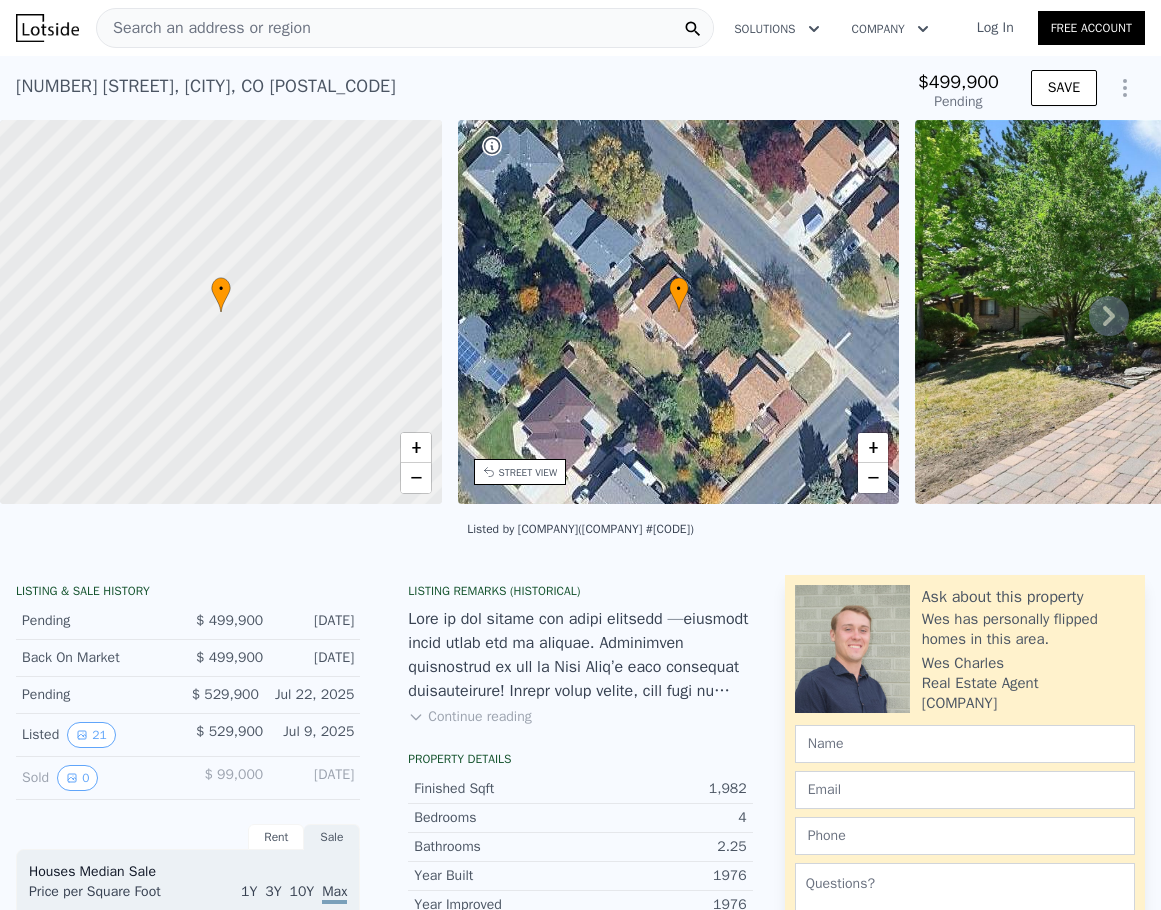 click 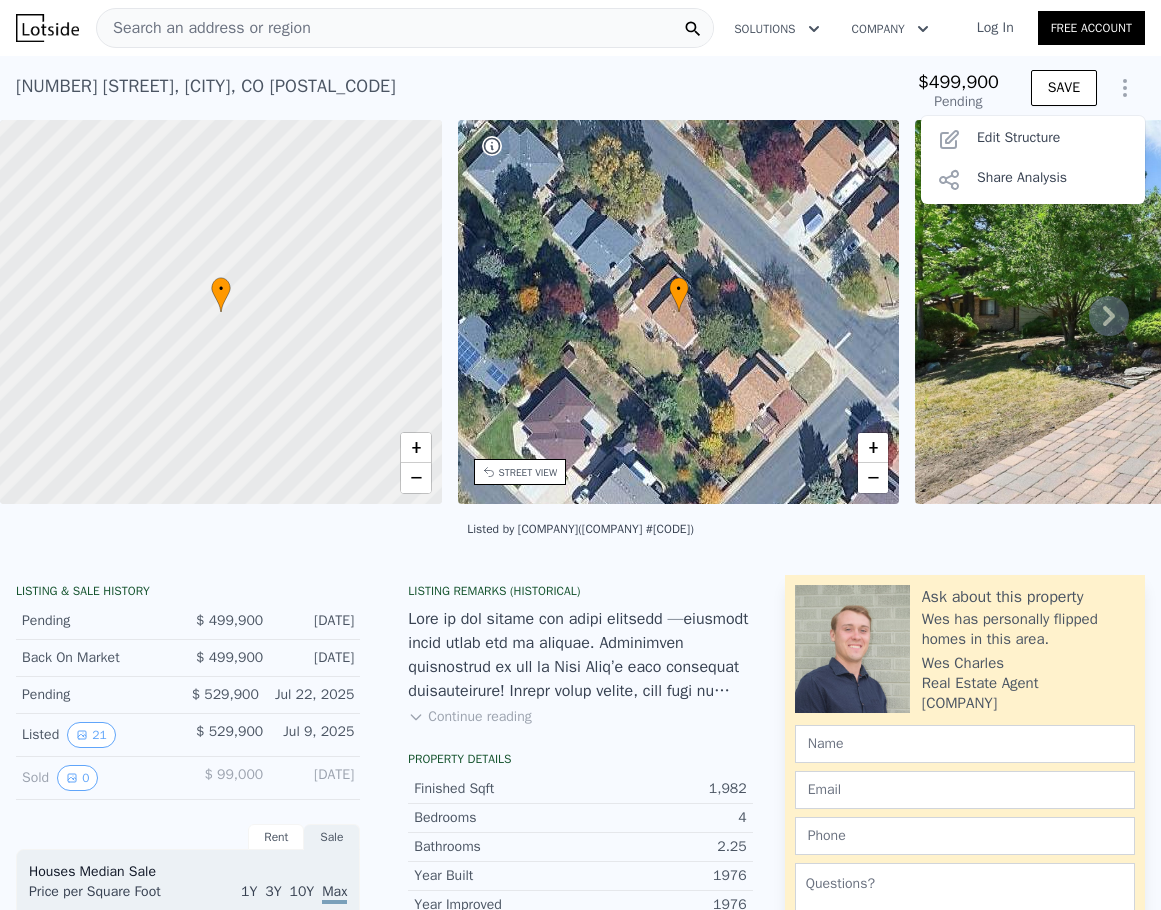 click 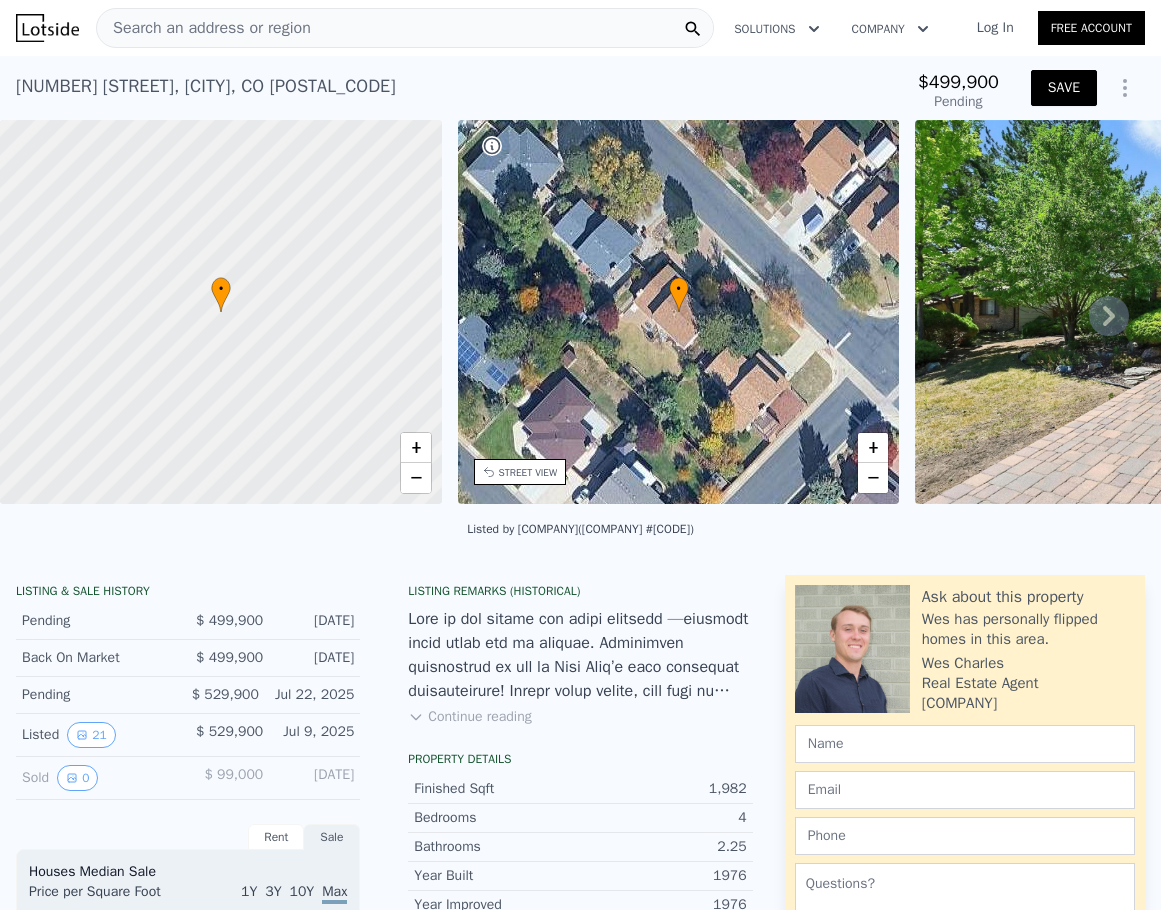 click on "SAVE" at bounding box center (1064, 88) 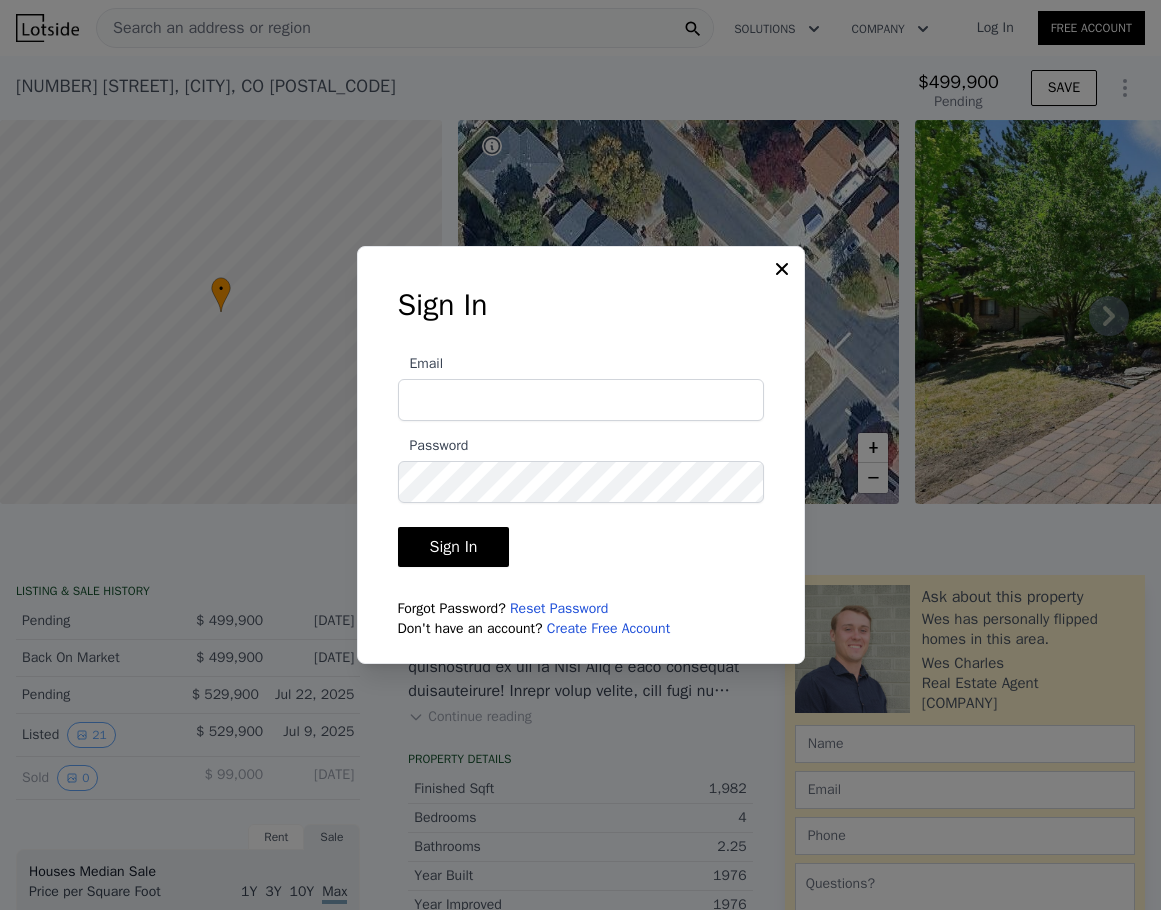 type on "[EMAIL]" 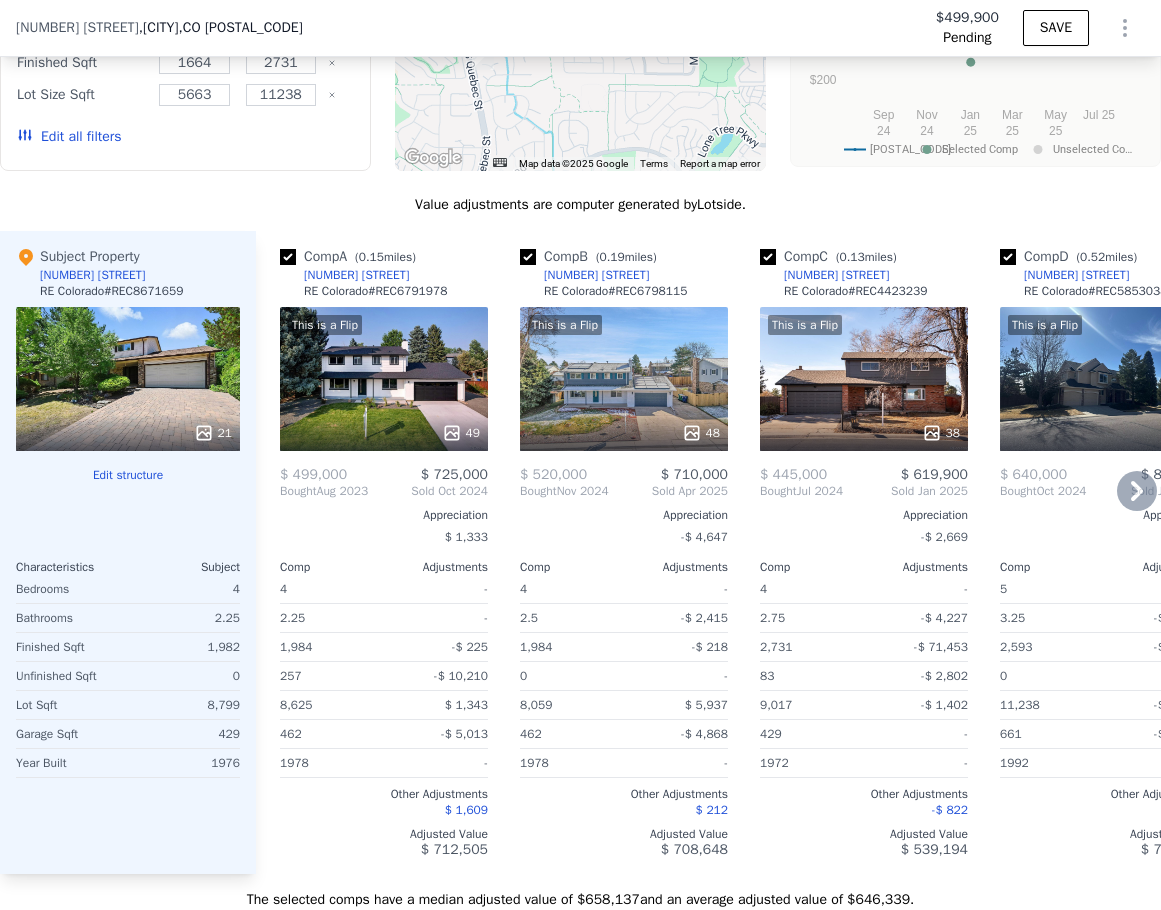 scroll, scrollTop: 2094, scrollLeft: 0, axis: vertical 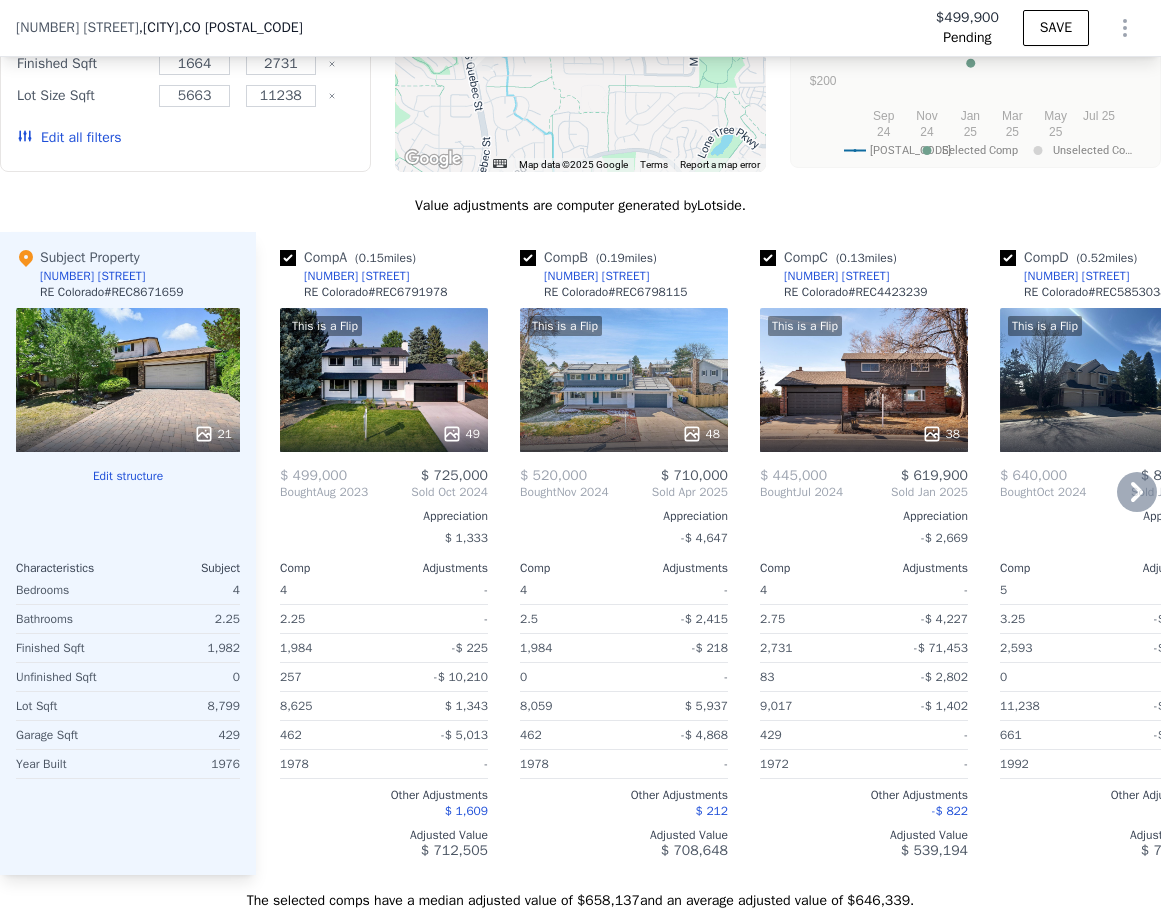 click on "This is a Flip 49" at bounding box center [384, 380] 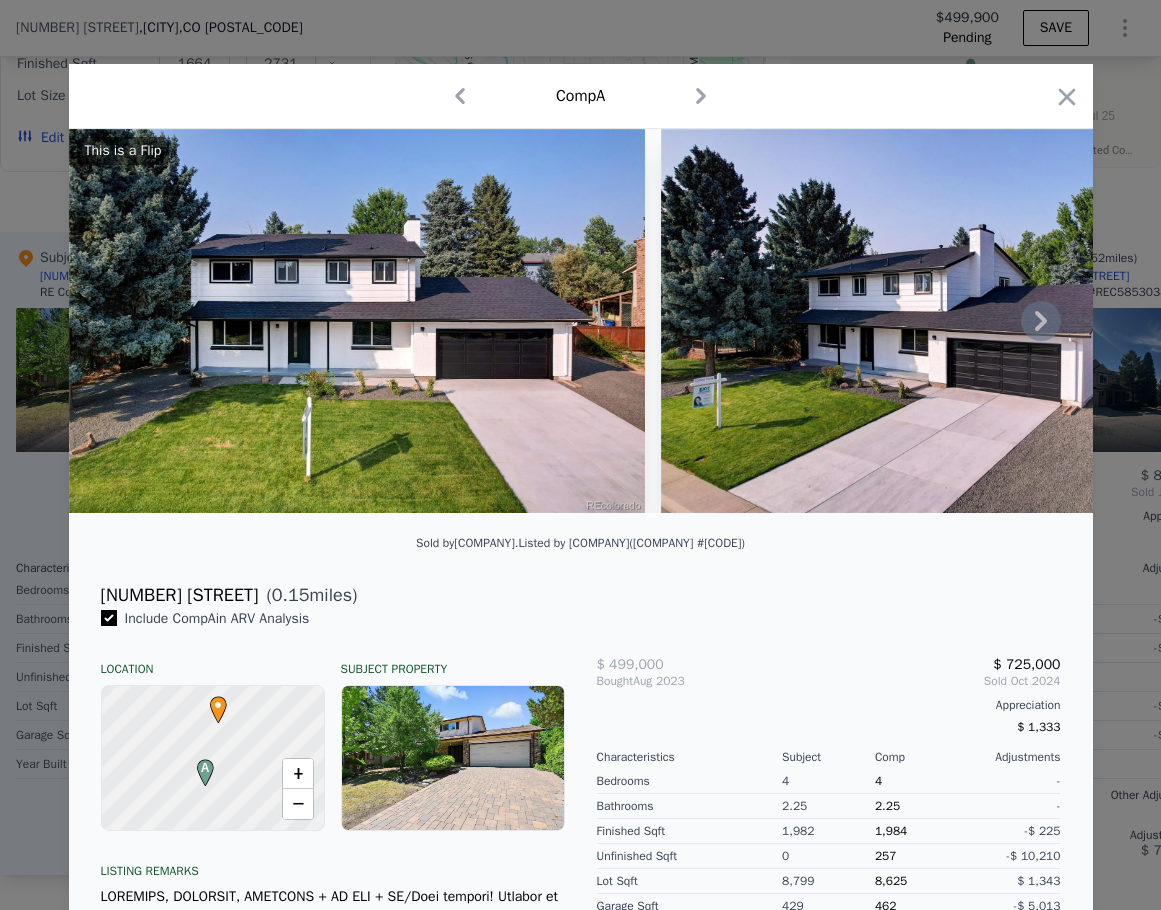 click 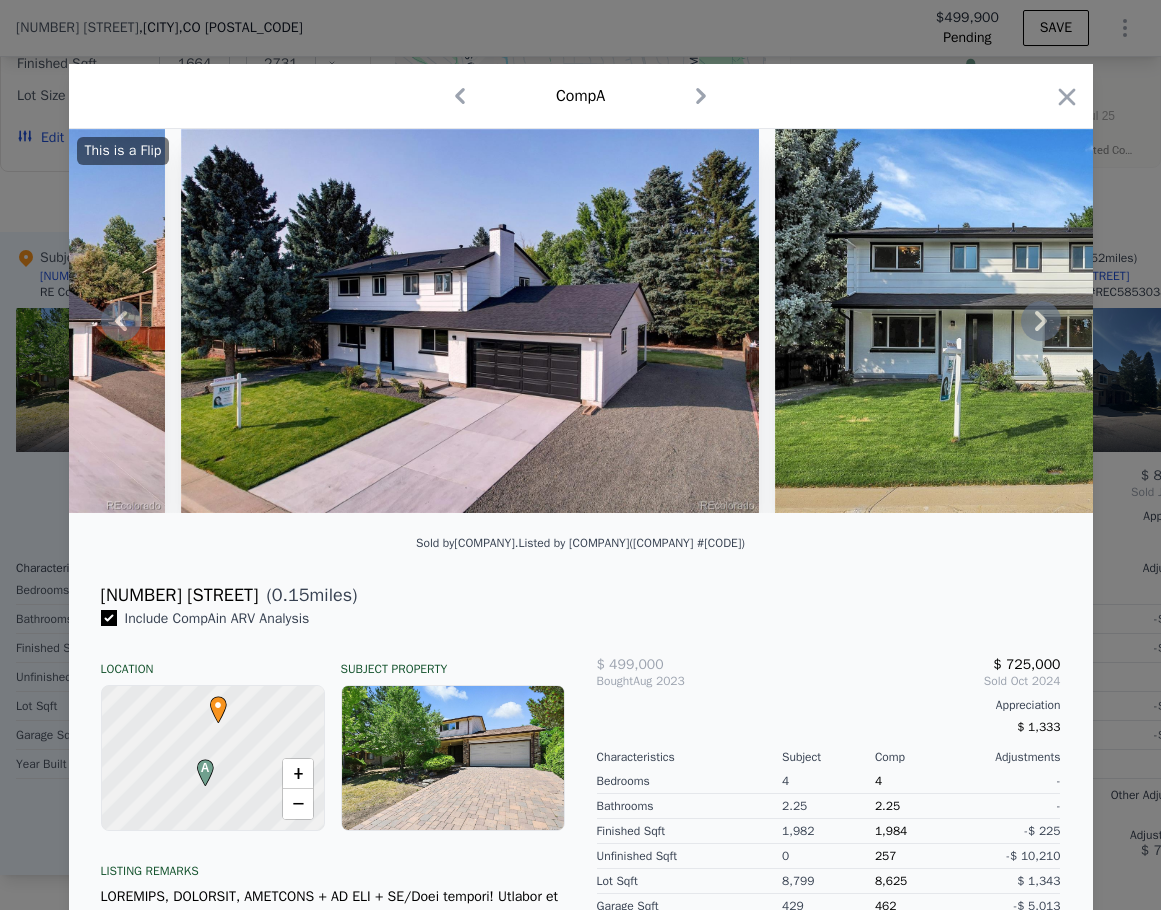 click 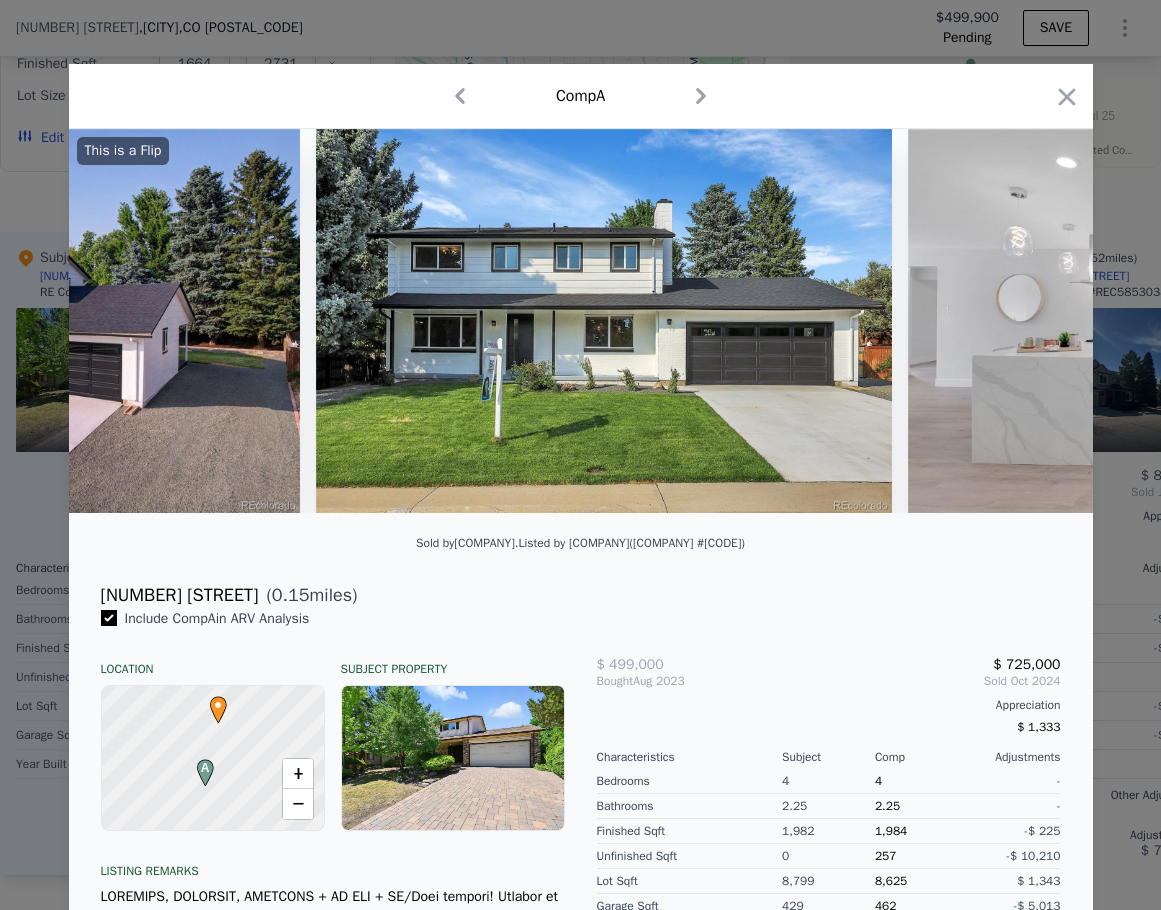scroll, scrollTop: 0, scrollLeft: 960, axis: horizontal 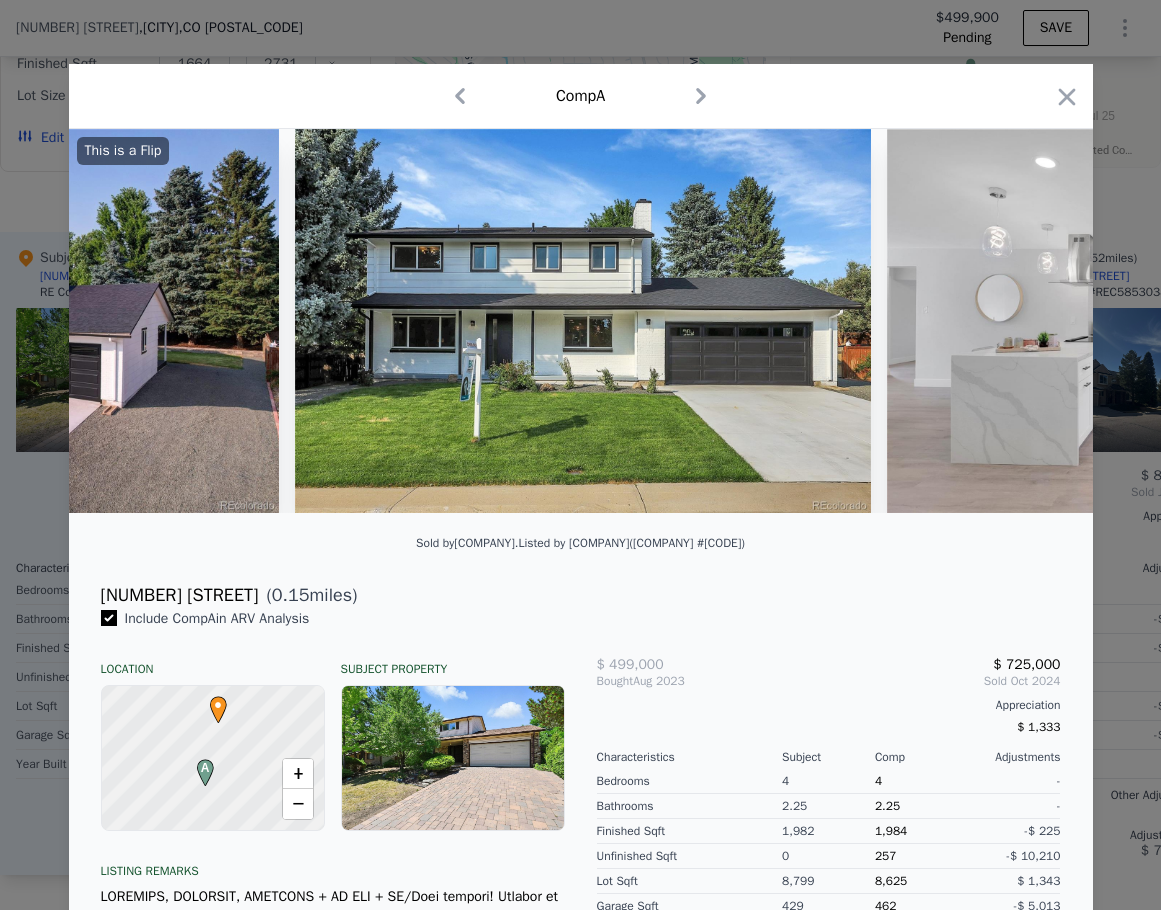 click at bounding box center (1175, 321) 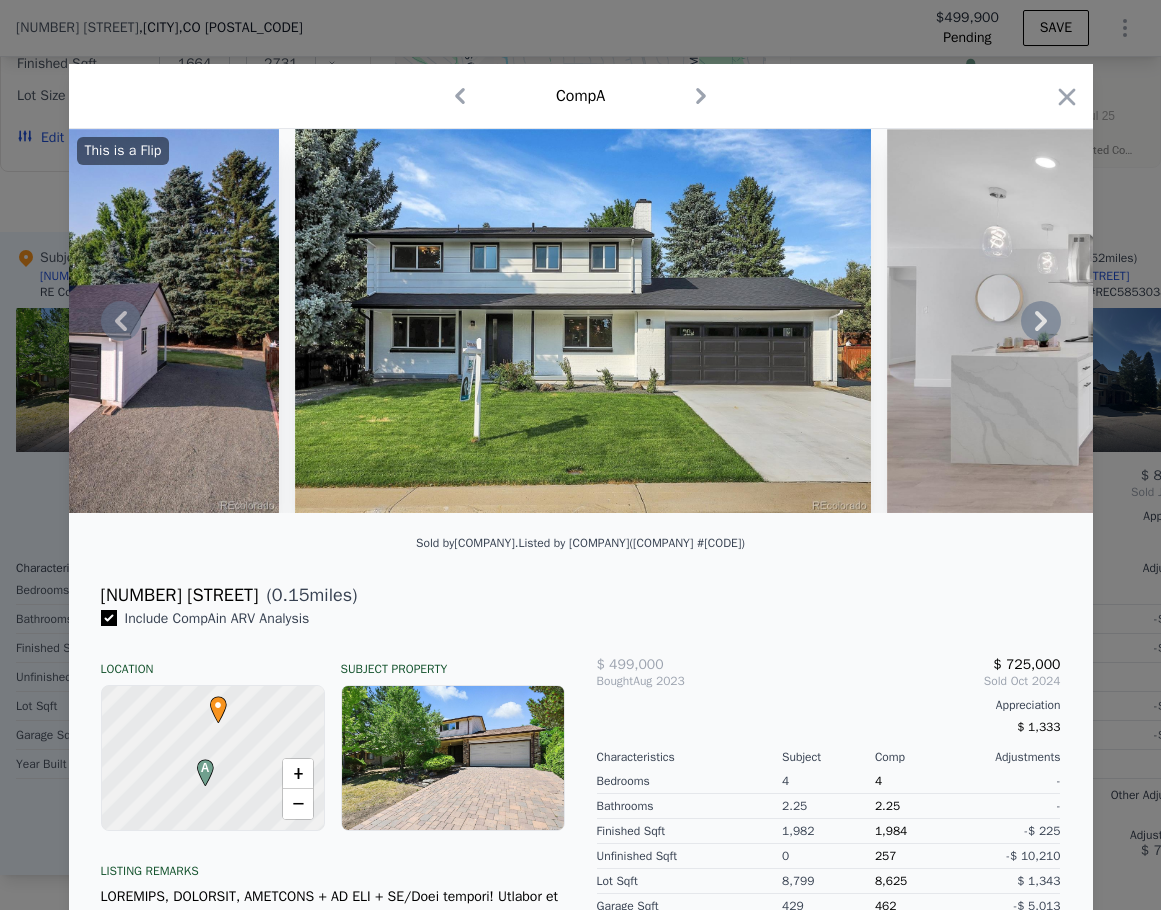 click 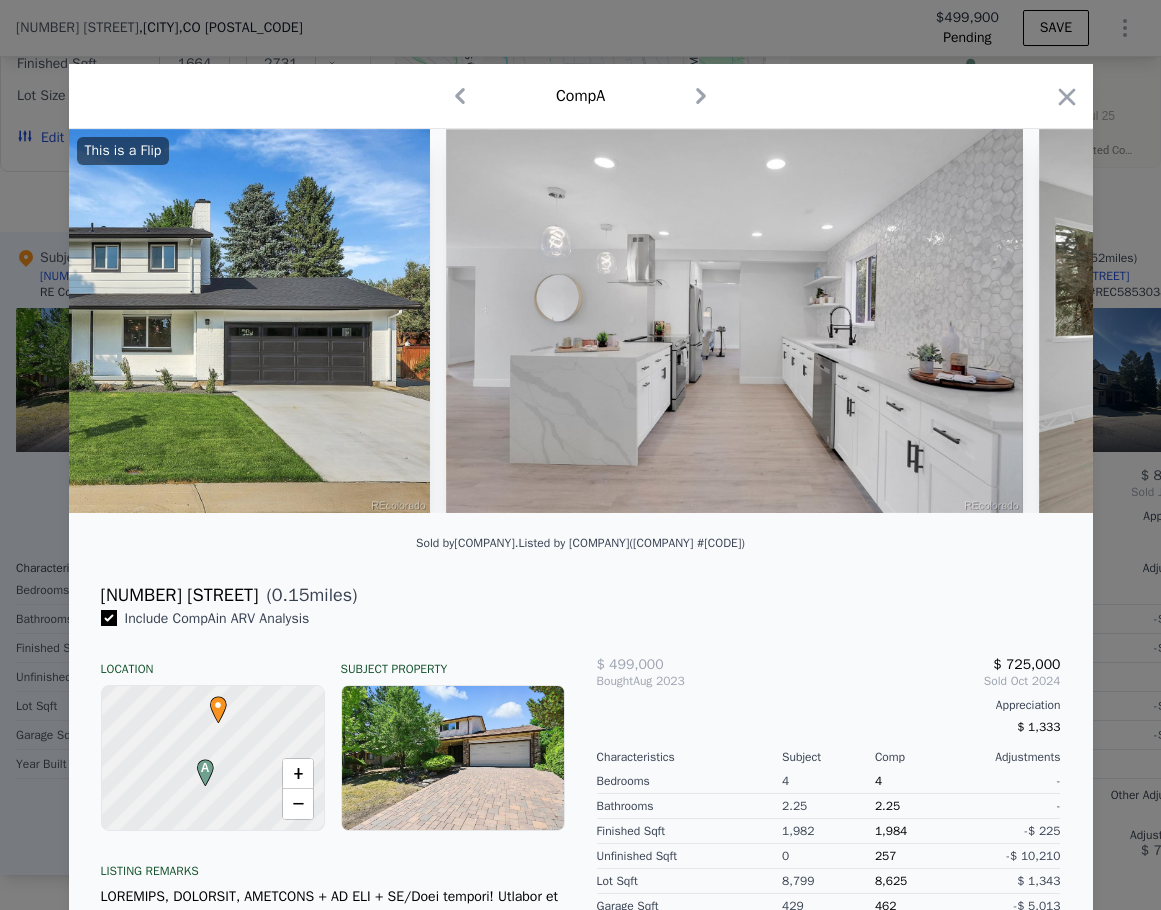 scroll, scrollTop: 0, scrollLeft: 1440, axis: horizontal 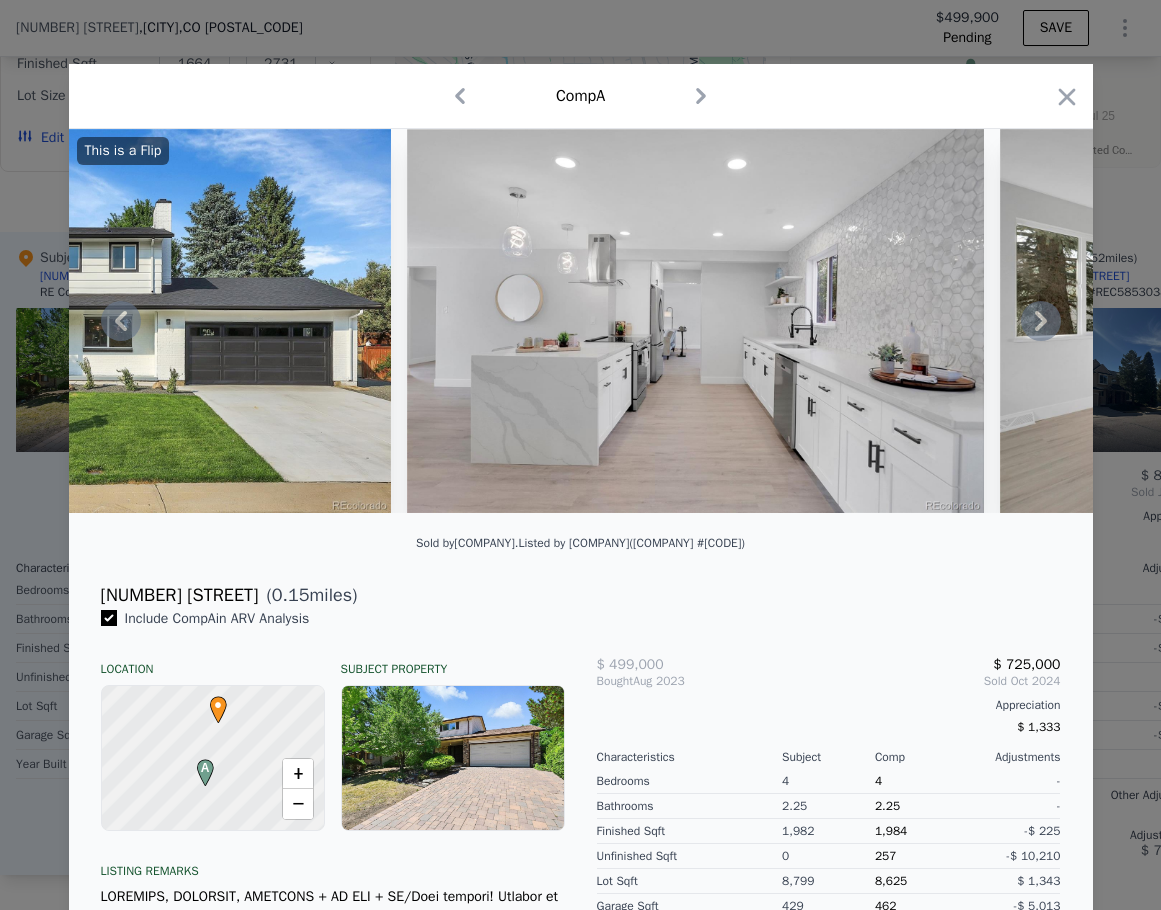 click 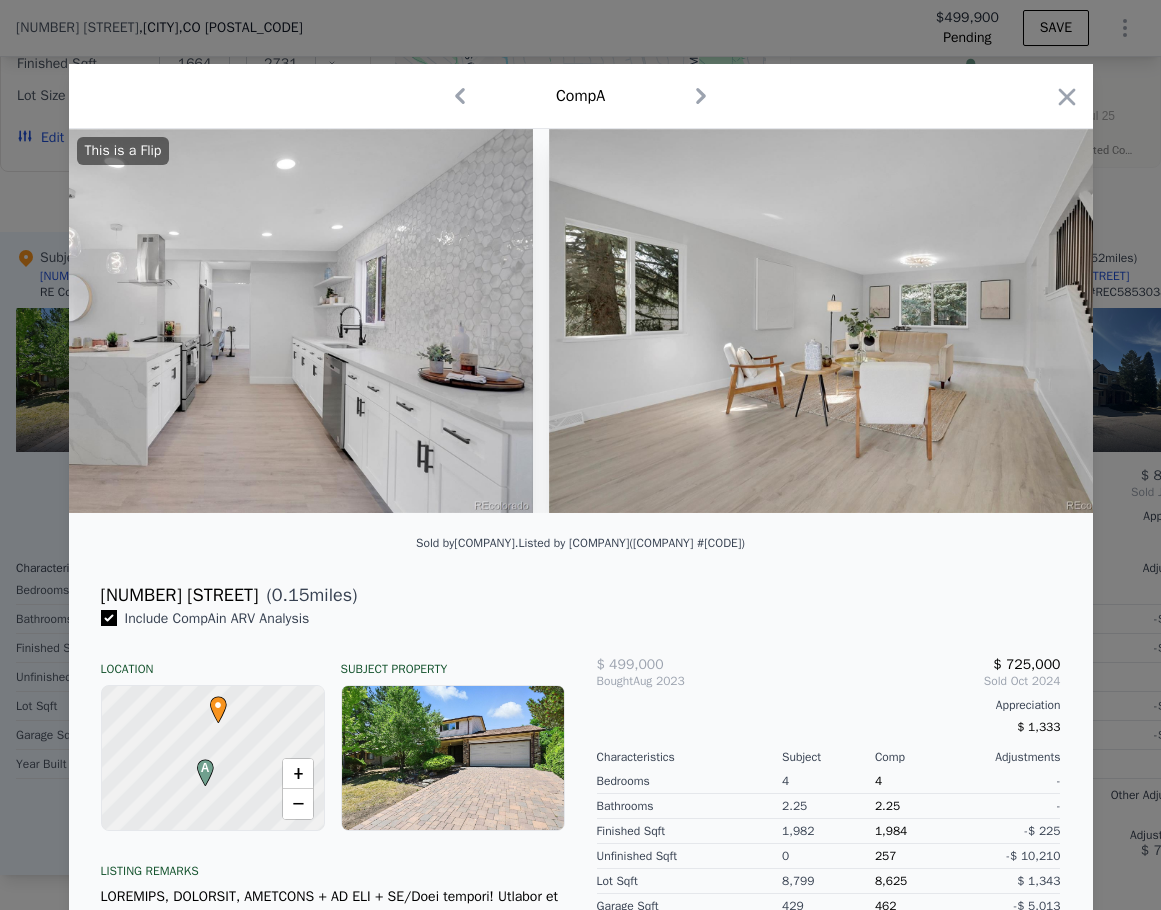 scroll, scrollTop: 0, scrollLeft: 1920, axis: horizontal 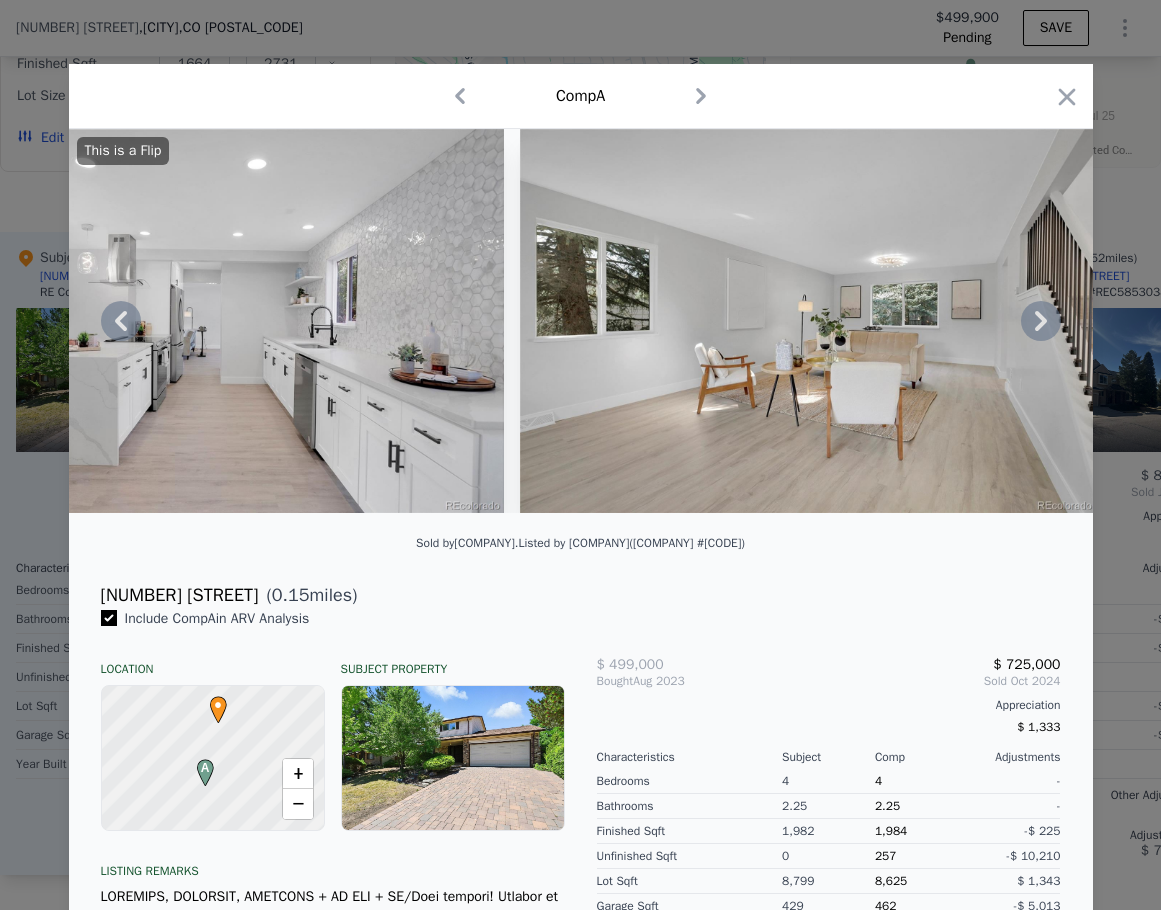 click 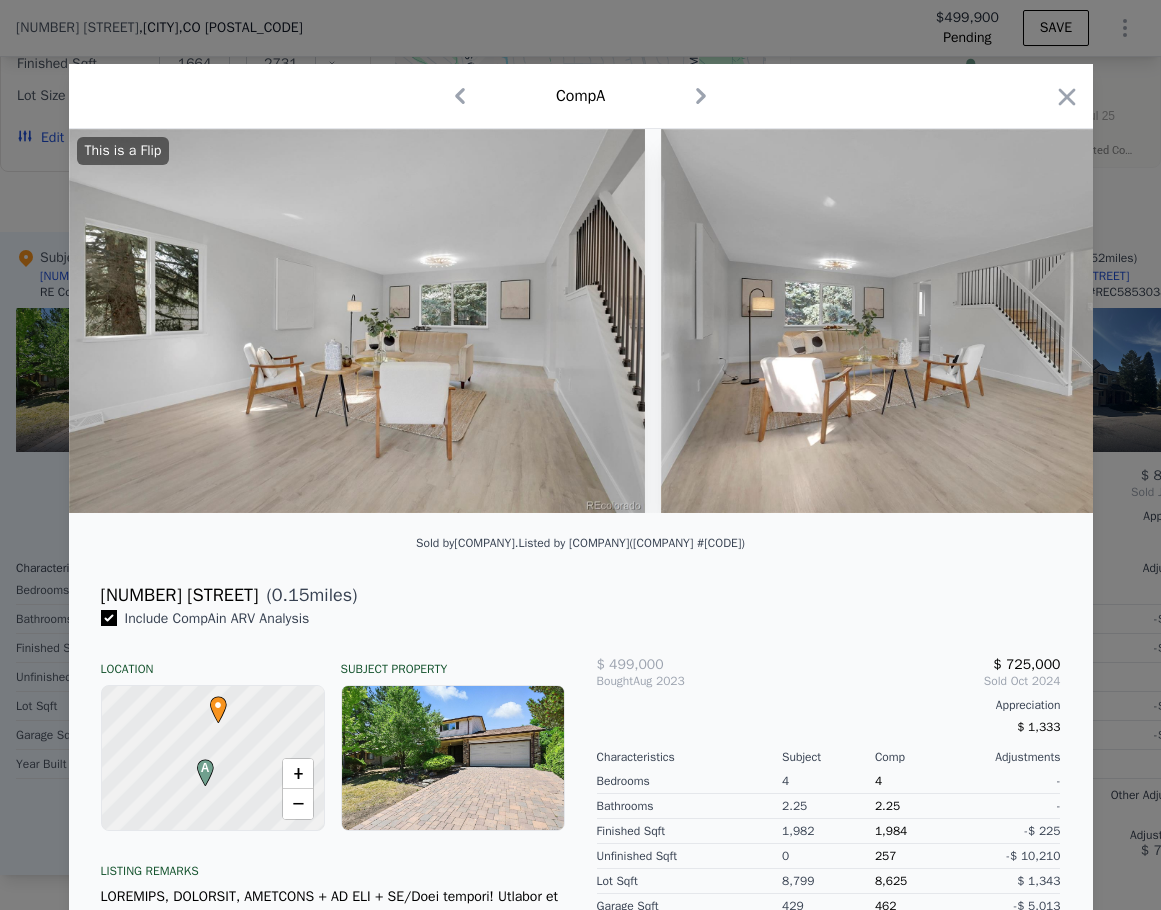 scroll, scrollTop: 0, scrollLeft: 2400, axis: horizontal 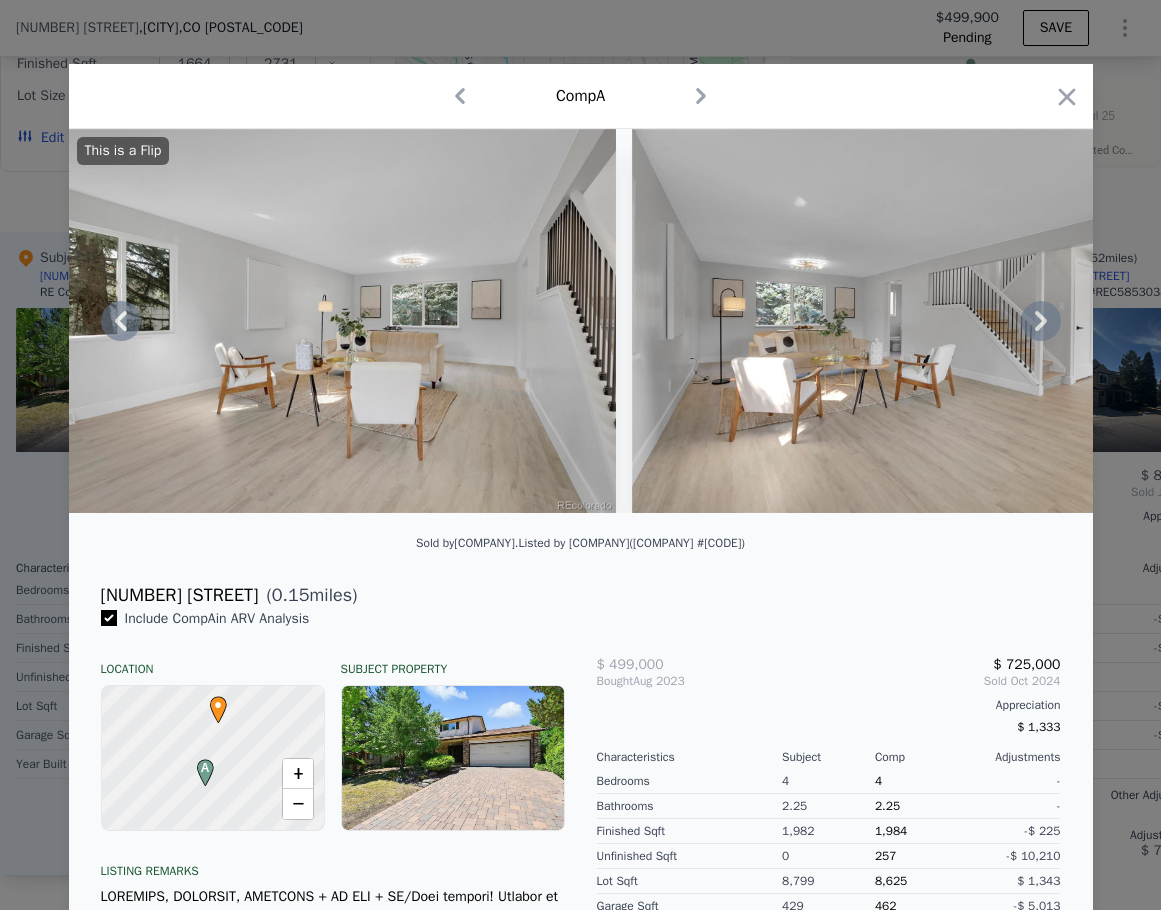 click 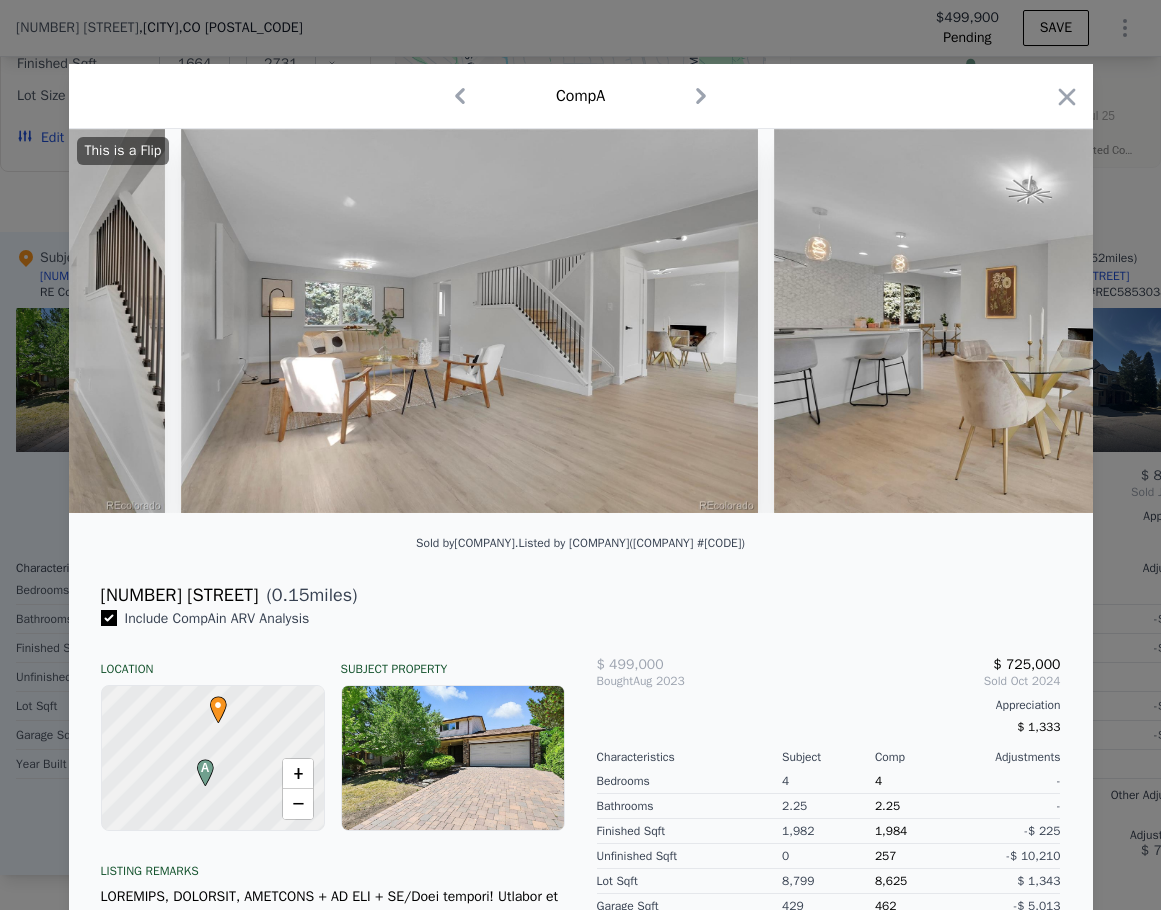 scroll, scrollTop: 0, scrollLeft: 2880, axis: horizontal 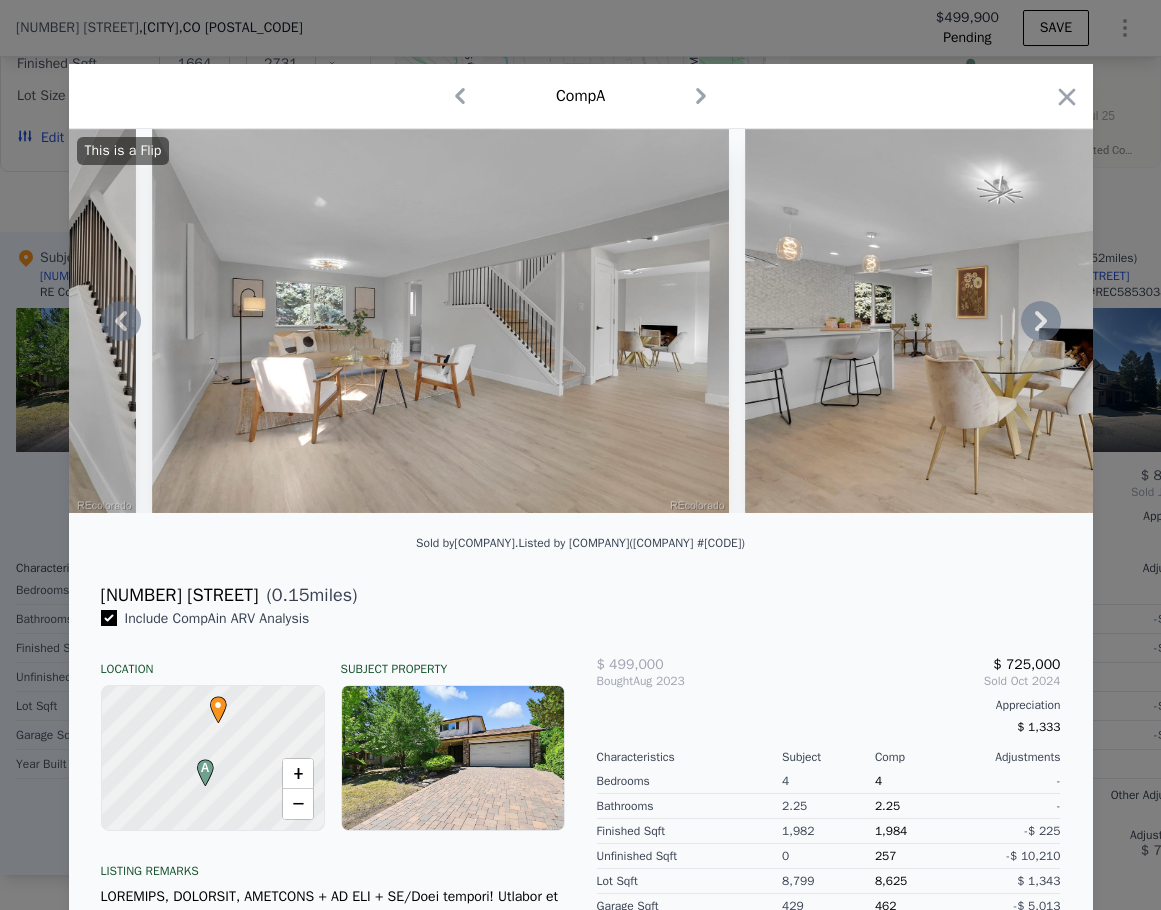 click 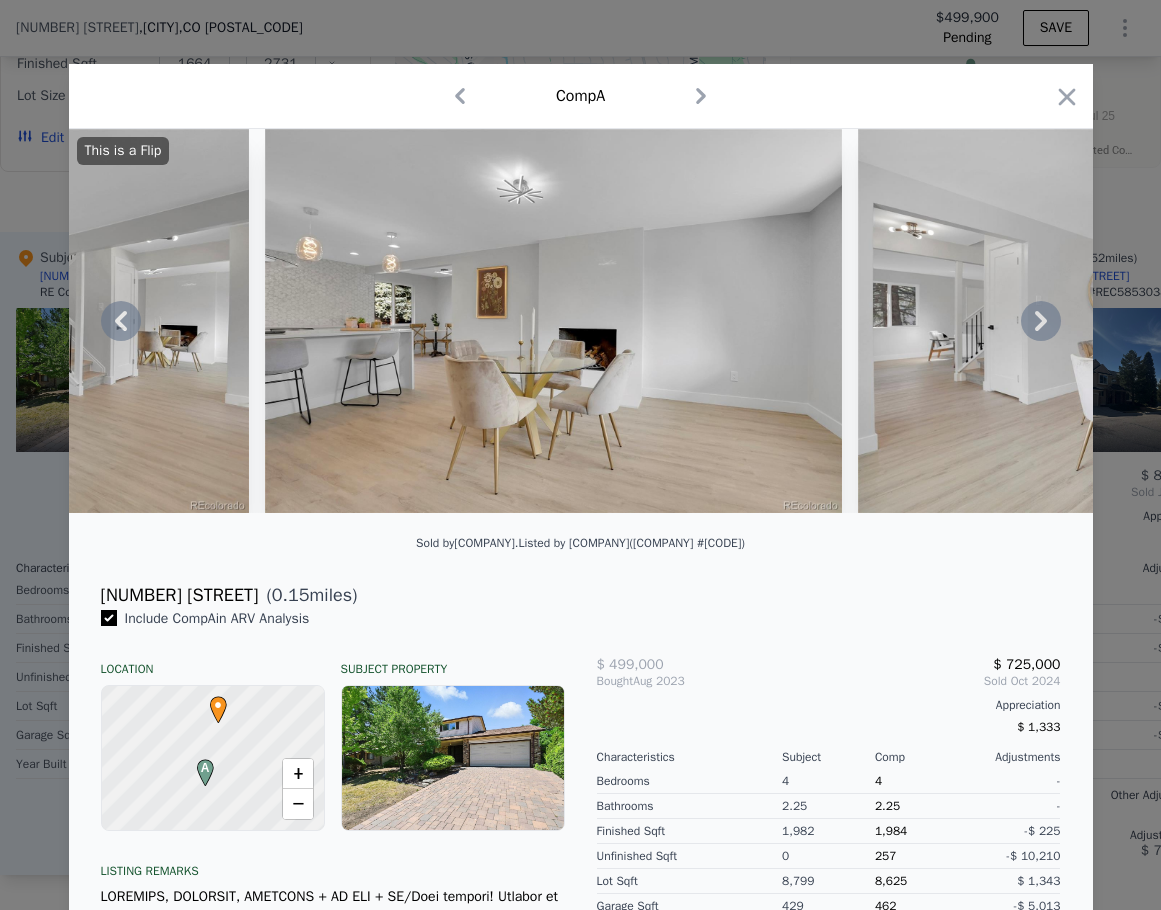 click 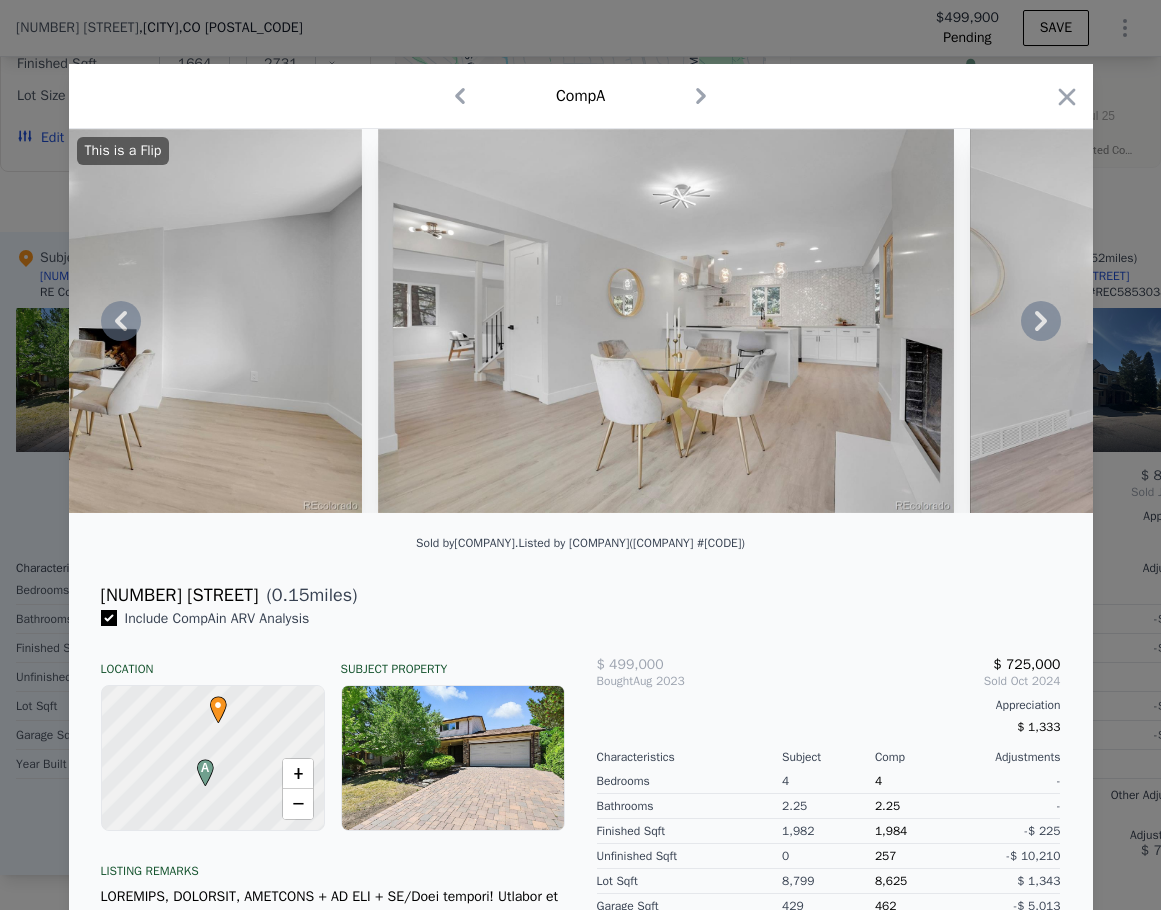 click 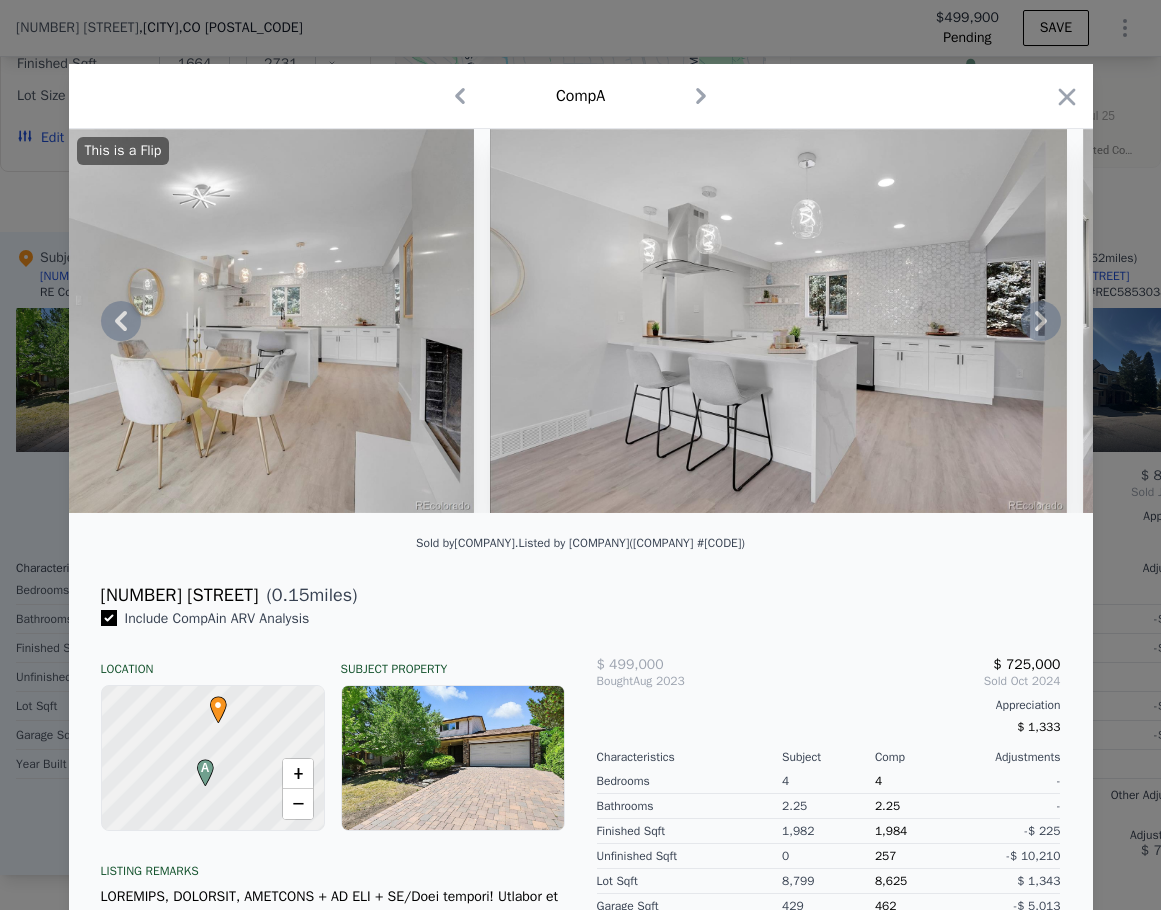 click 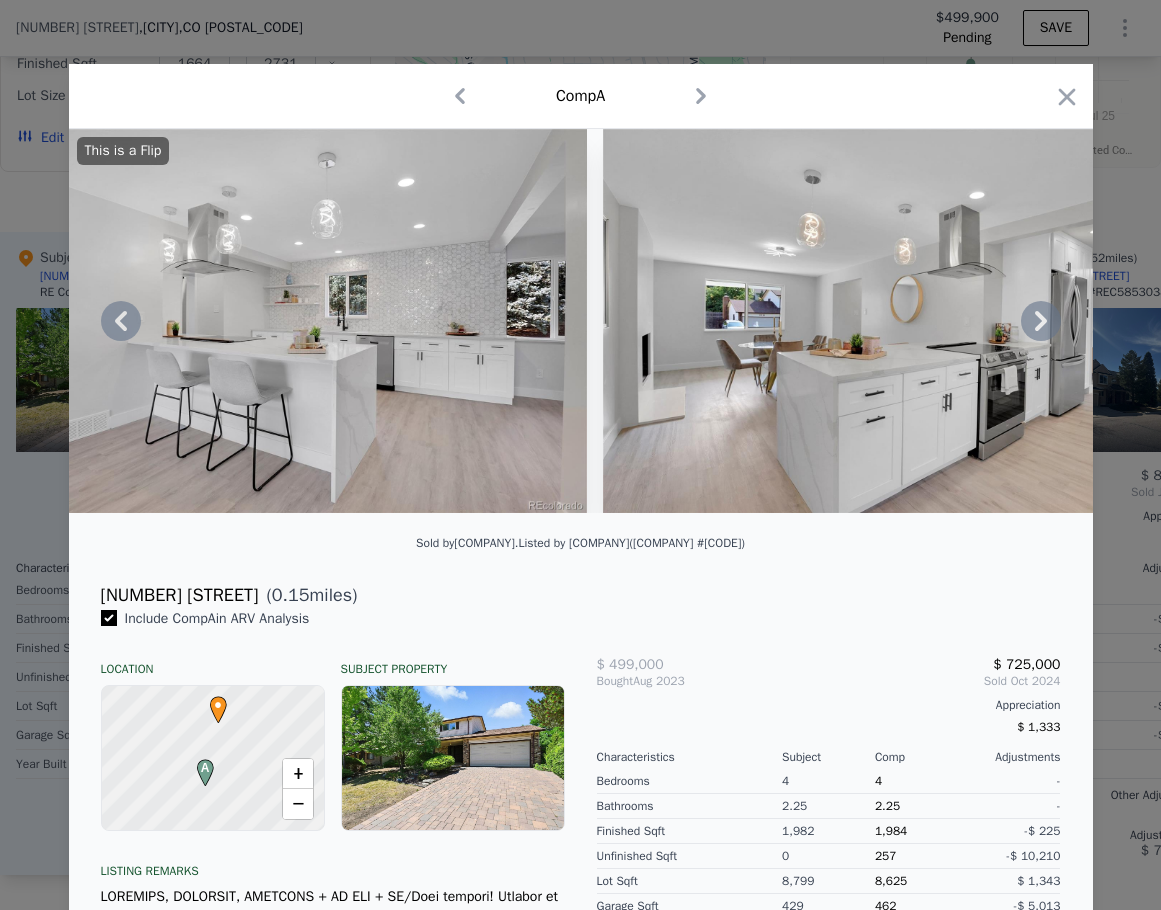 click 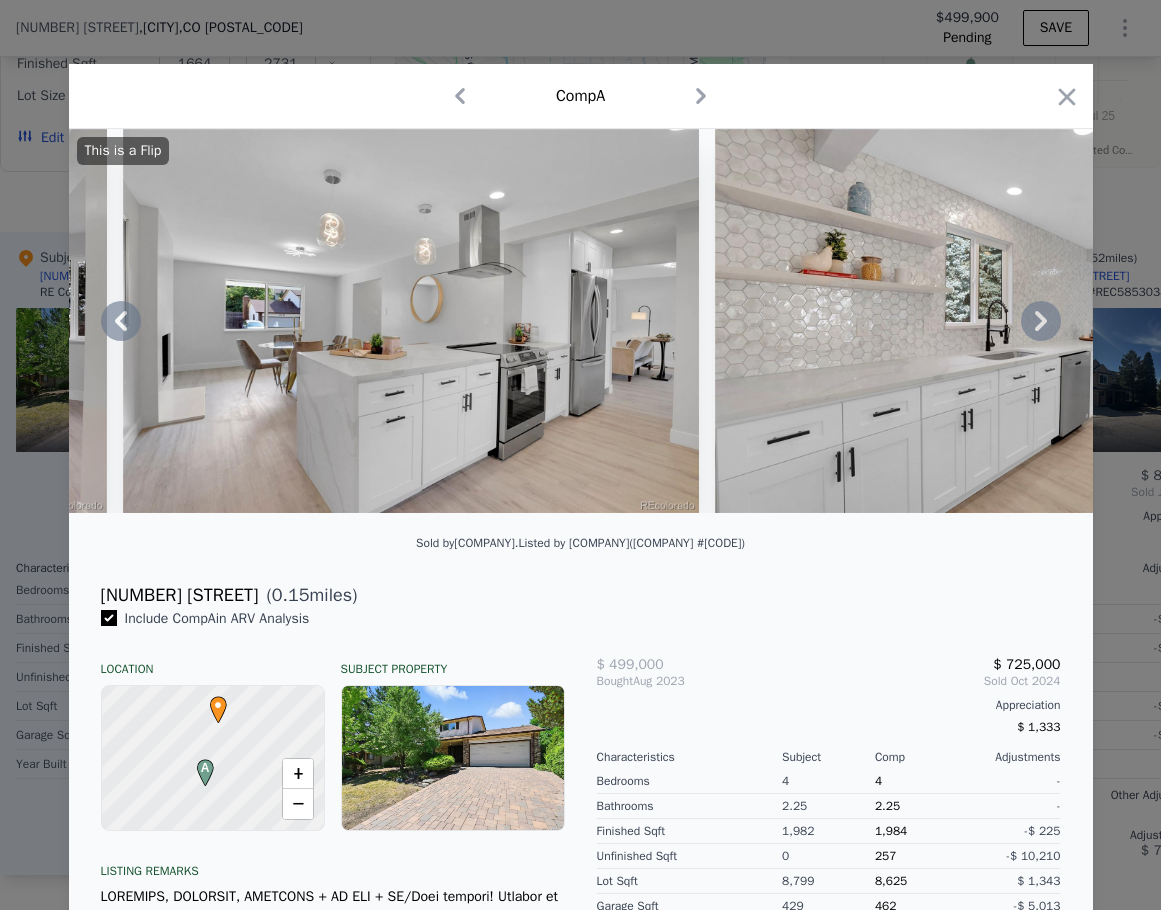 click 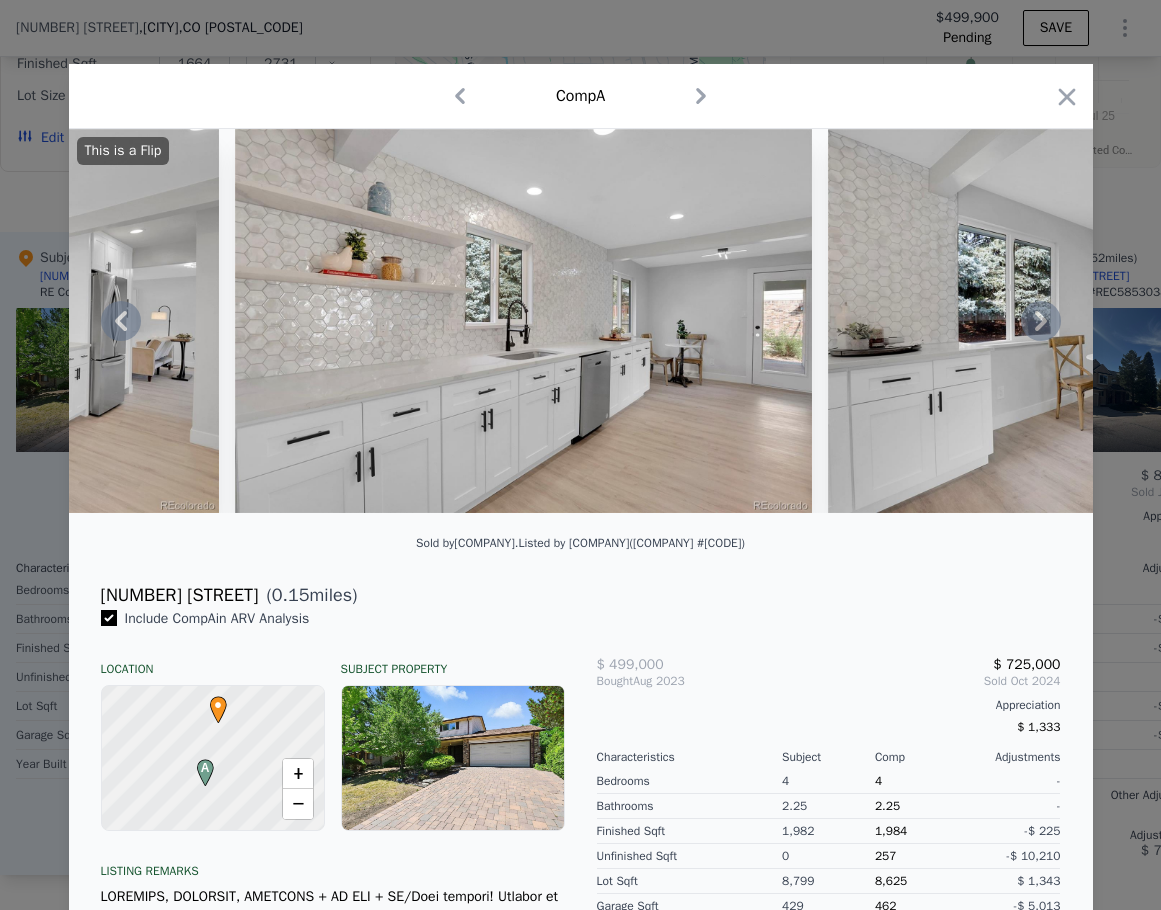 click 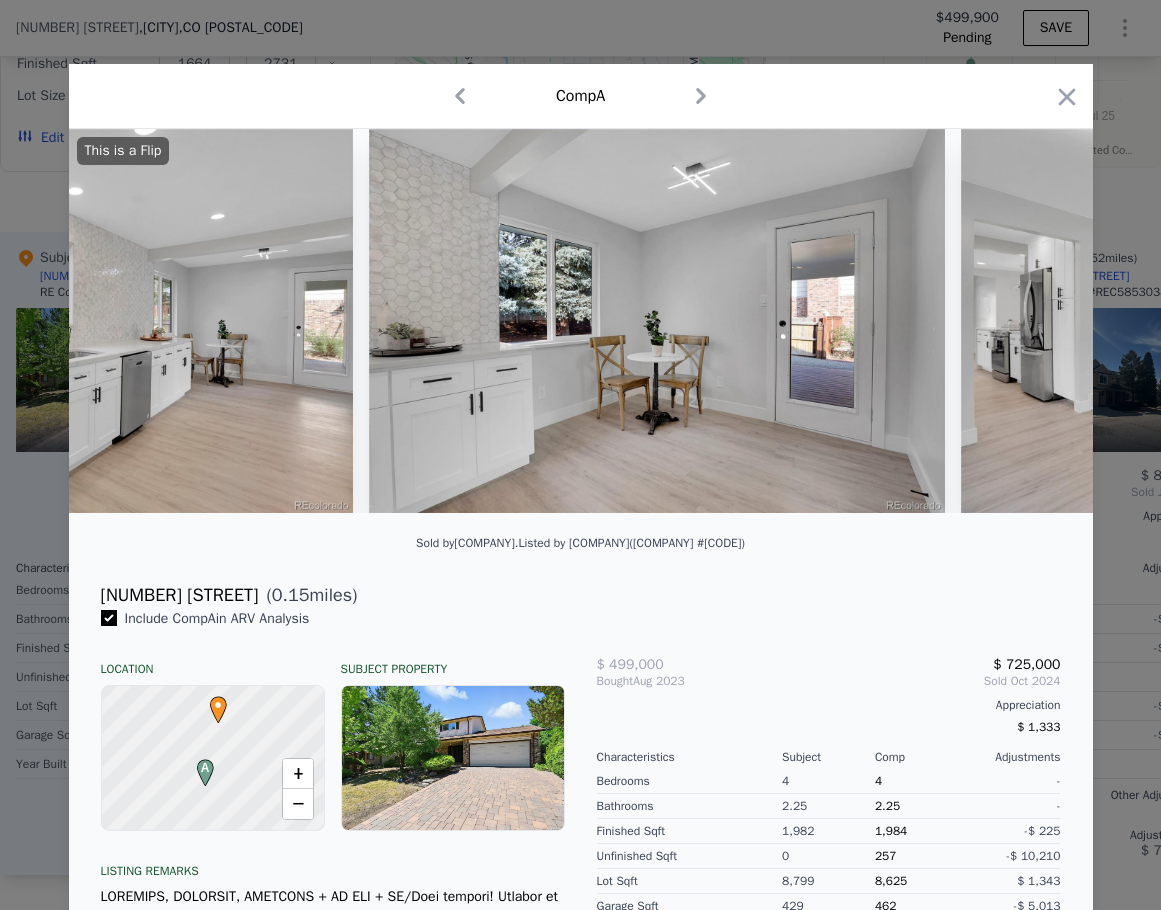 scroll, scrollTop: 0, scrollLeft: 6240, axis: horizontal 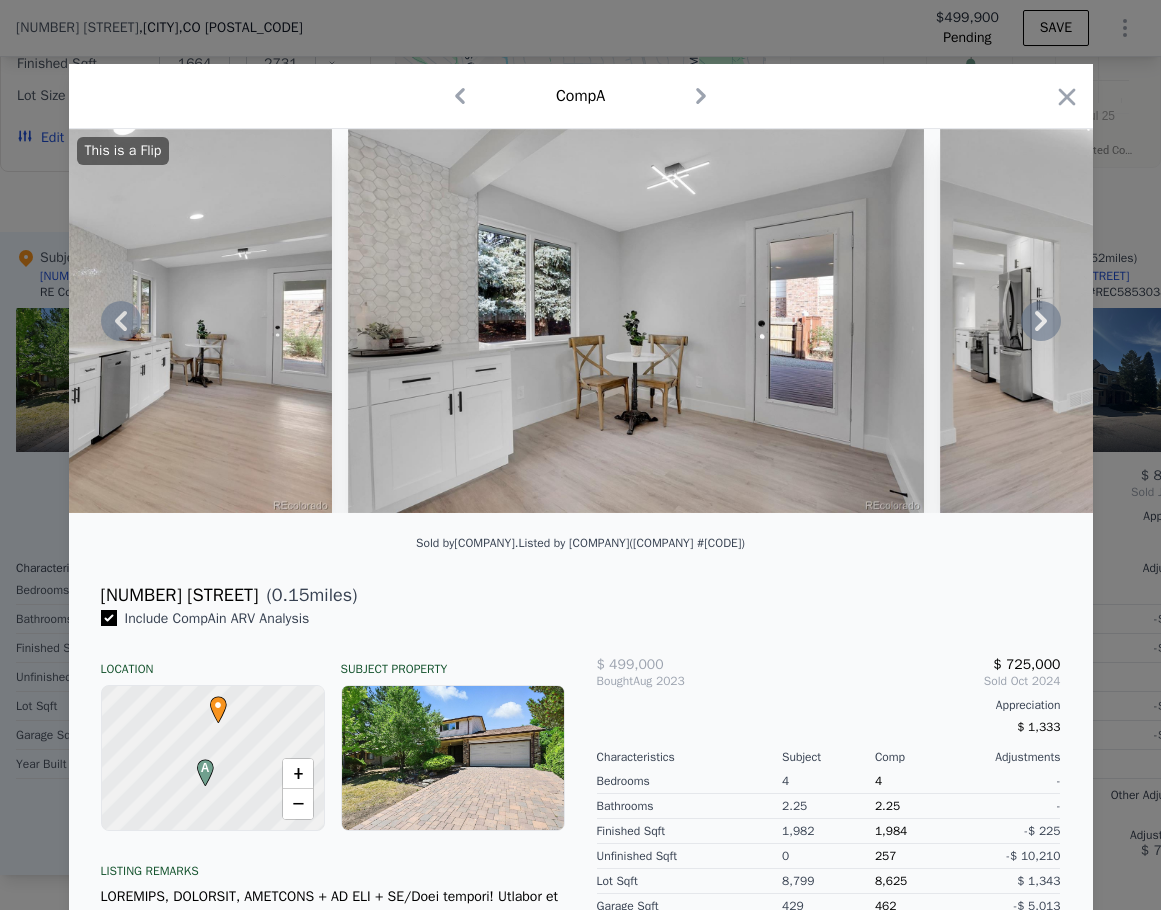 click 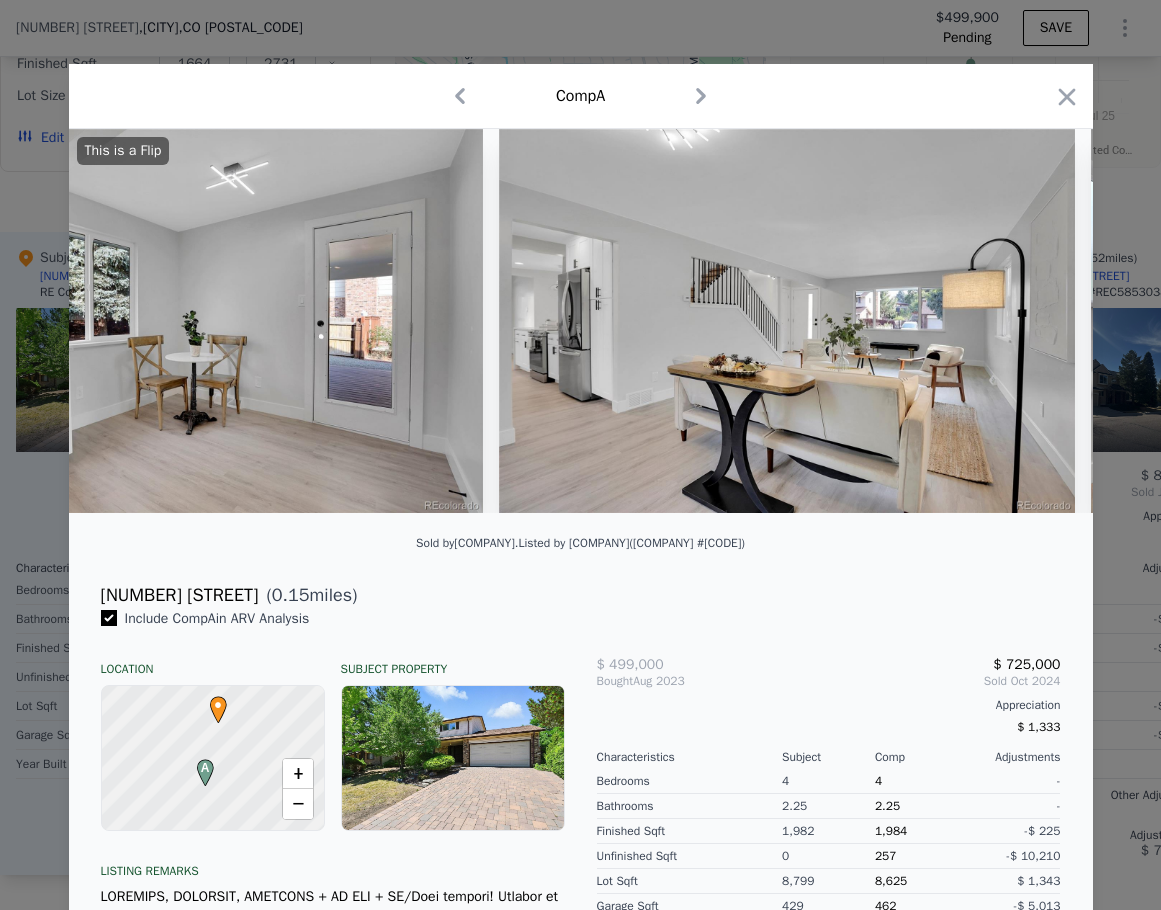 scroll, scrollTop: 0, scrollLeft: 6720, axis: horizontal 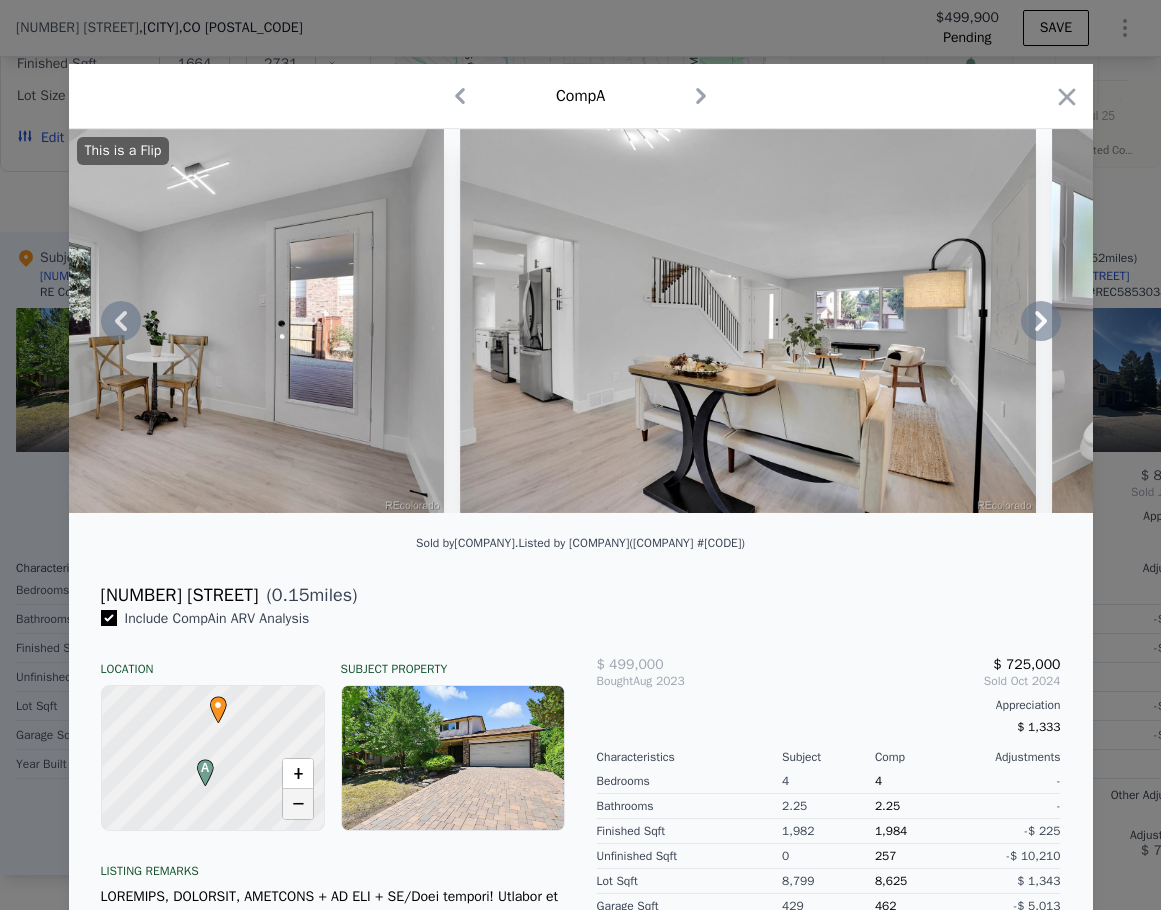 click on "−" at bounding box center [298, 804] 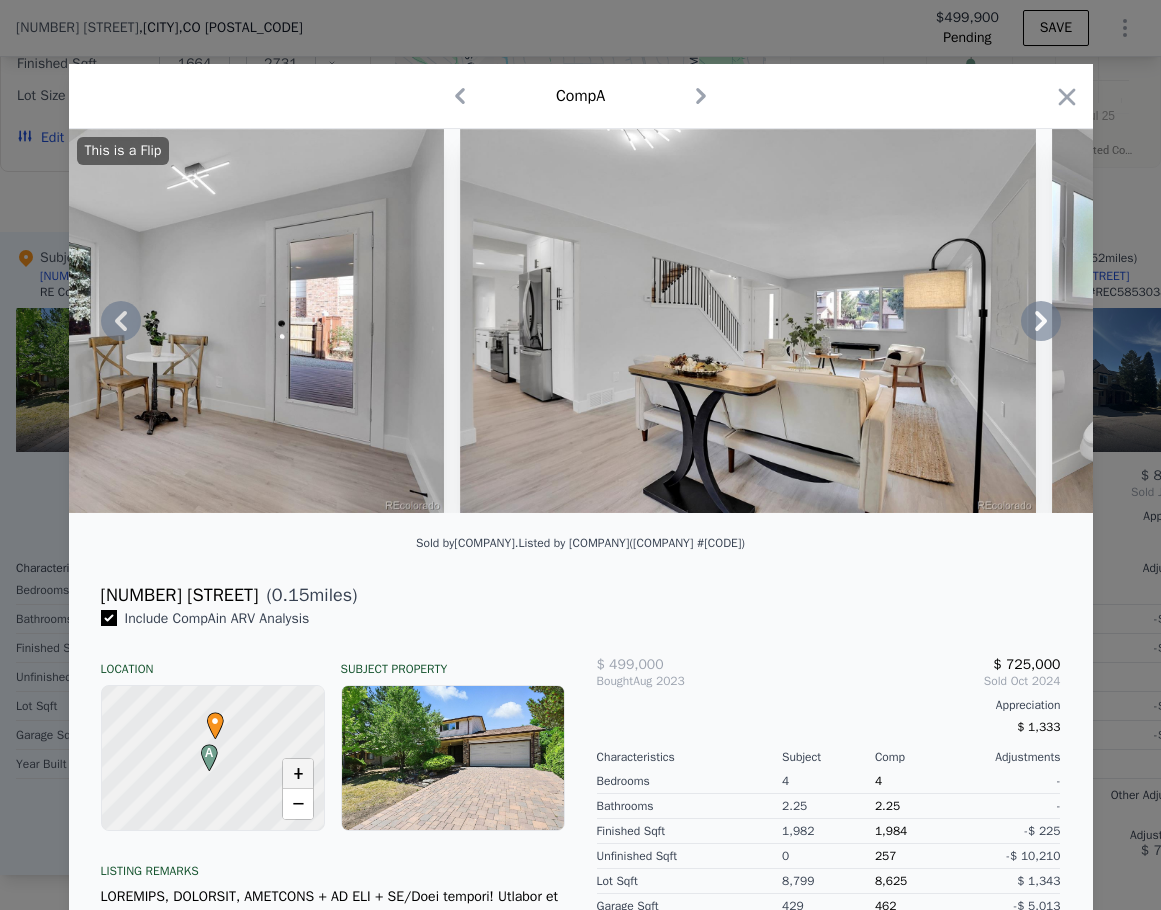 click on "+" at bounding box center [298, 774] 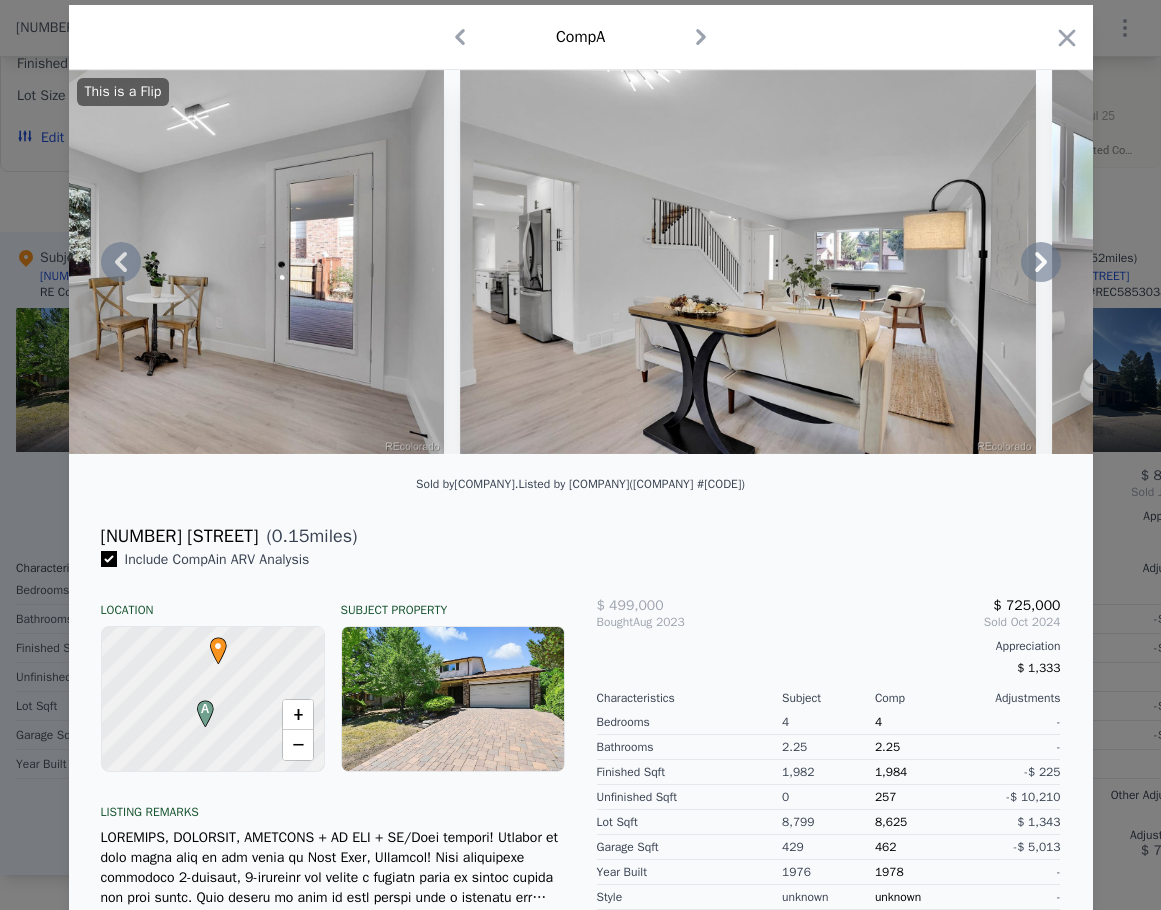 scroll, scrollTop: 58, scrollLeft: 0, axis: vertical 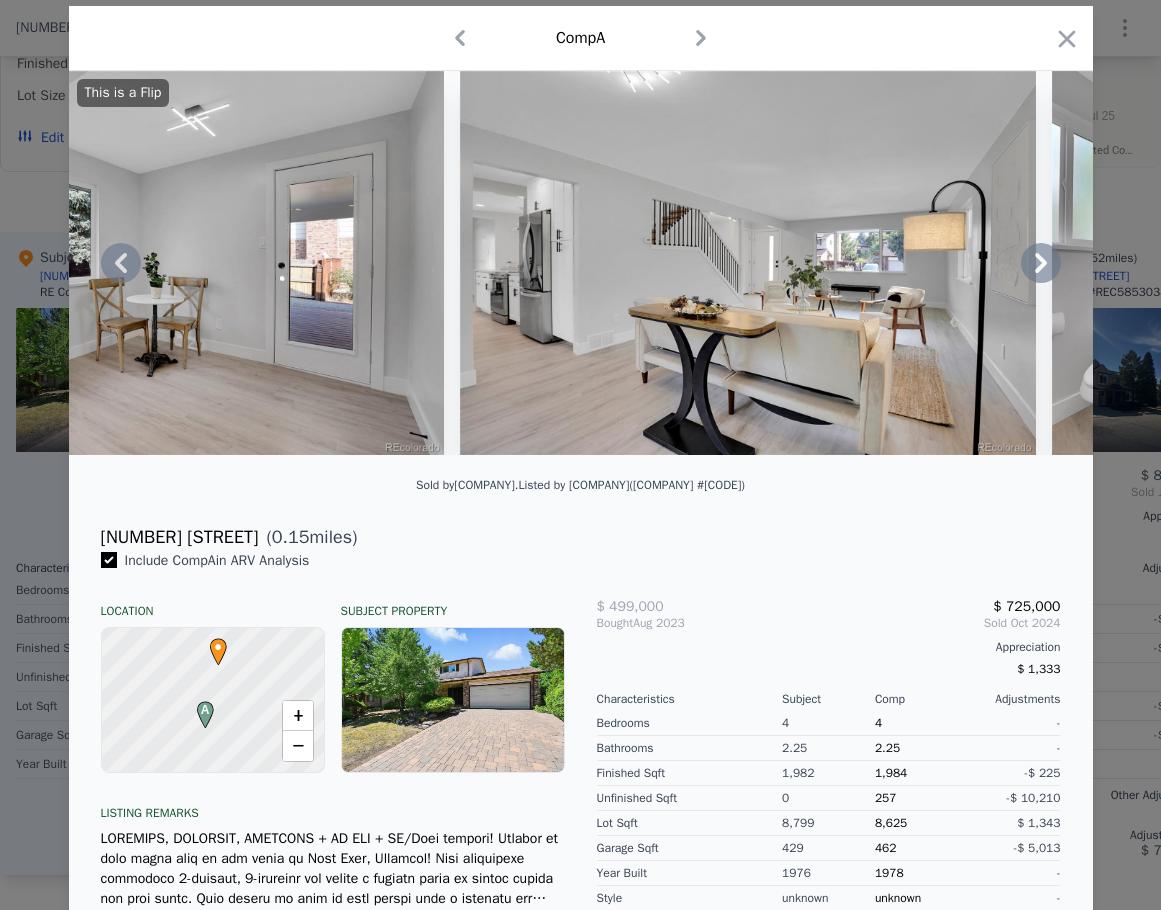 click 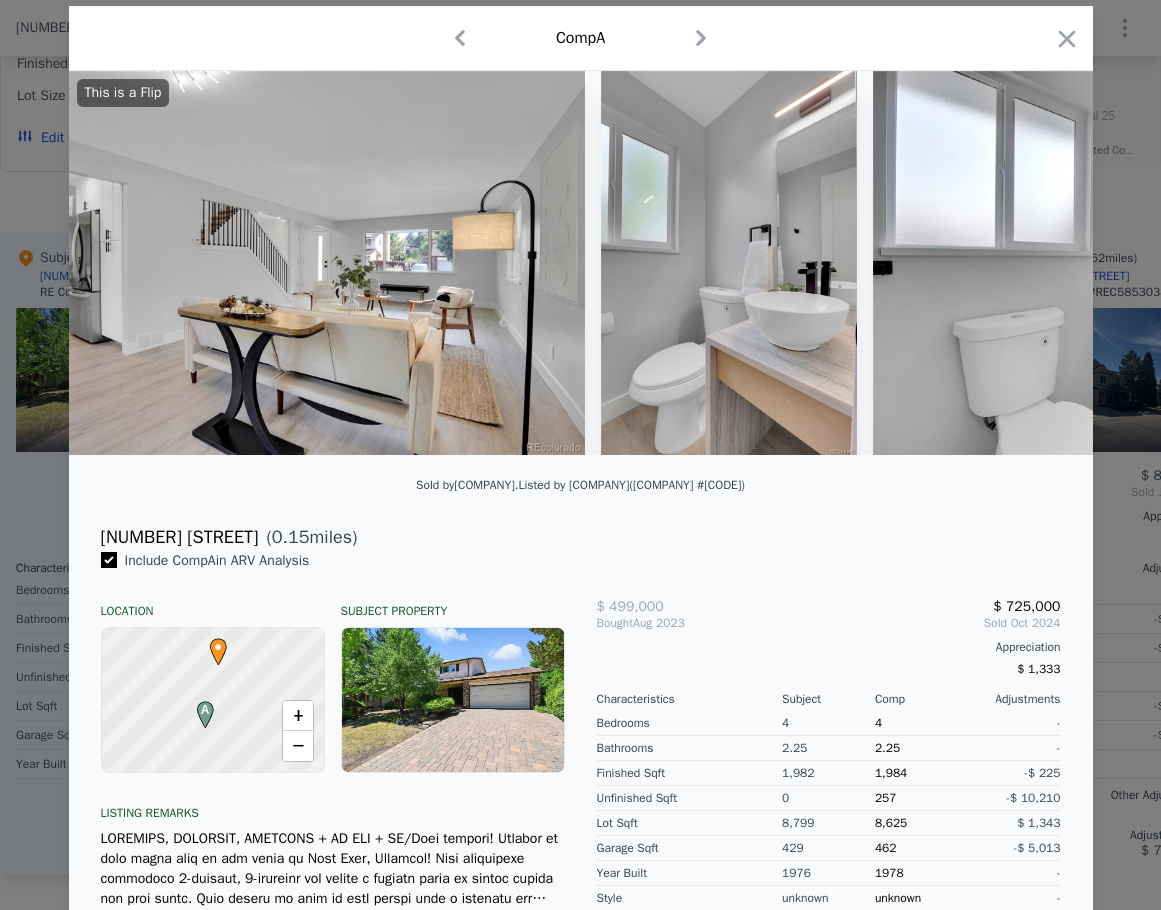 scroll, scrollTop: 0, scrollLeft: 7200, axis: horizontal 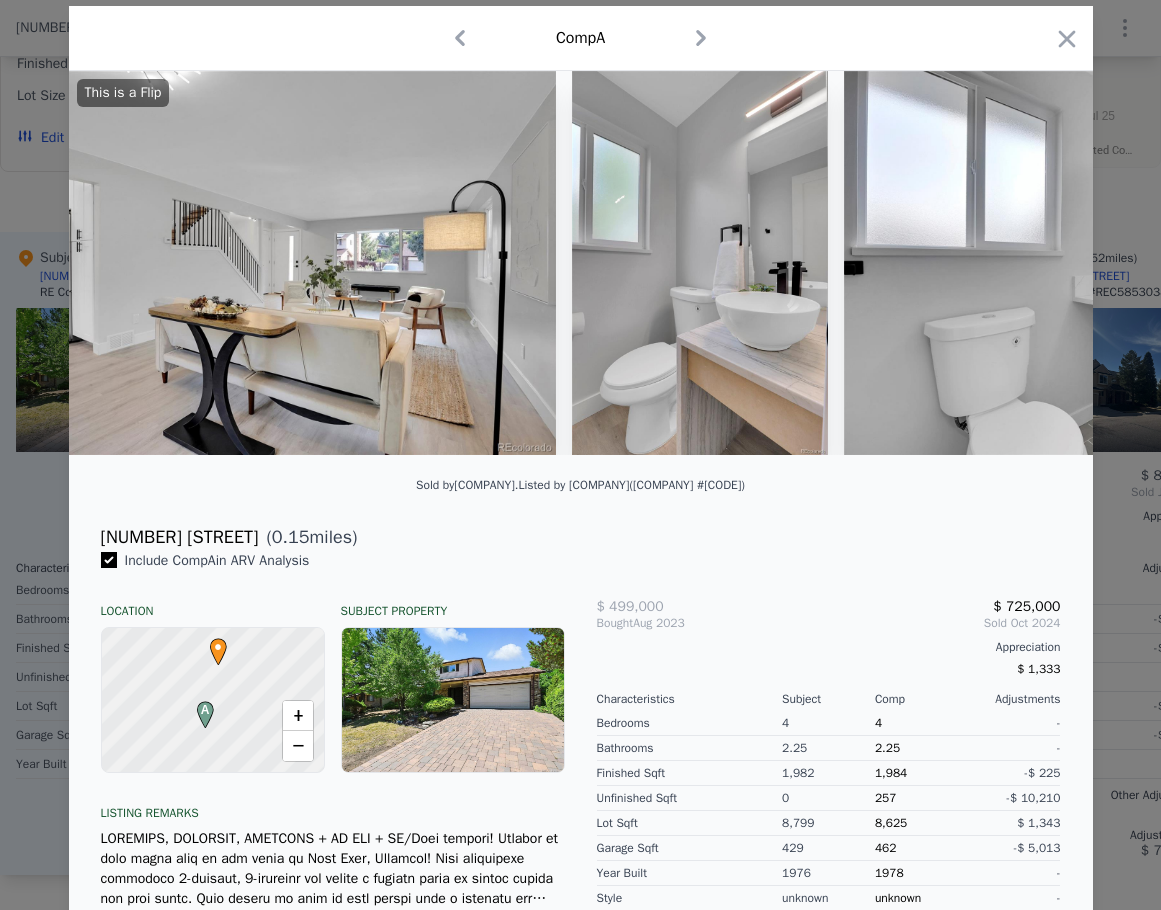 click on "This is a Flip" at bounding box center (581, 263) 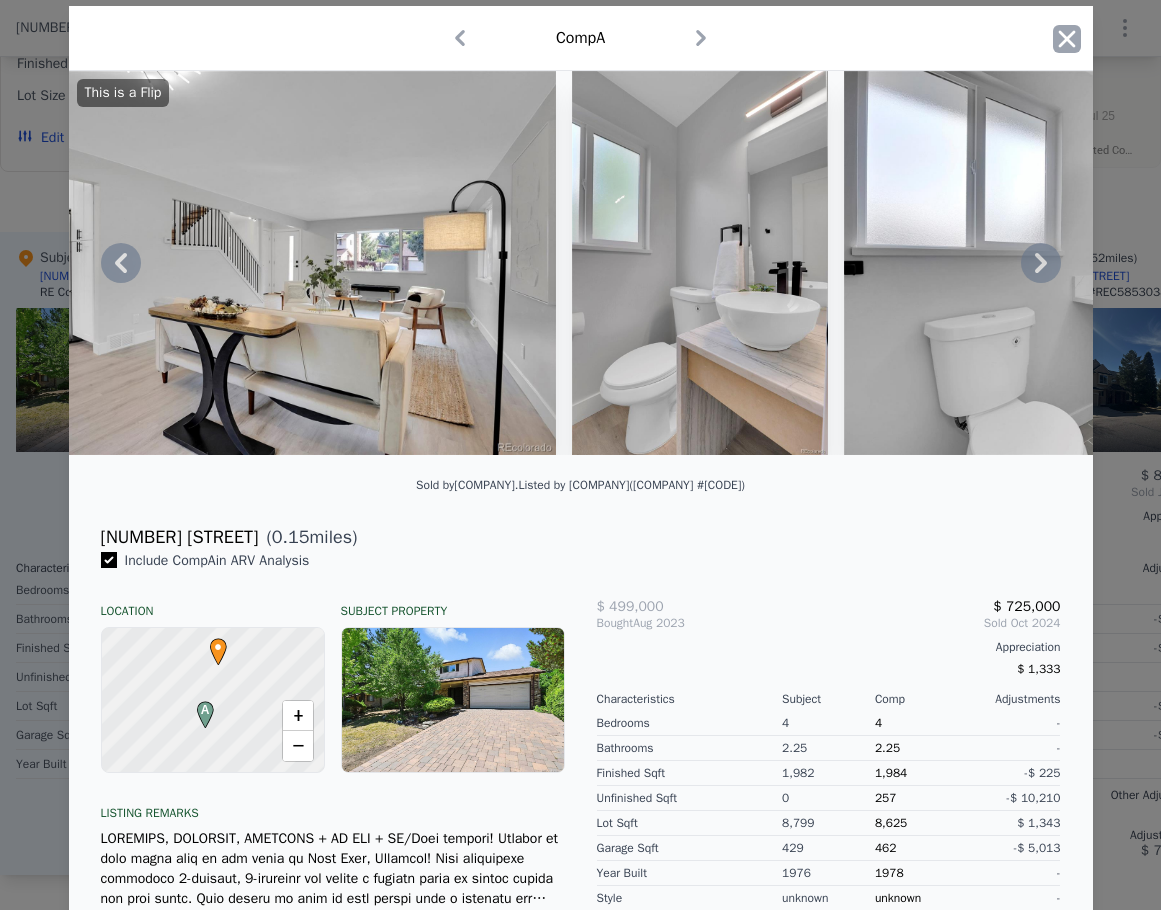 click 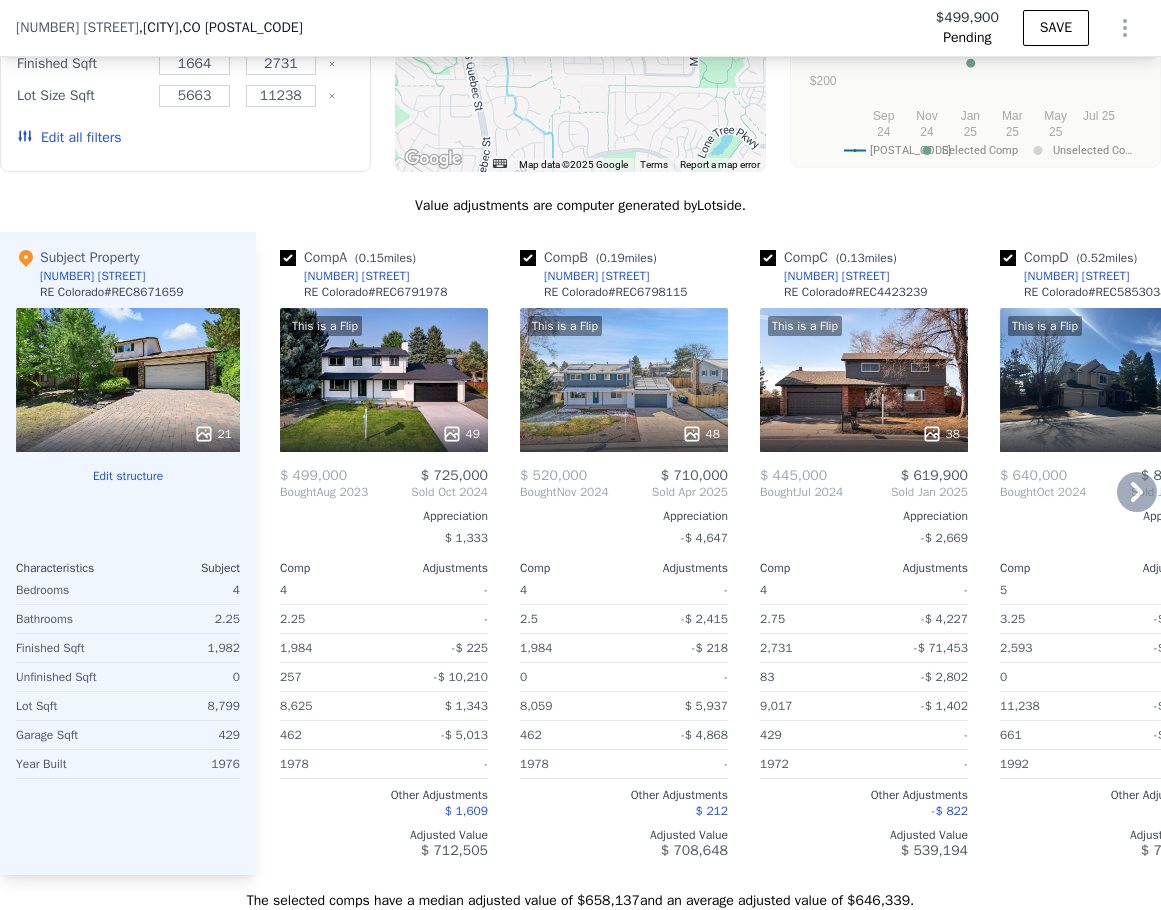 click on "This is a Flip 49" at bounding box center [384, 380] 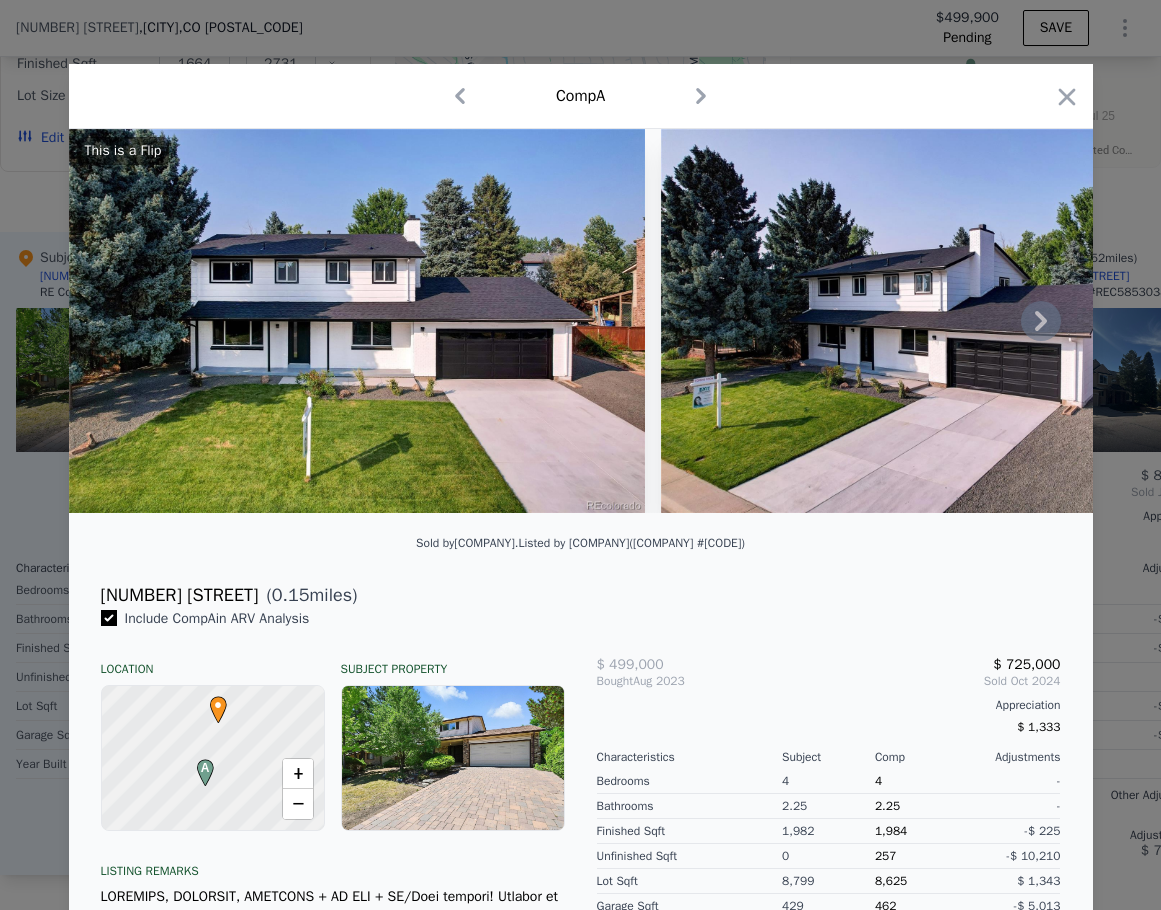 click 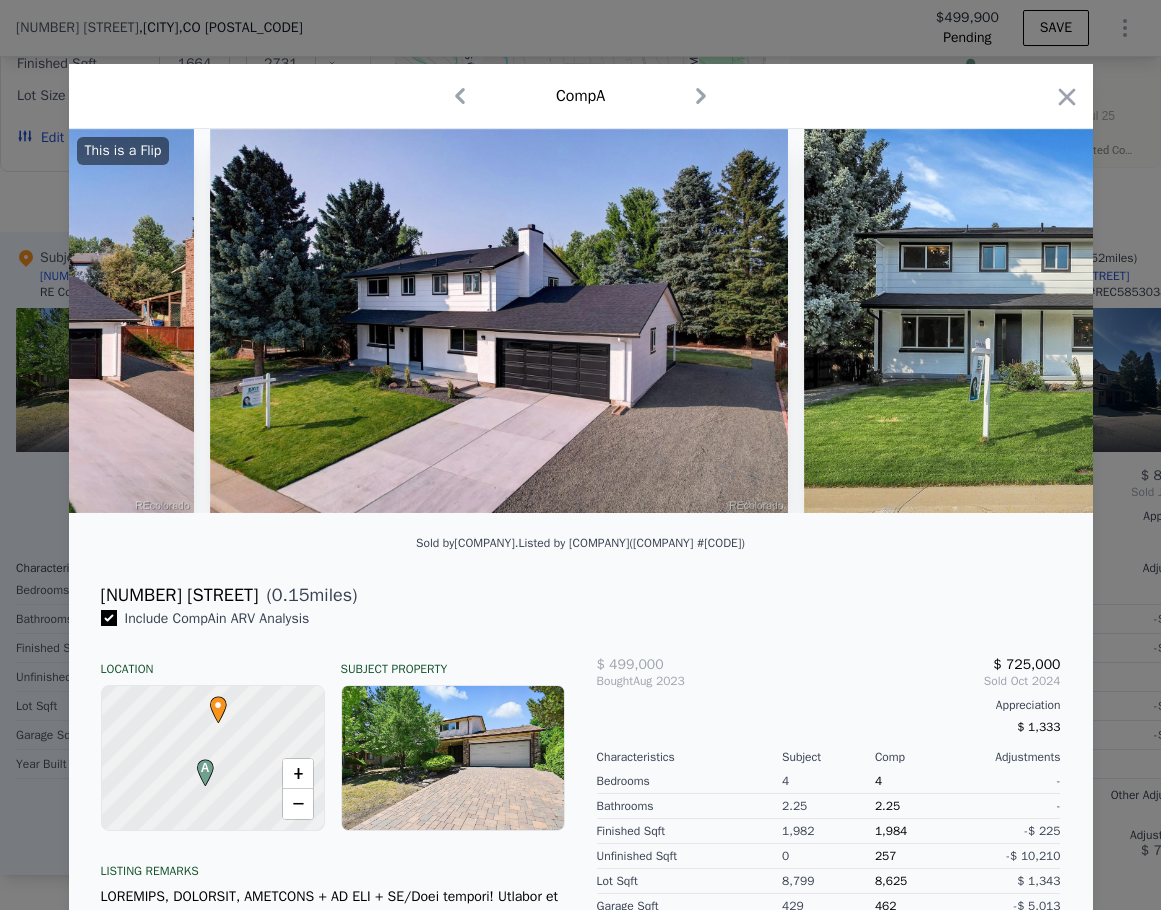 click at bounding box center (1092, 321) 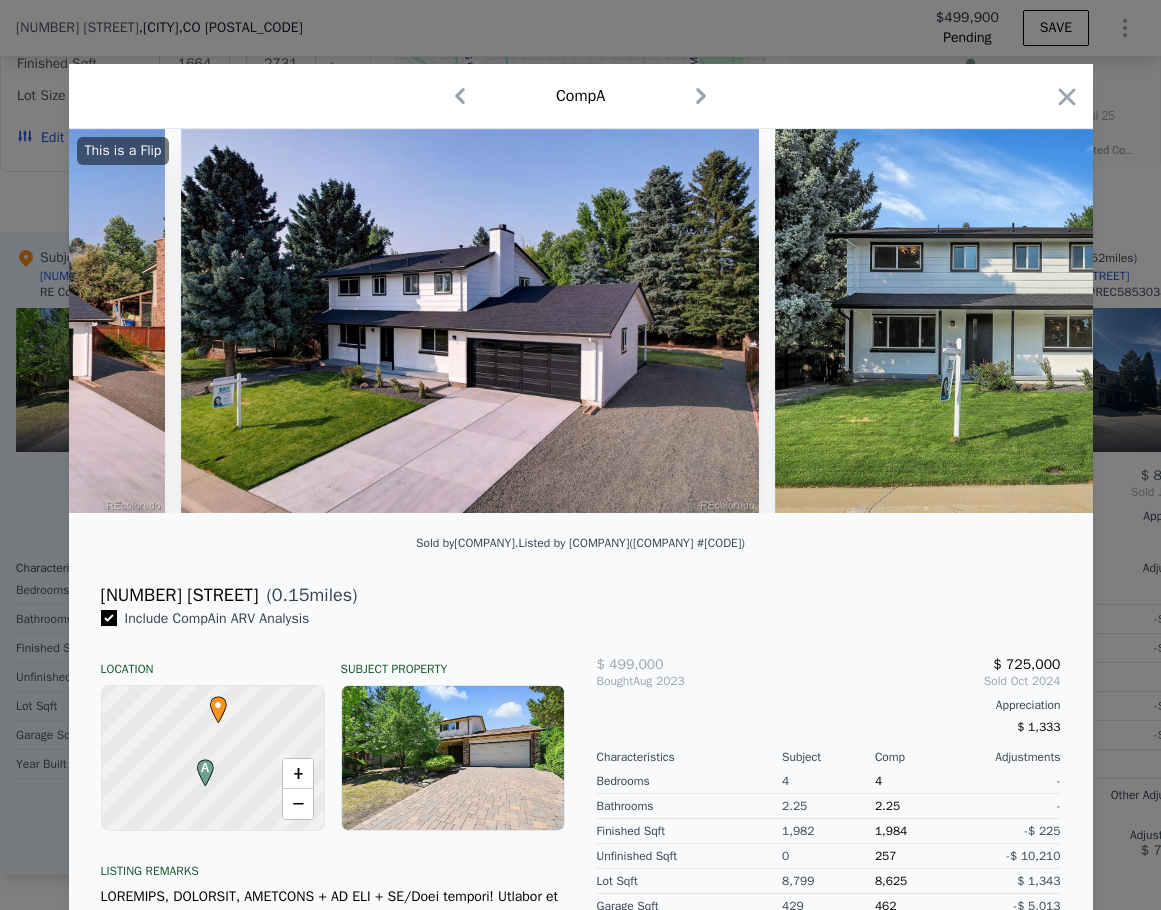 click at bounding box center (1063, 321) 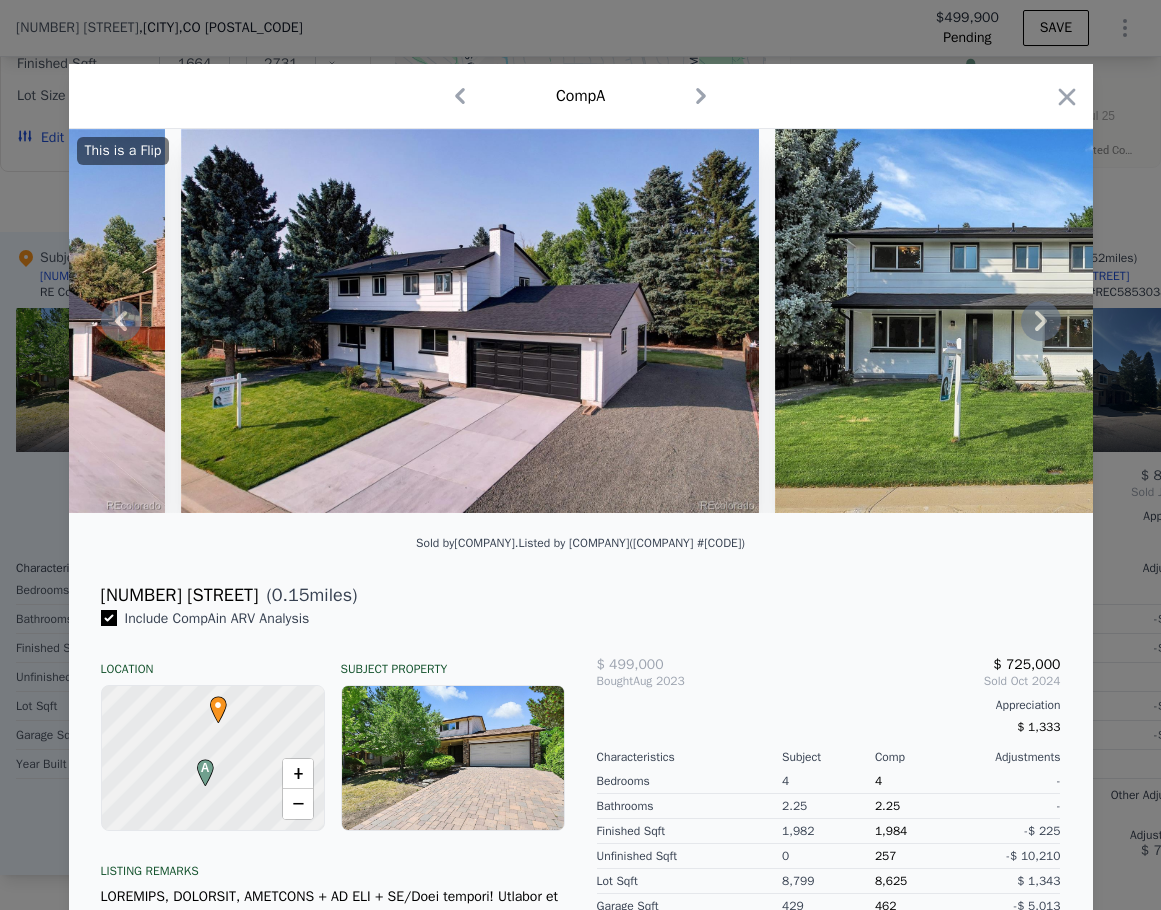 click on "This is a Flip" at bounding box center [581, 321] 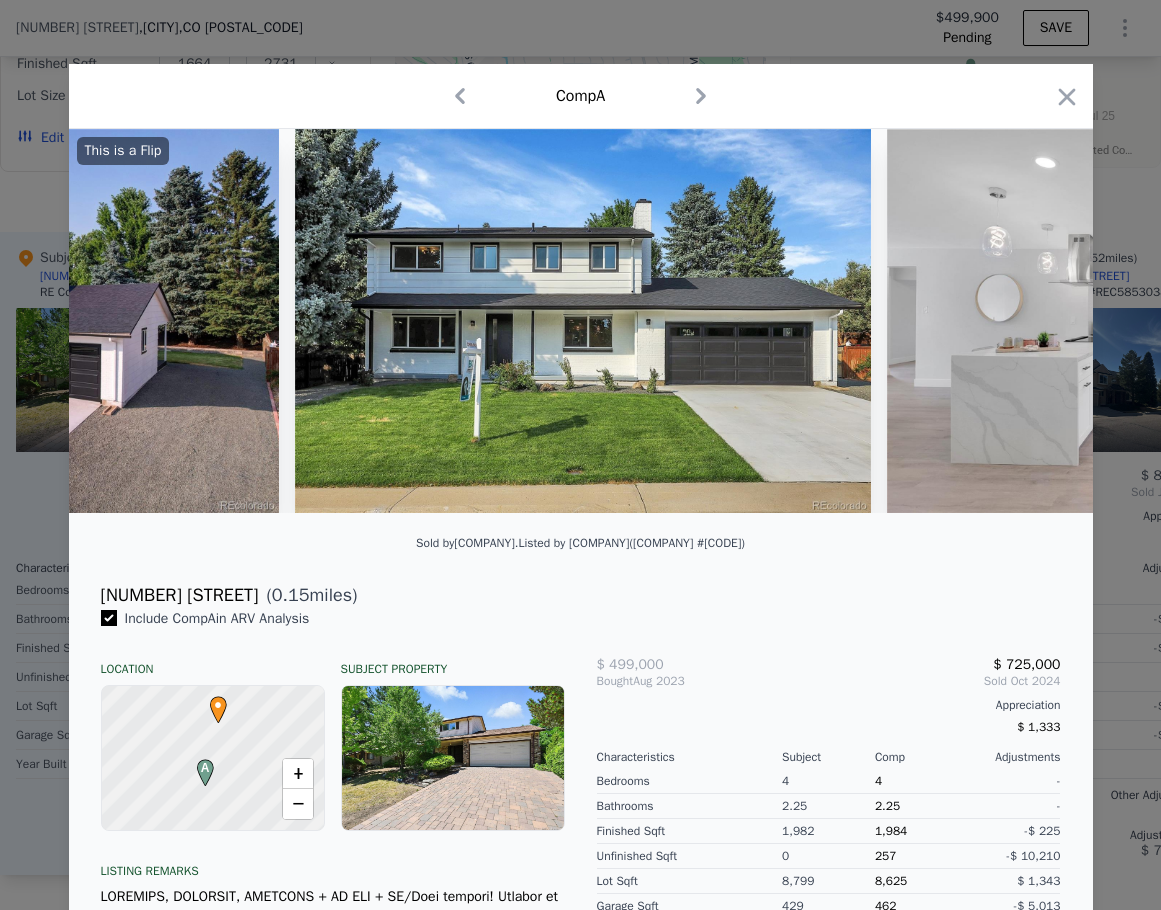 click on "This is a Flip" at bounding box center [581, 321] 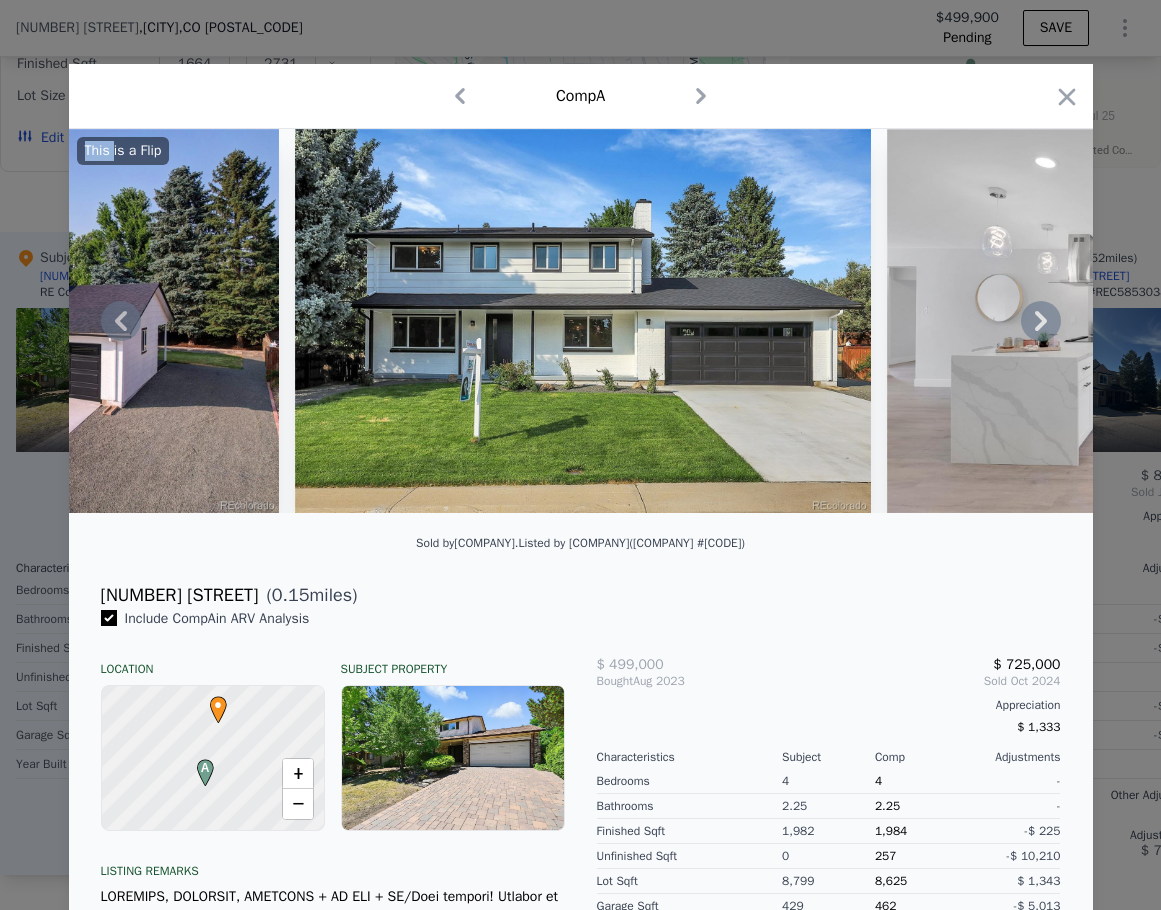 click 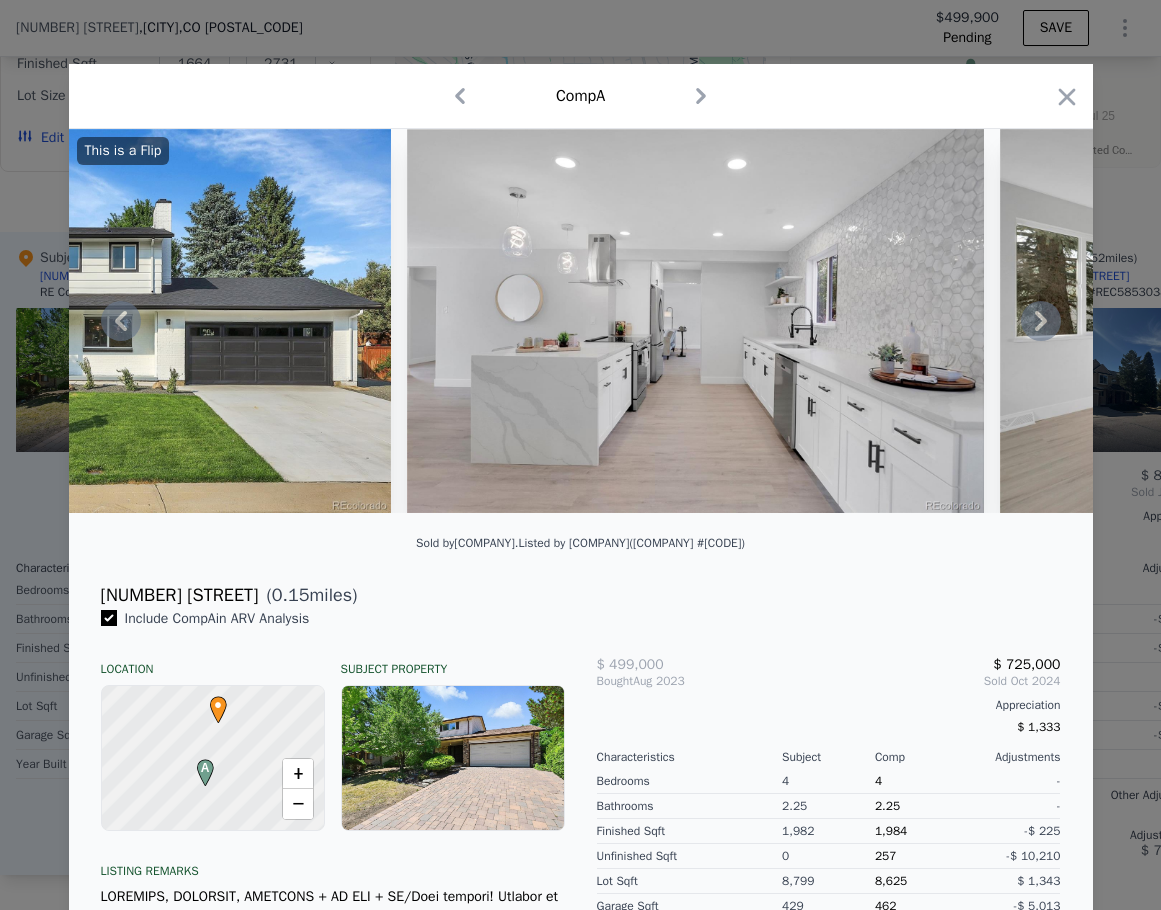 click 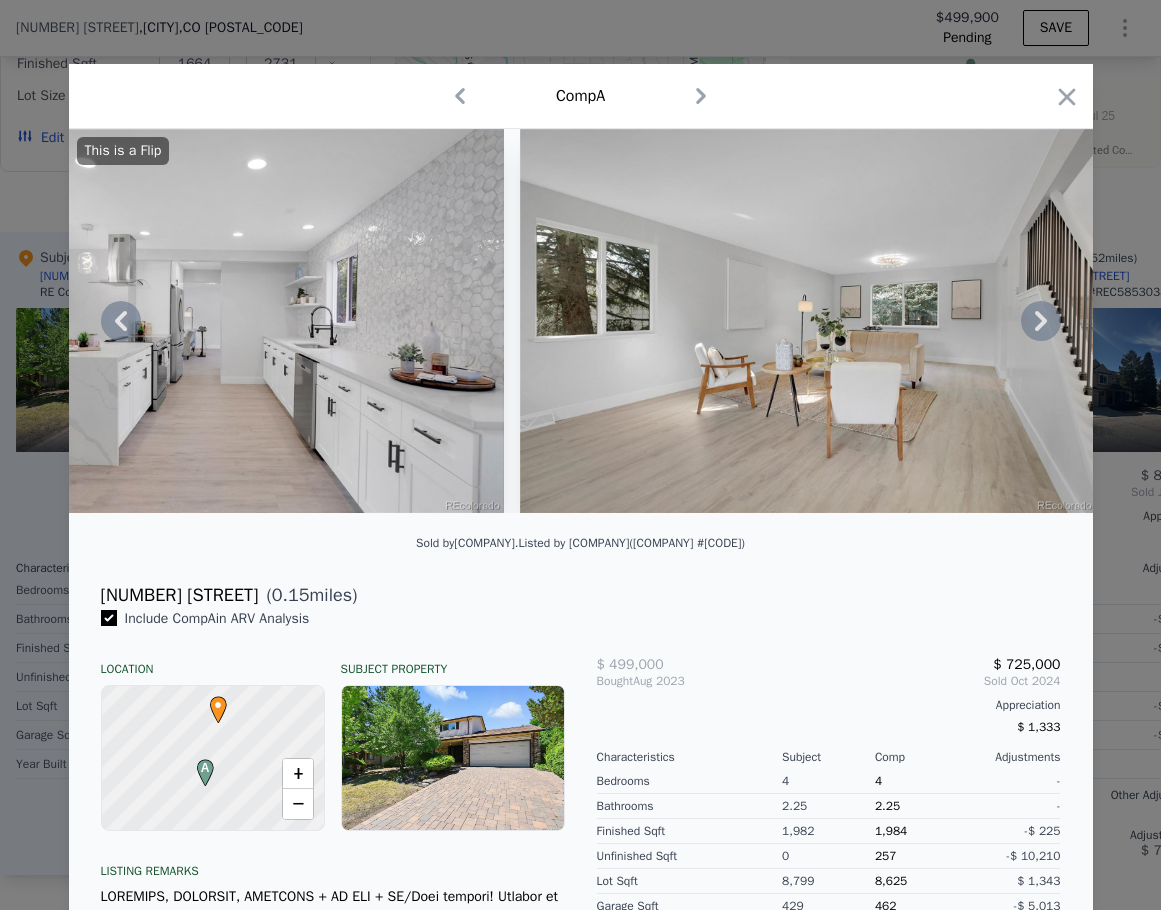 click on "This is a Flip" at bounding box center (581, 321) 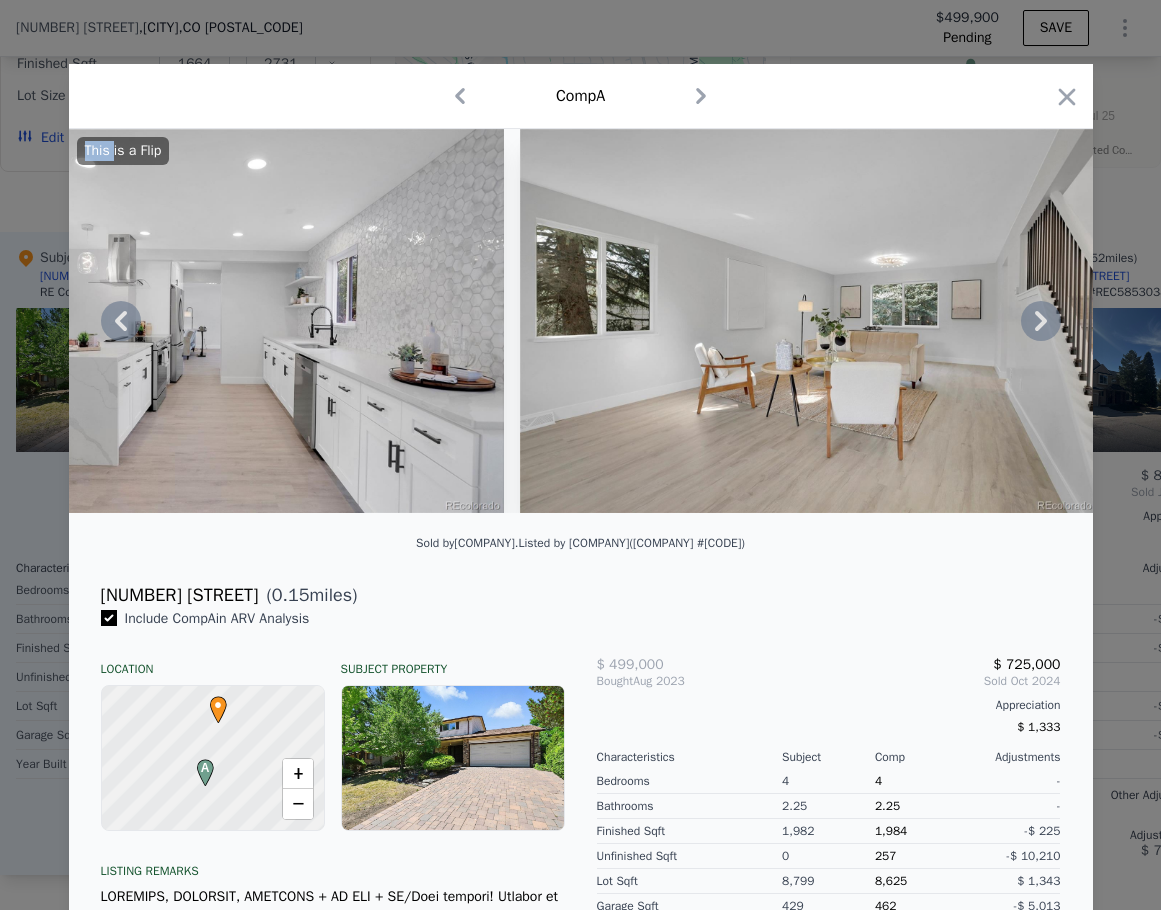 click 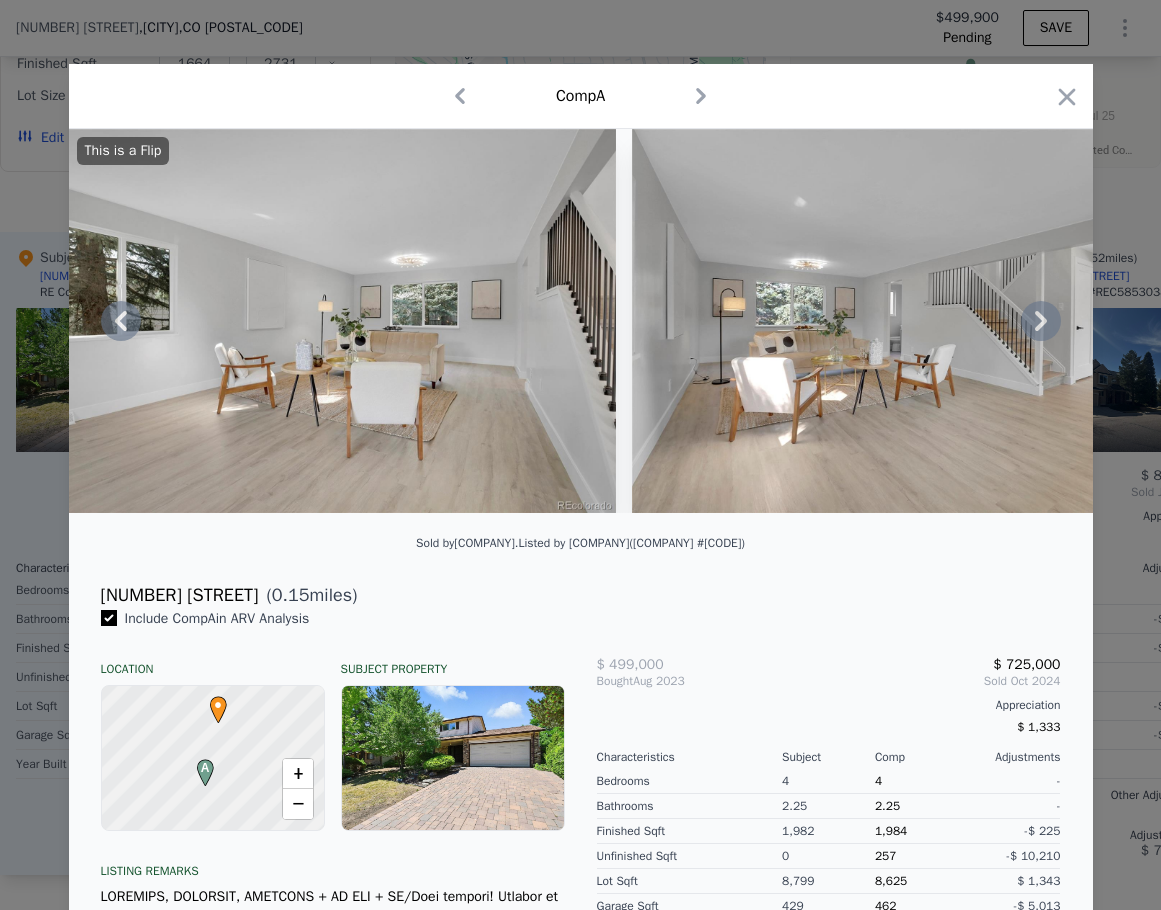 click 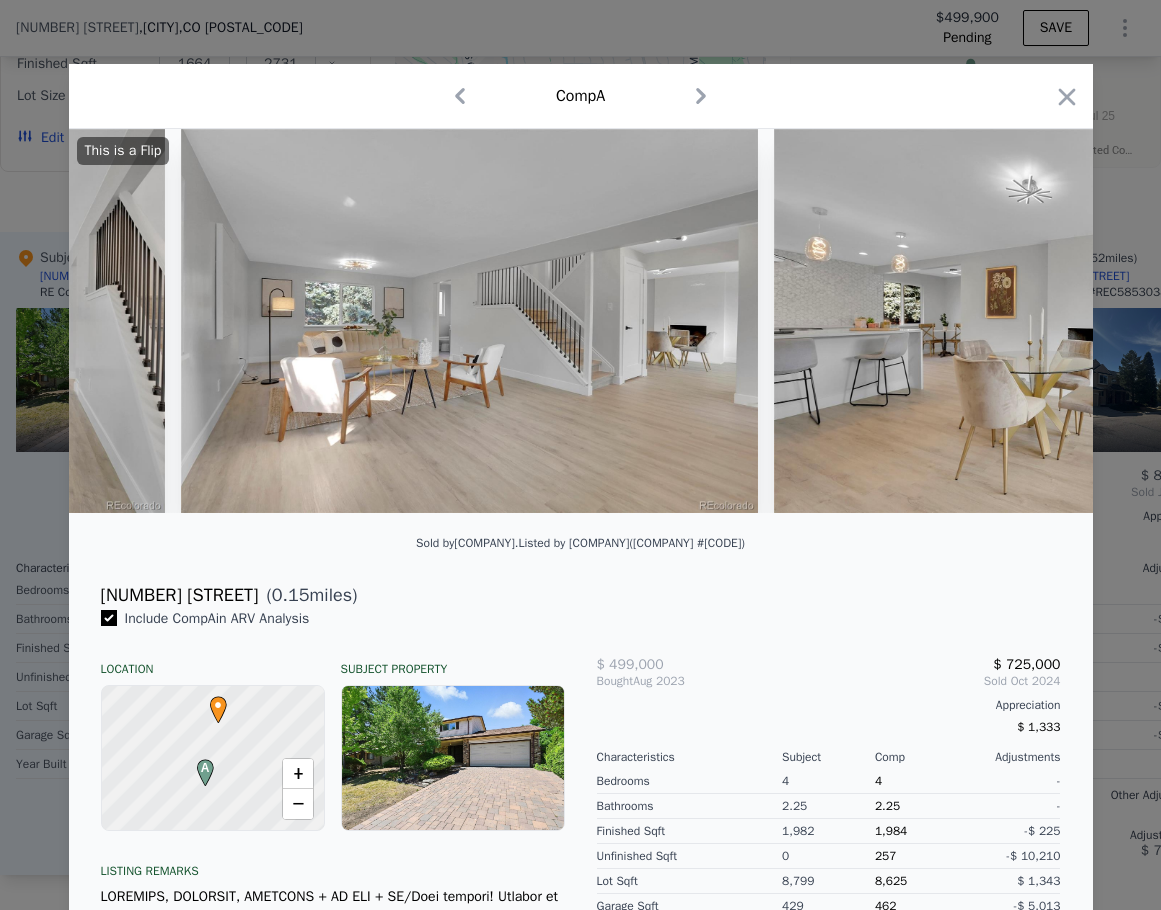 scroll, scrollTop: 0, scrollLeft: 2880, axis: horizontal 